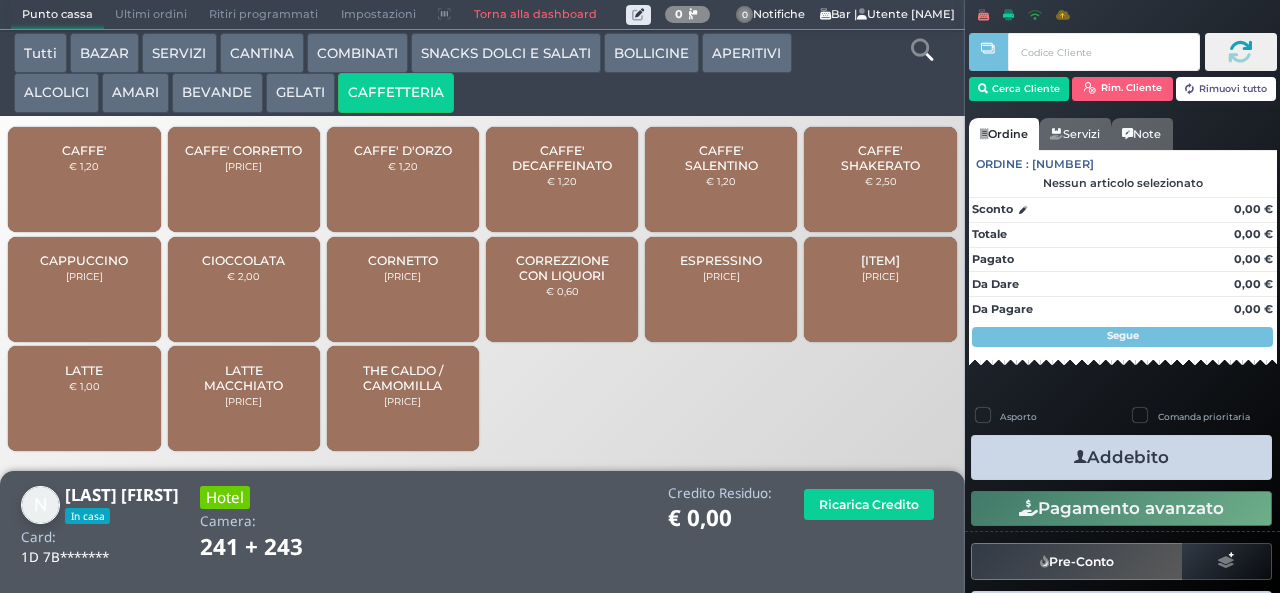 scroll, scrollTop: 0, scrollLeft: 0, axis: both 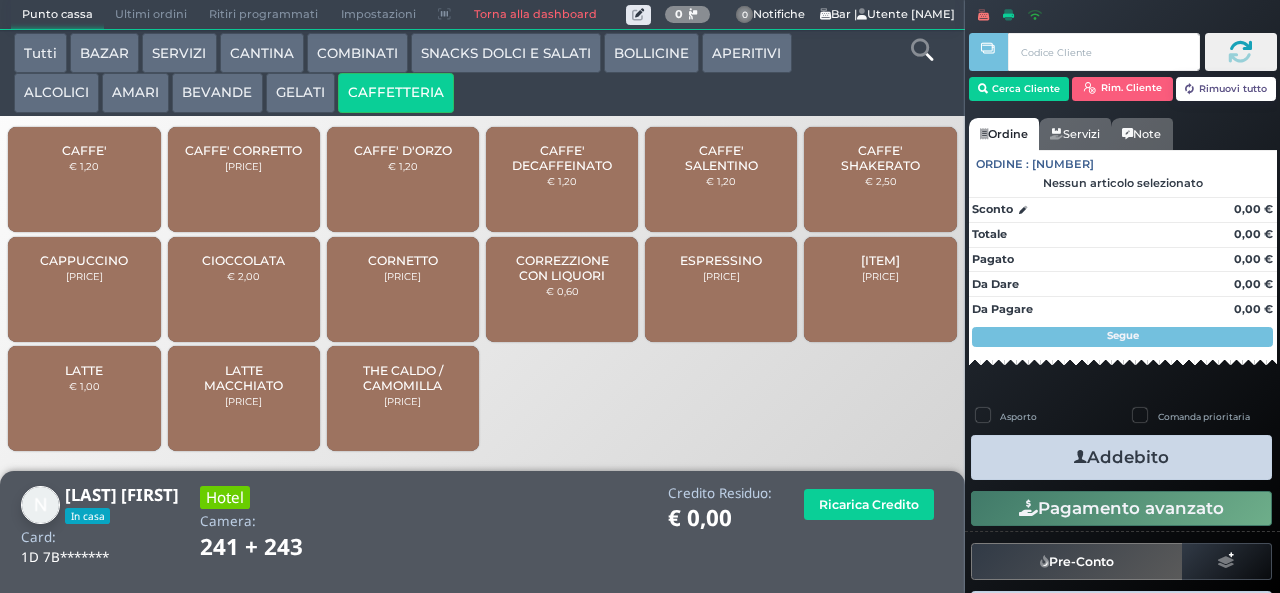 type 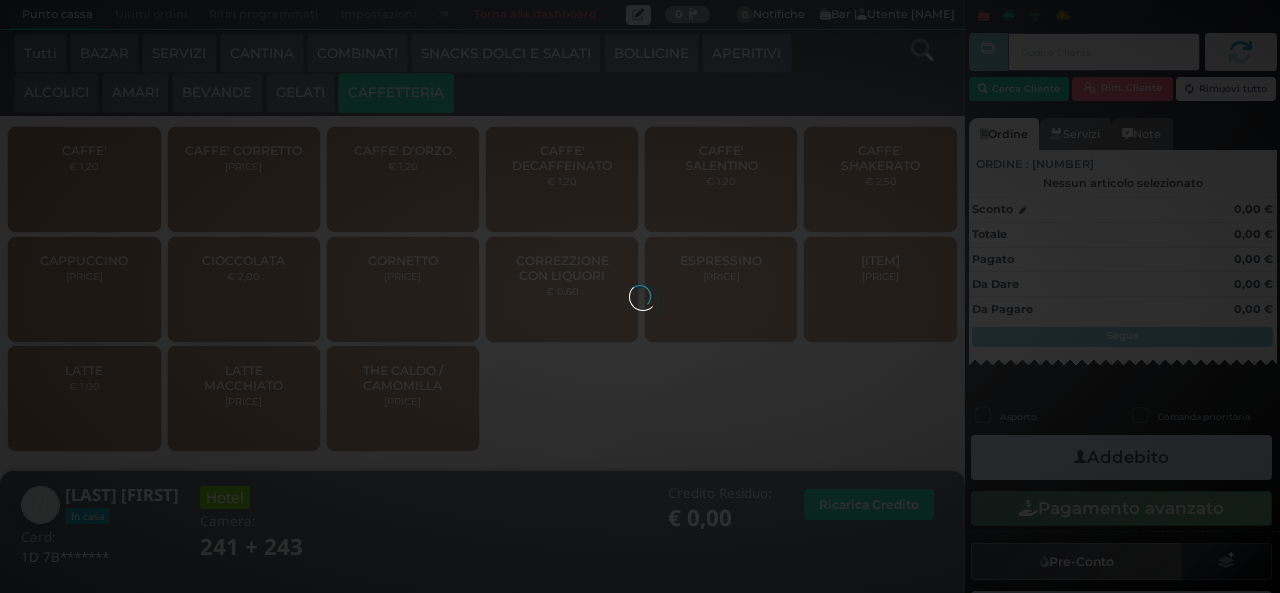 type 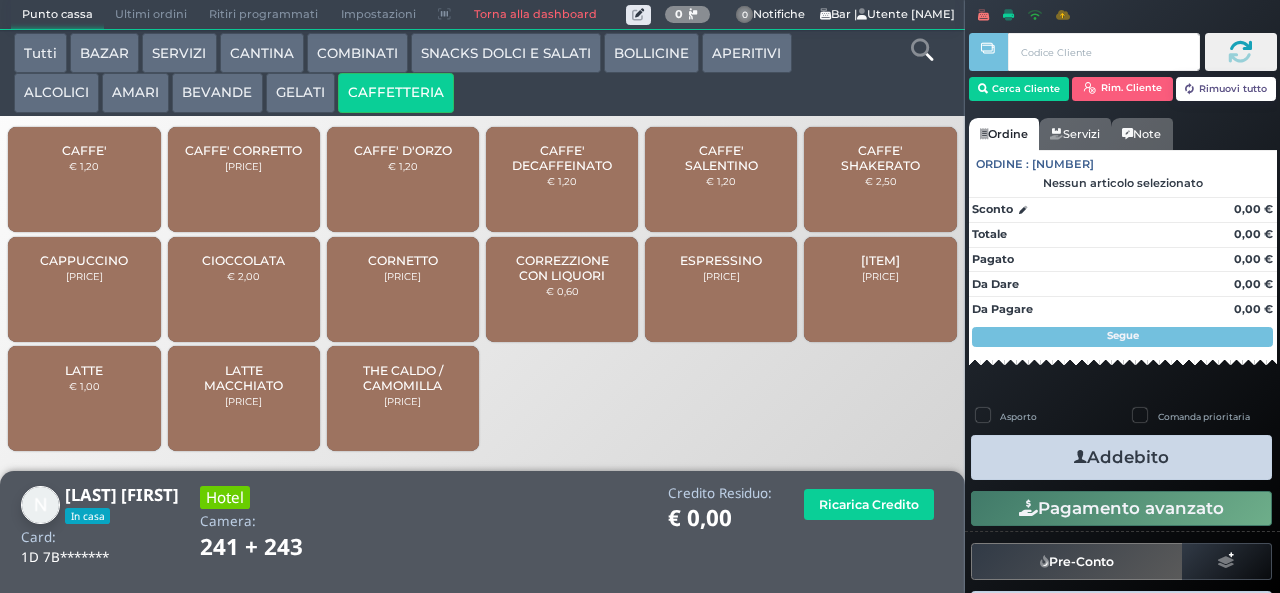 click on "GINGSENG
€ 1,50" at bounding box center [880, 289] 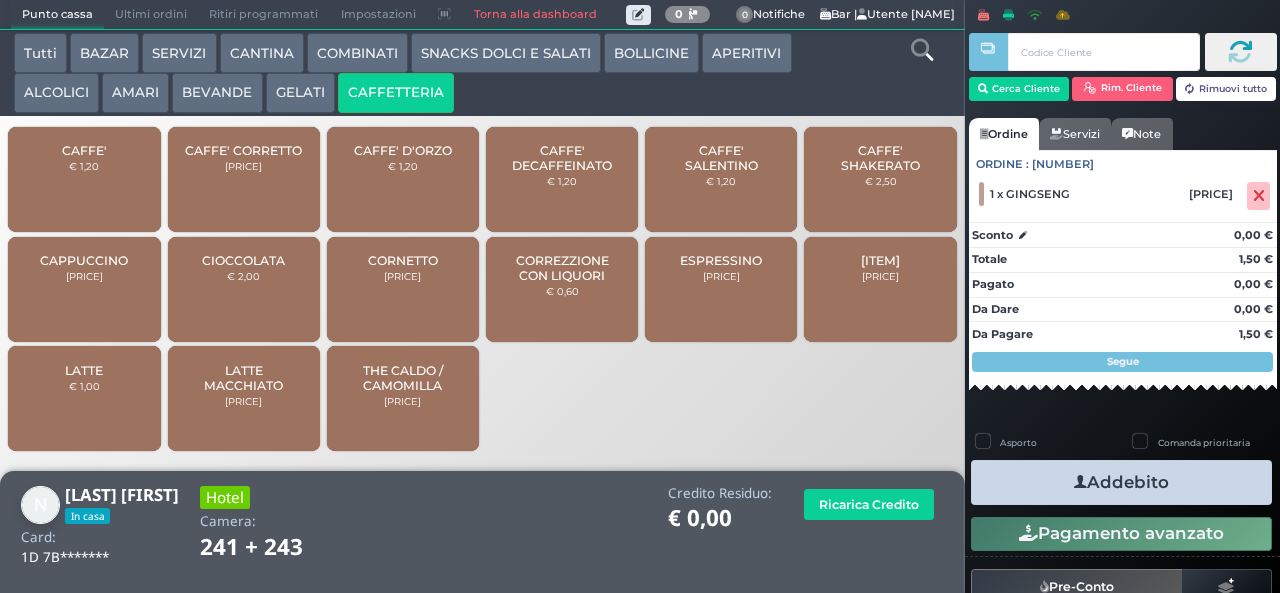click at bounding box center [1080, 482] 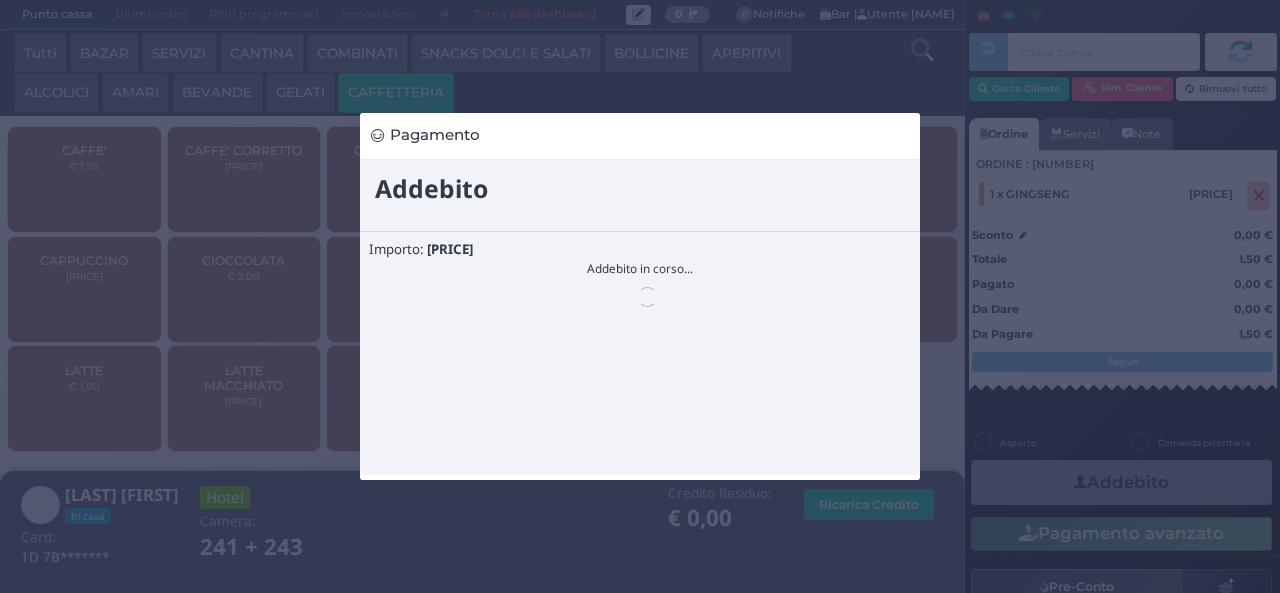 scroll, scrollTop: 0, scrollLeft: 0, axis: both 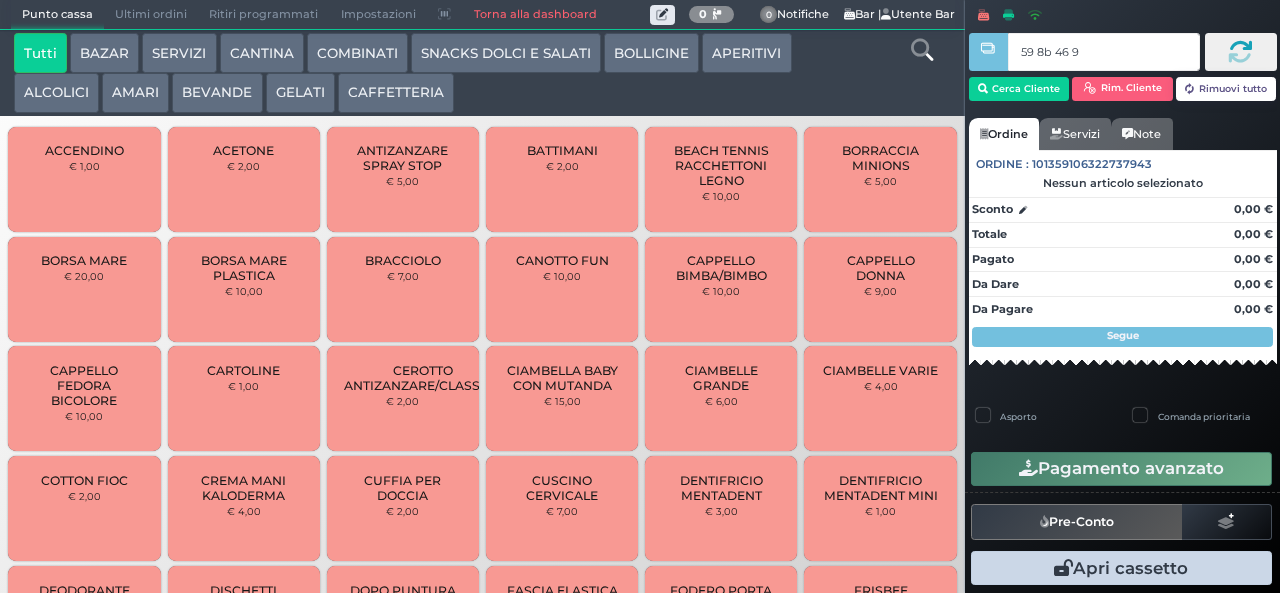 type on "59 8b 46 95" 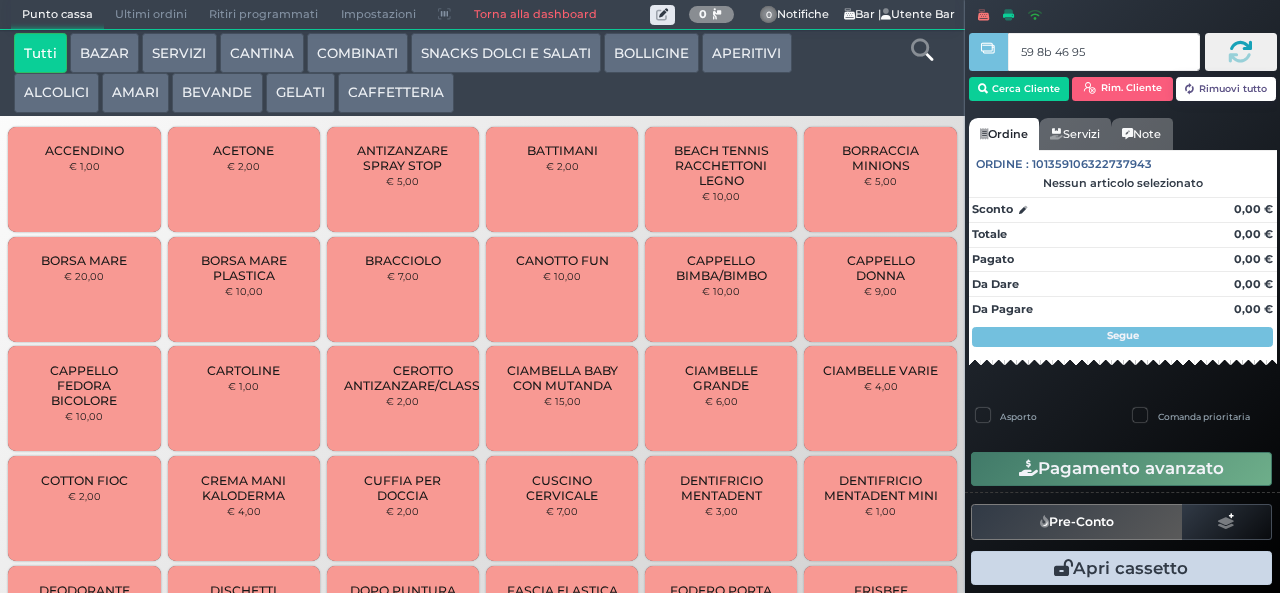 type 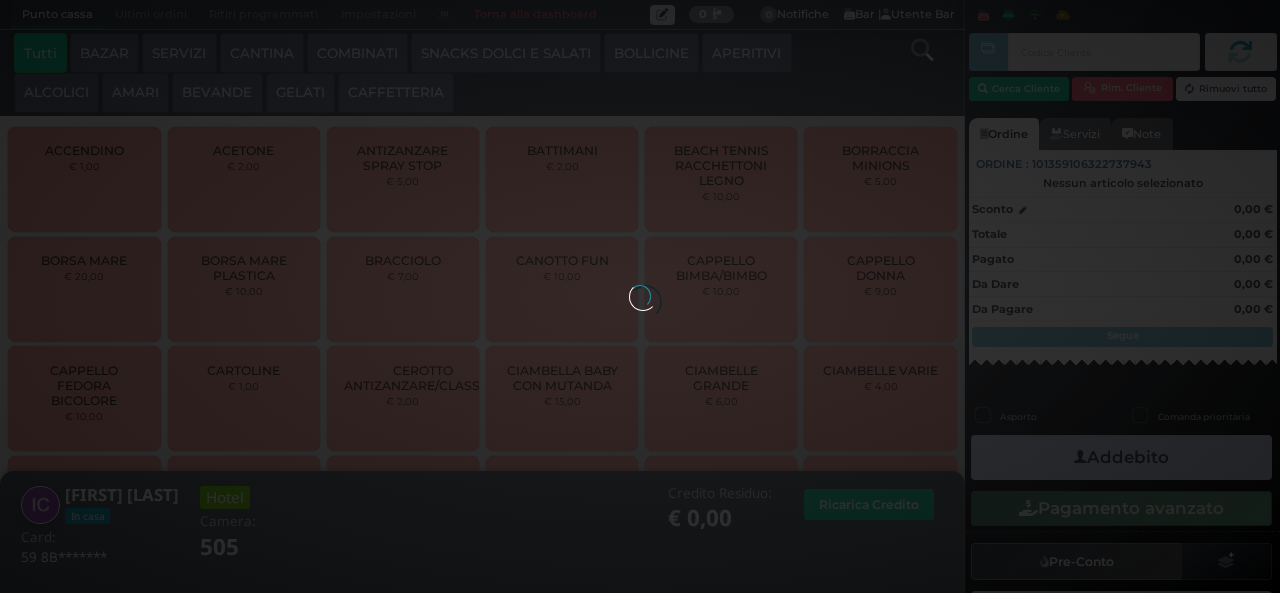 click at bounding box center [640, 296] 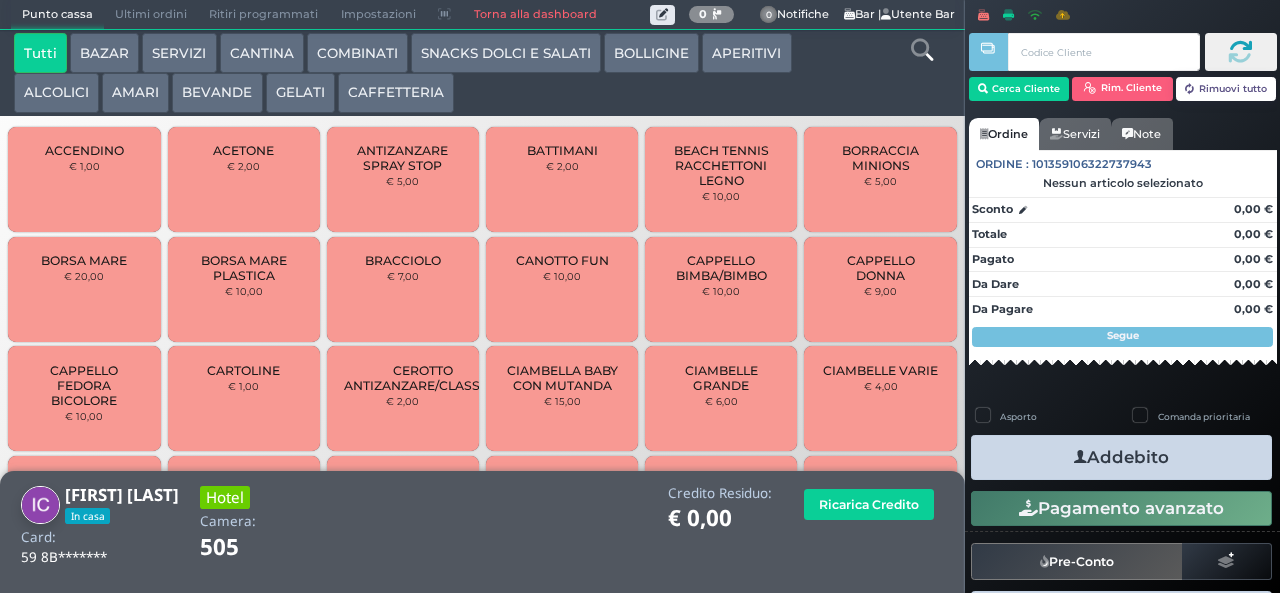 click on "AMARI" at bounding box center [135, 93] 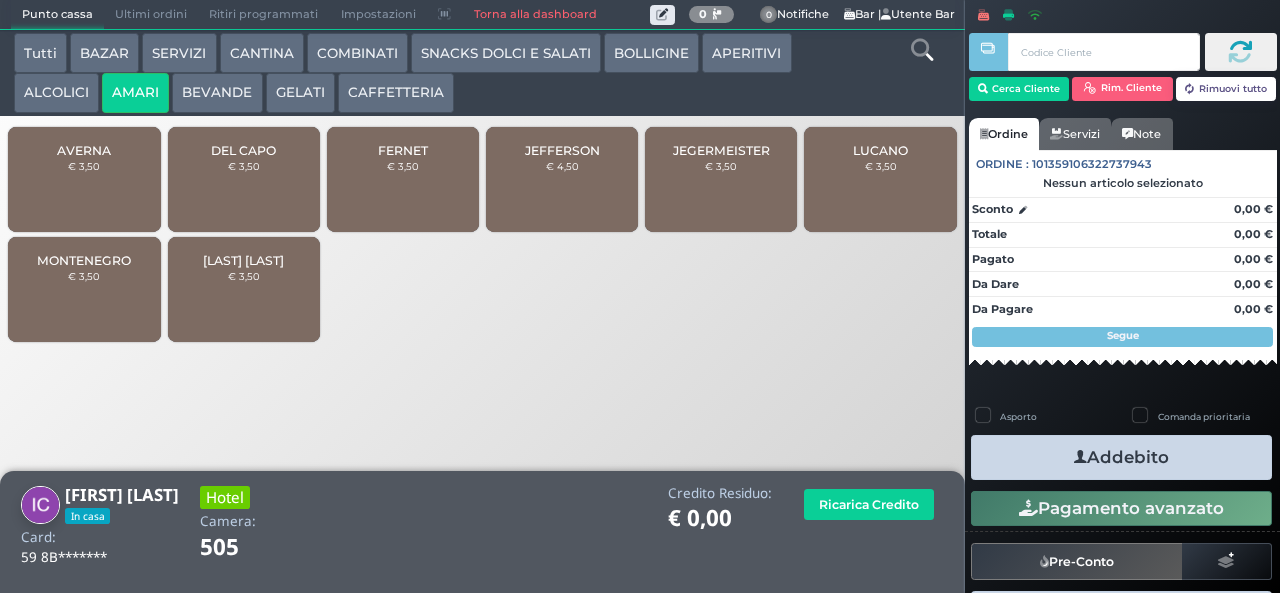 click on "DEL CAPO" at bounding box center [243, 150] 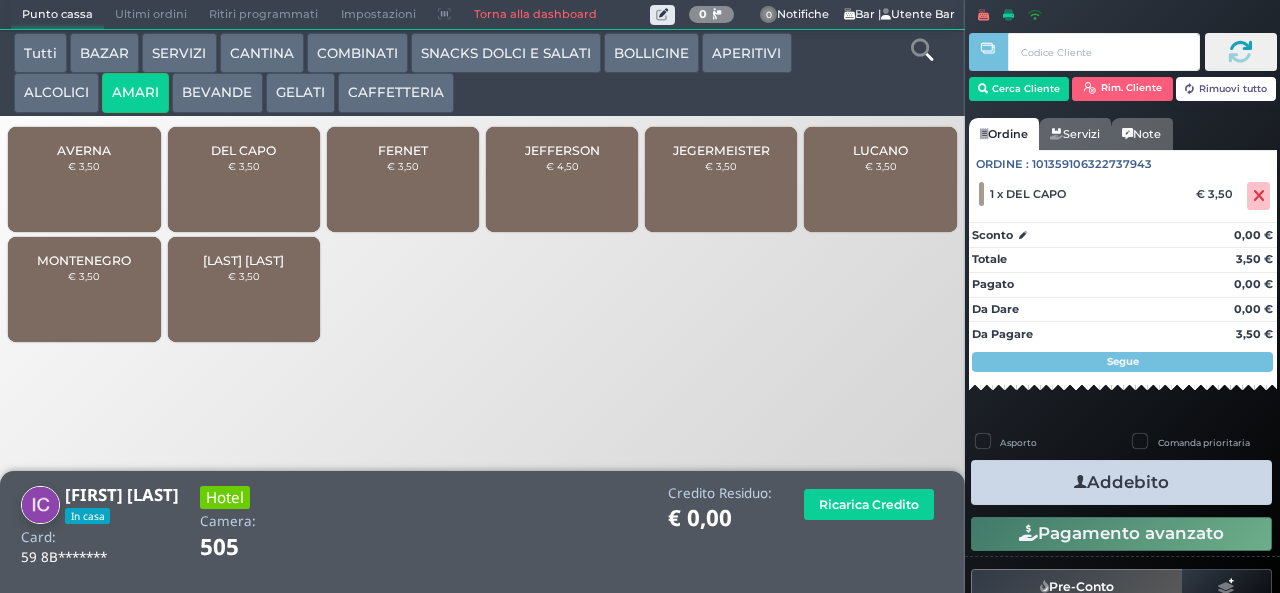 click on "GELATI" at bounding box center [300, 93] 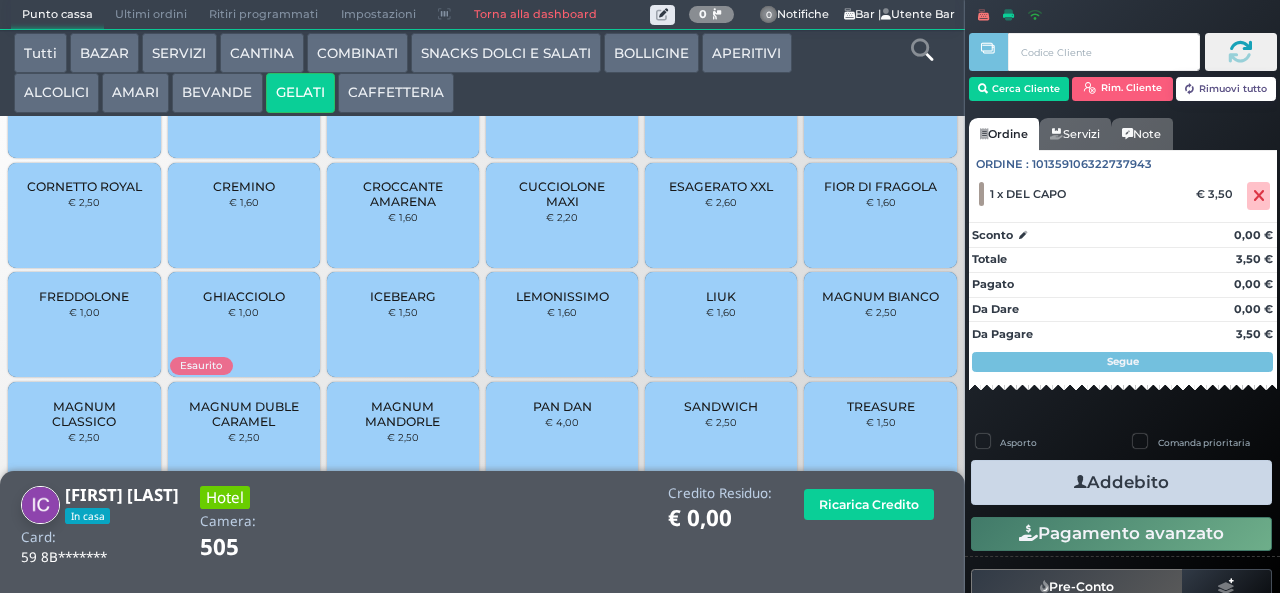 scroll, scrollTop: 133, scrollLeft: 0, axis: vertical 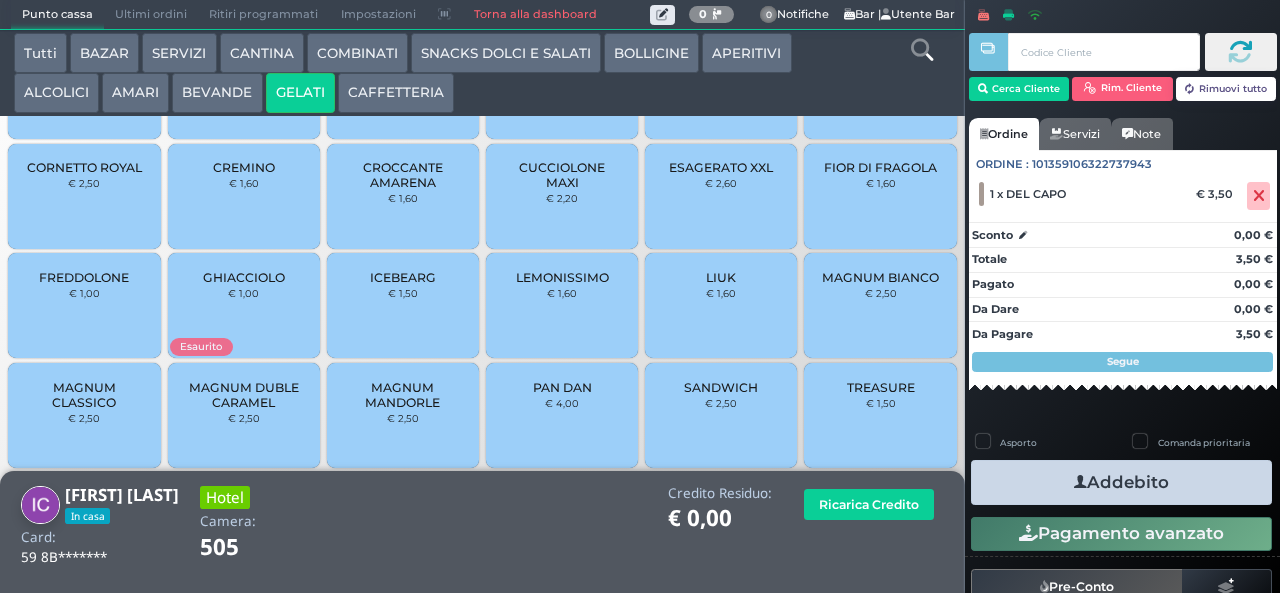 click on "MAGNUM BIANCO
€ 2,50" at bounding box center (880, 305) 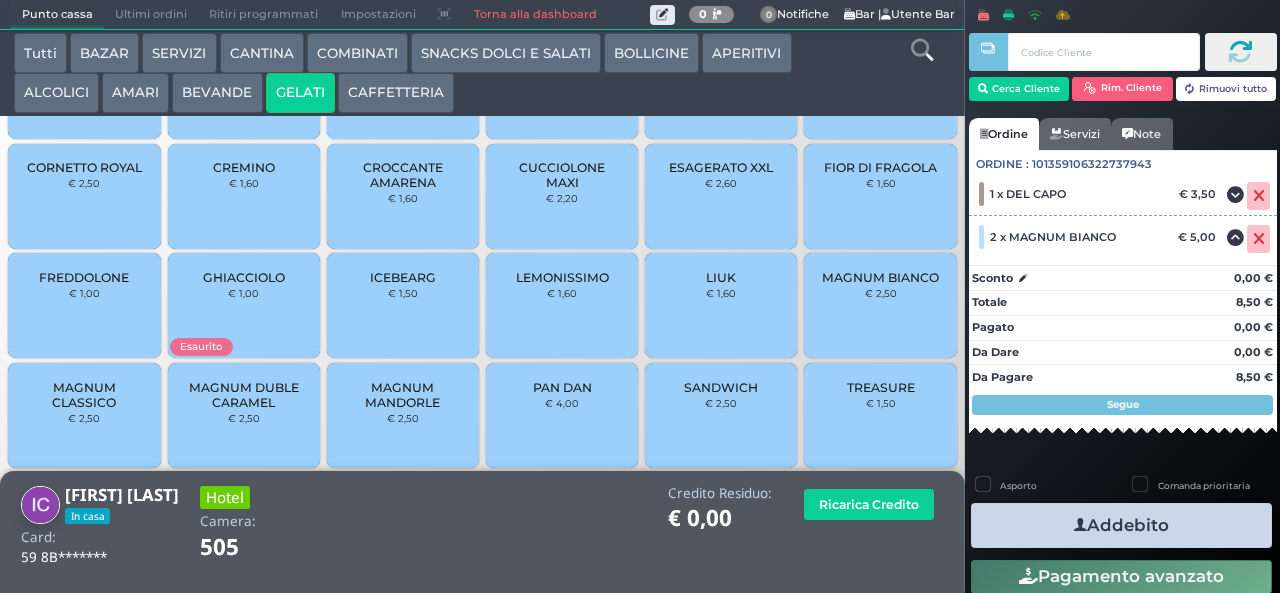 click on "Addebito" at bounding box center [1121, 525] 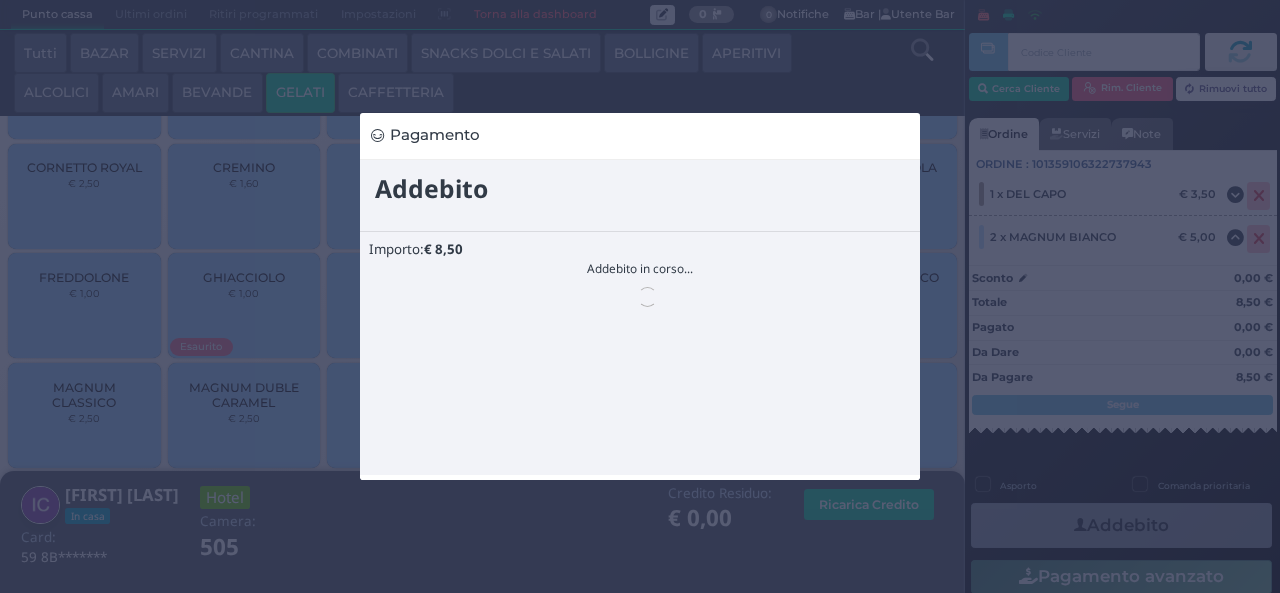 scroll, scrollTop: 0, scrollLeft: 0, axis: both 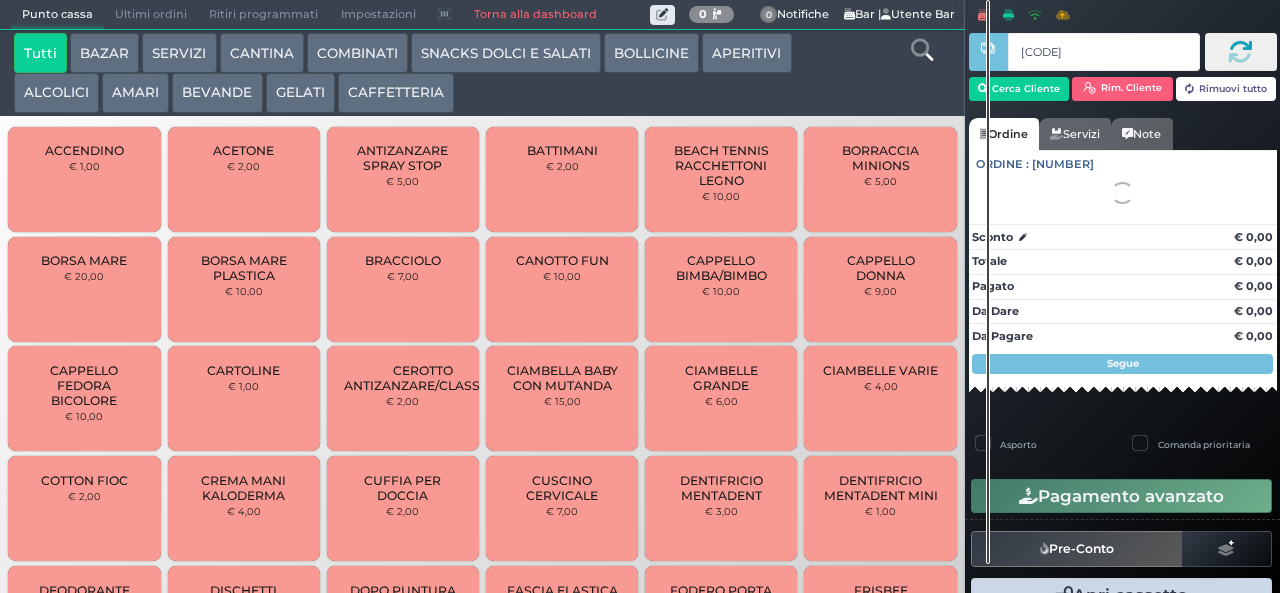 type on "[CODE]" 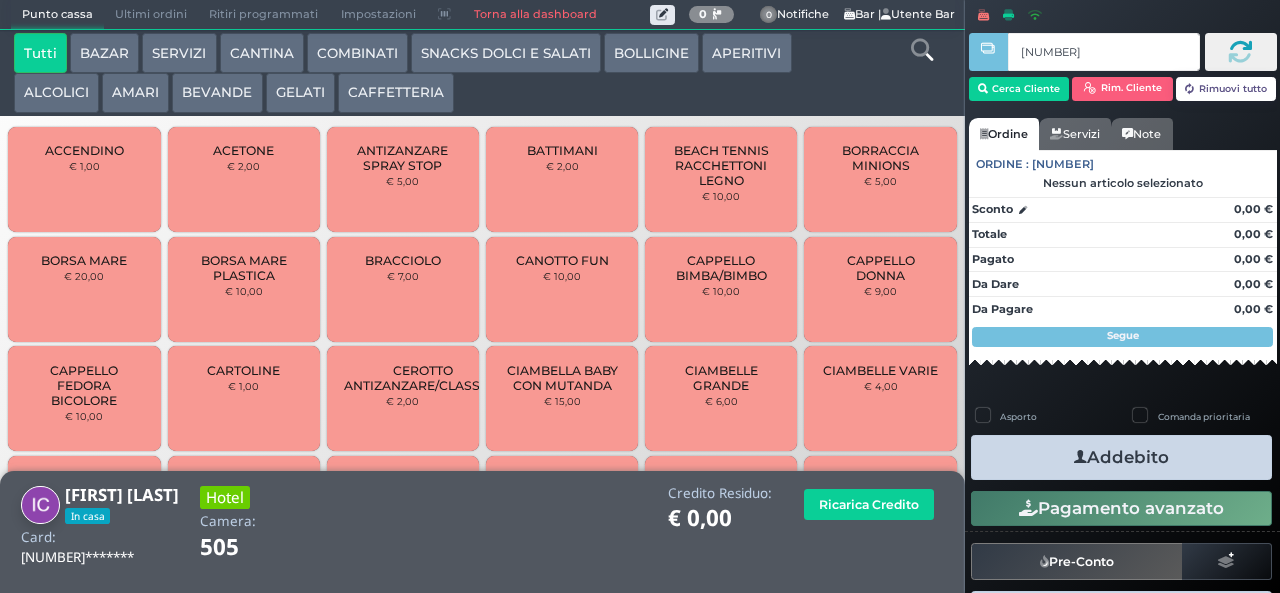 type on "4d 3b 57 66" 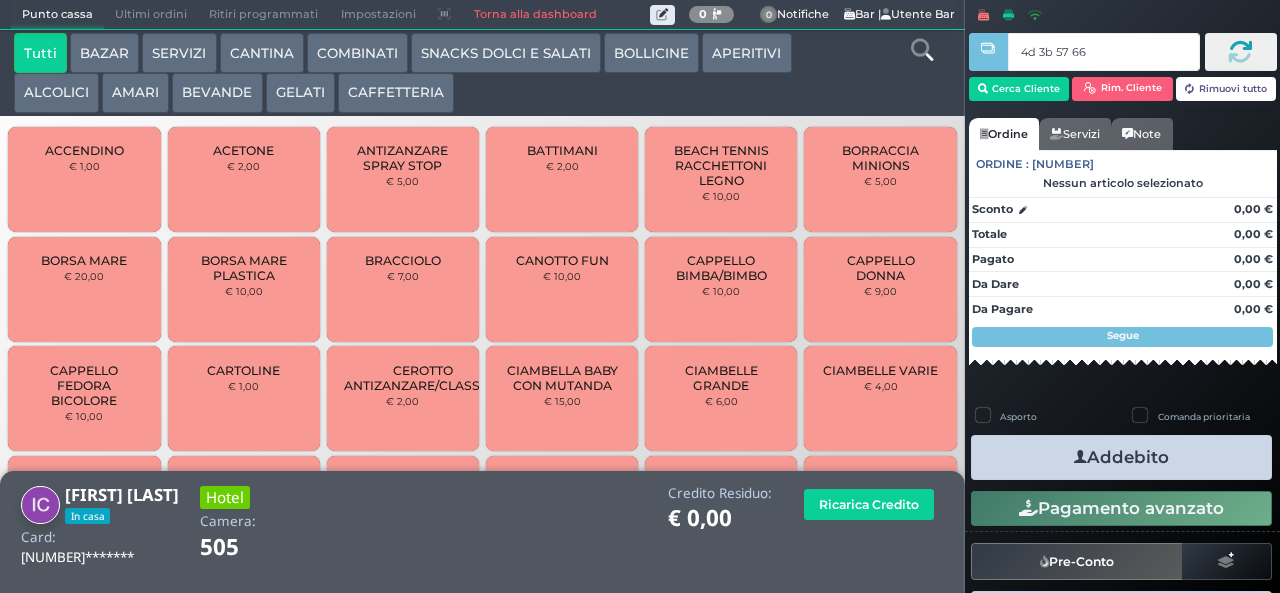 type 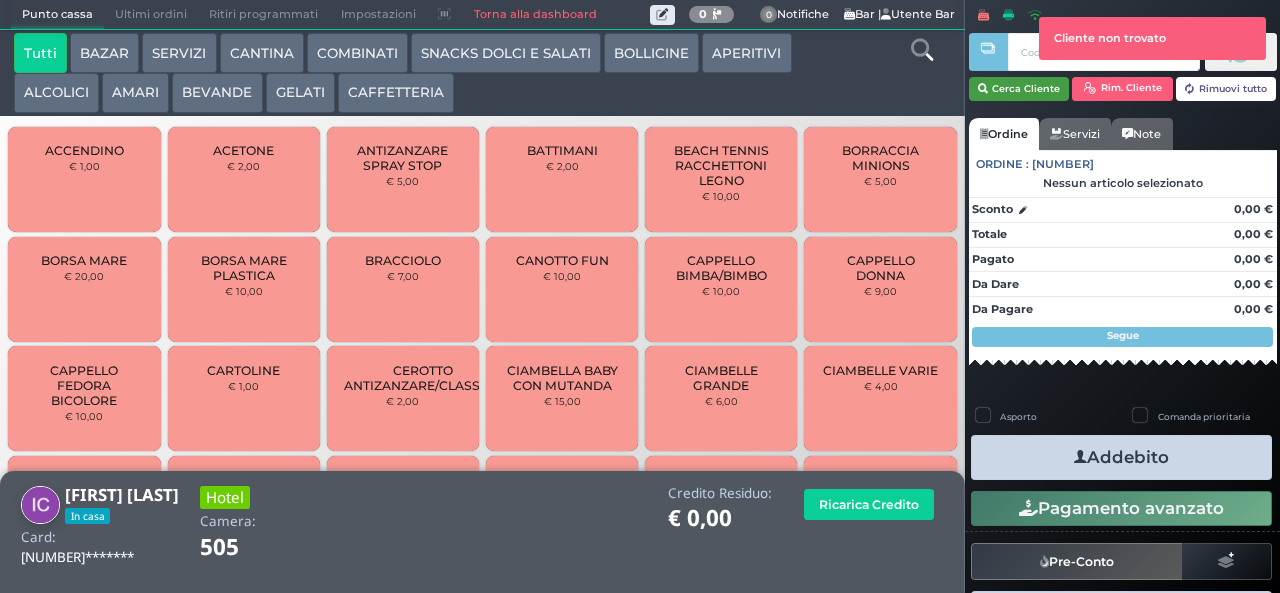 click on "Cerca Cliente" at bounding box center [1019, 89] 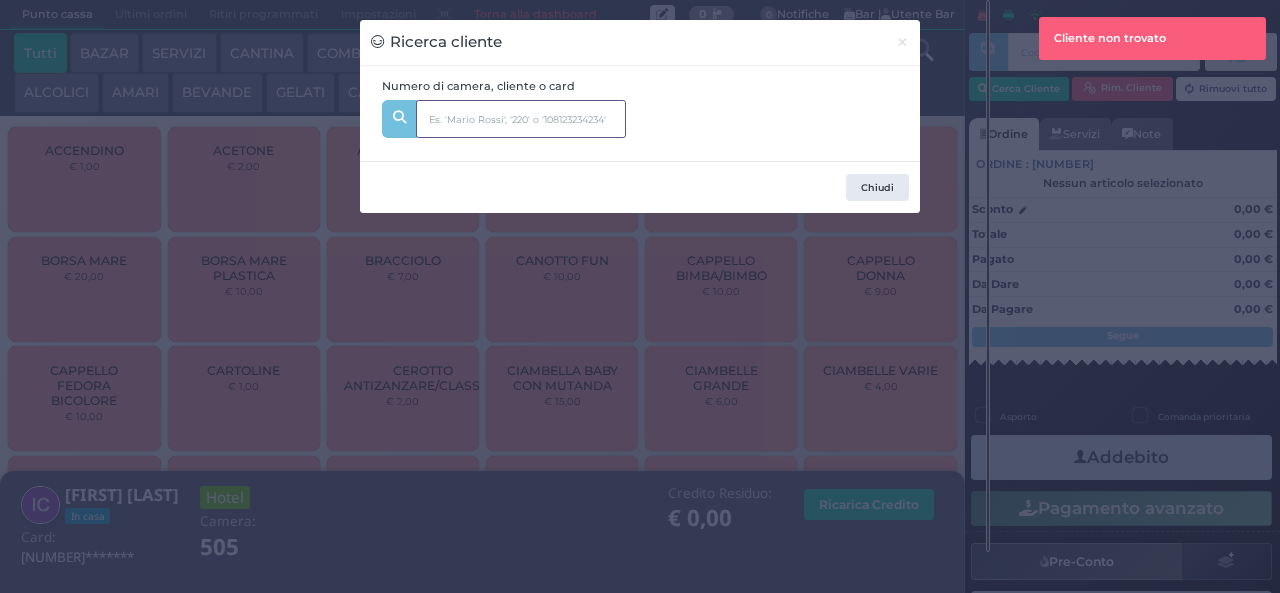 click at bounding box center [521, 119] 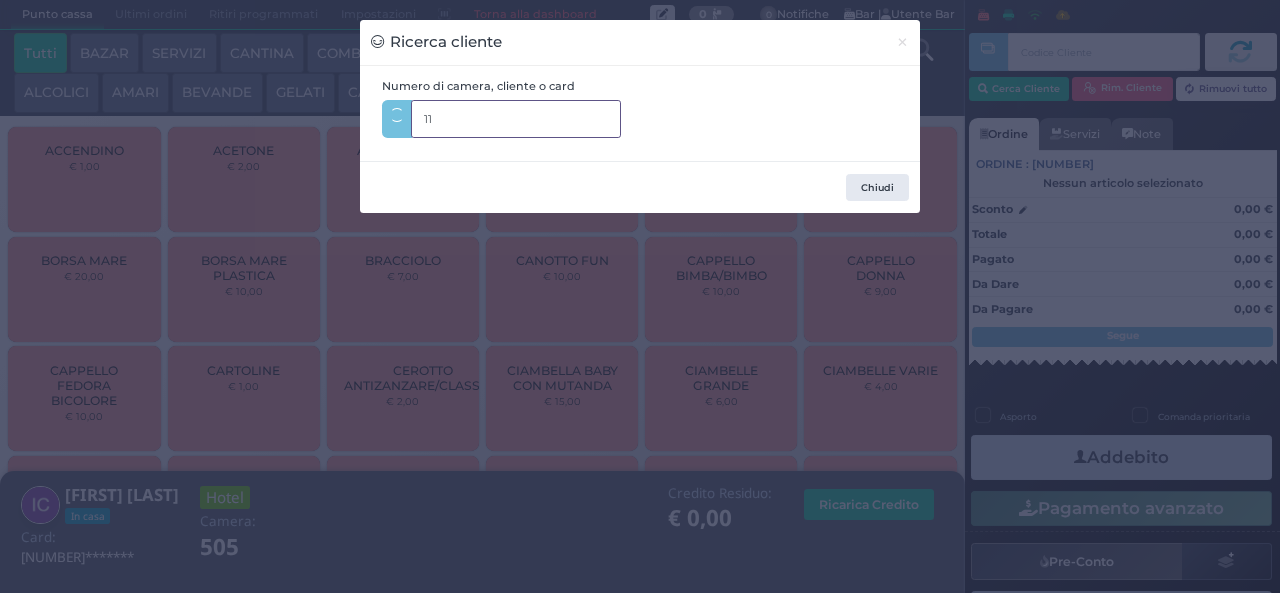 type on "112" 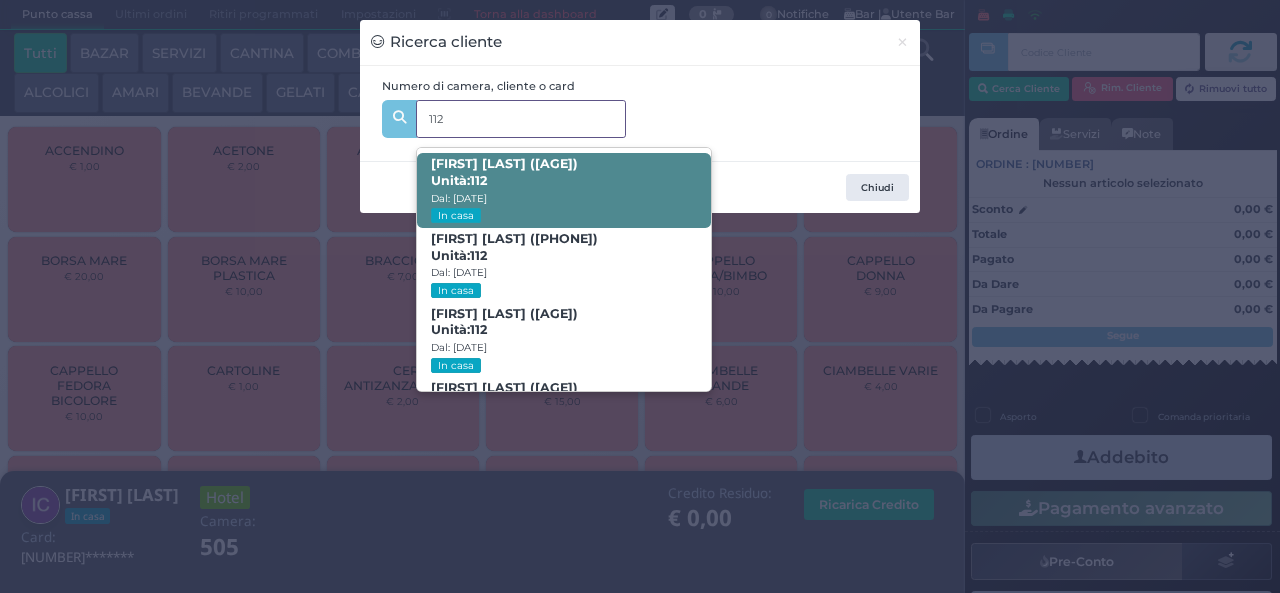 click on "simone Ferrari (12) Unità:  112 Dal: 26/07/2025 In casa" at bounding box center [563, 190] 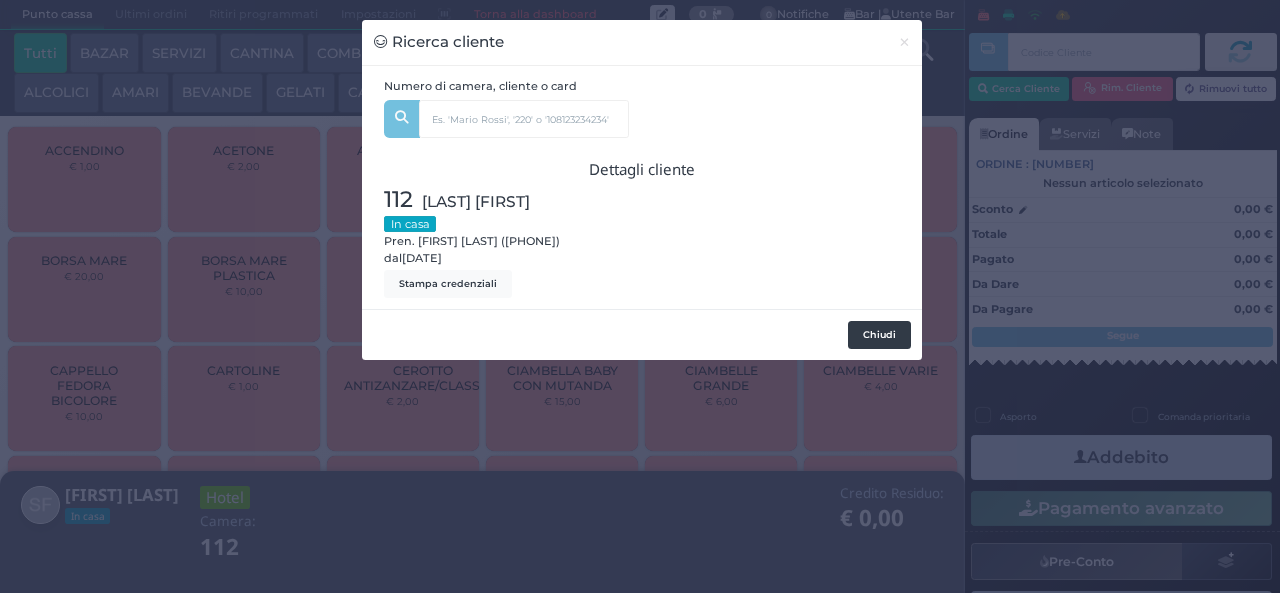 click on "Chiudi" at bounding box center [879, 335] 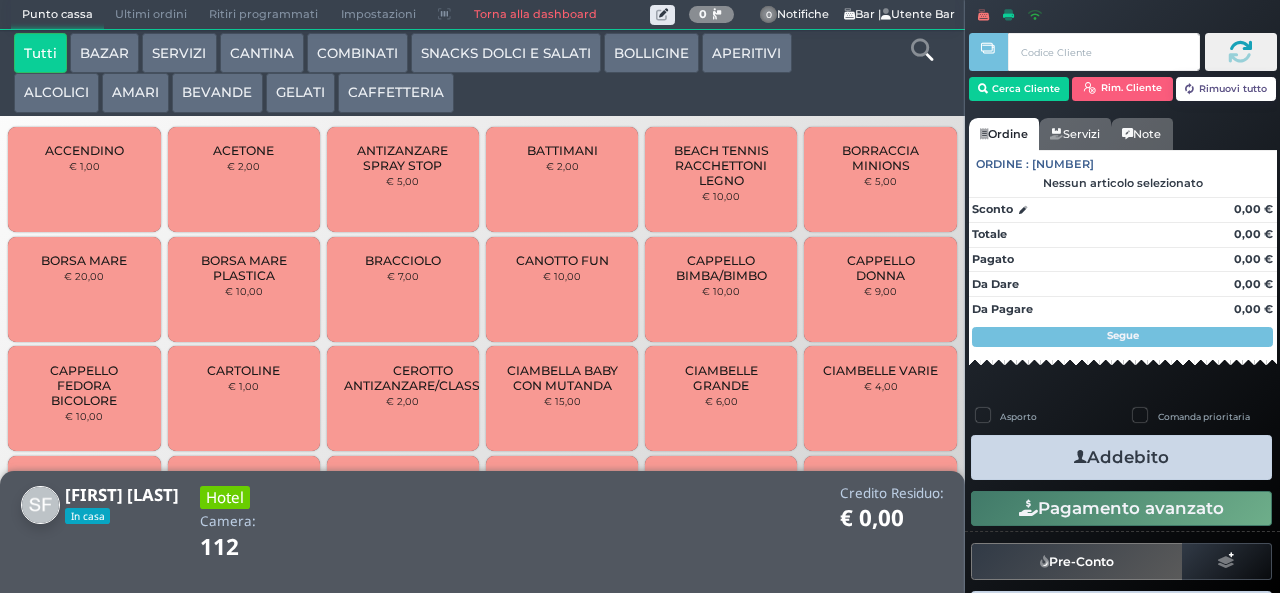 click on "CAFFETTERIA" at bounding box center (396, 93) 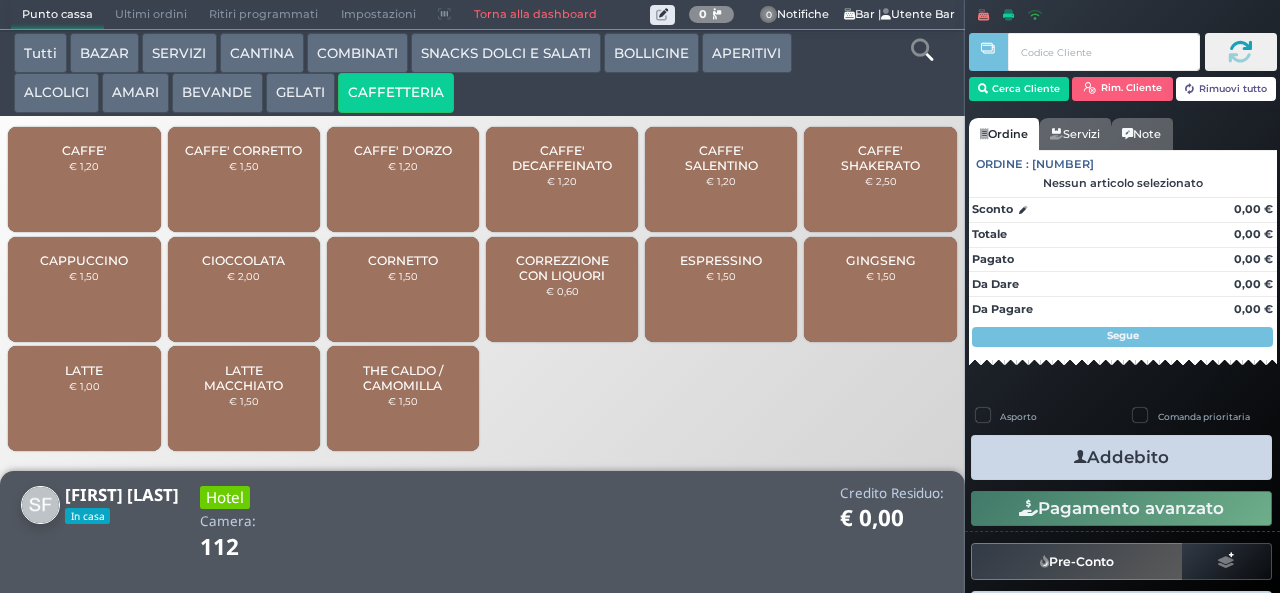 click on "BEVANDE" at bounding box center [217, 93] 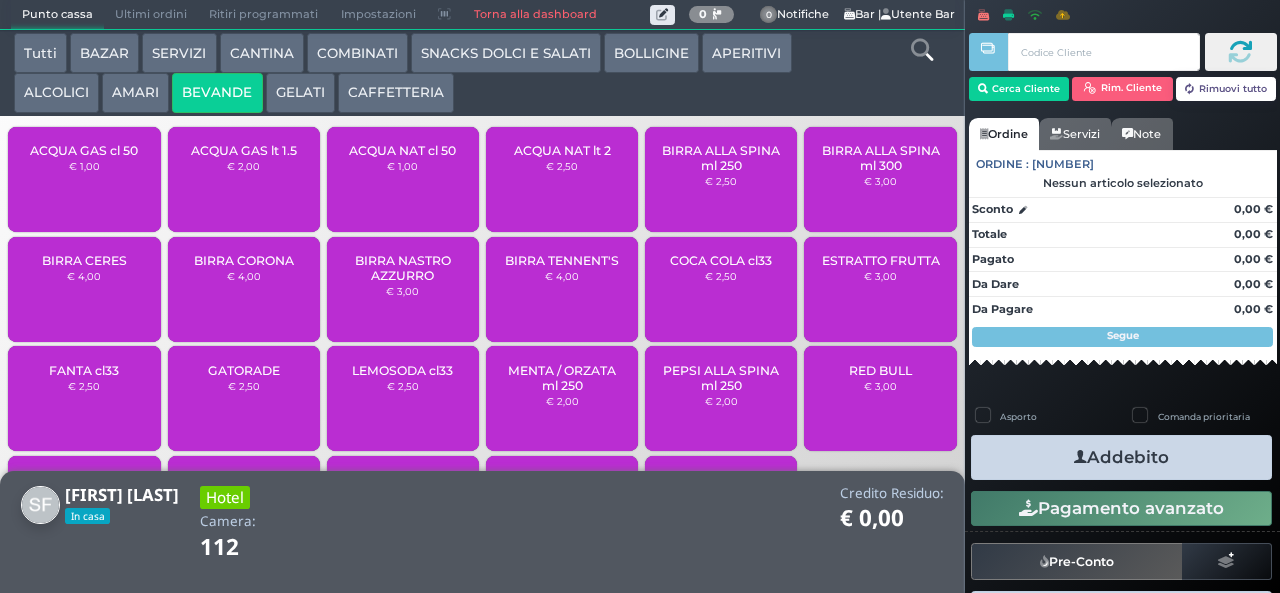 click on "AMARI" at bounding box center [135, 93] 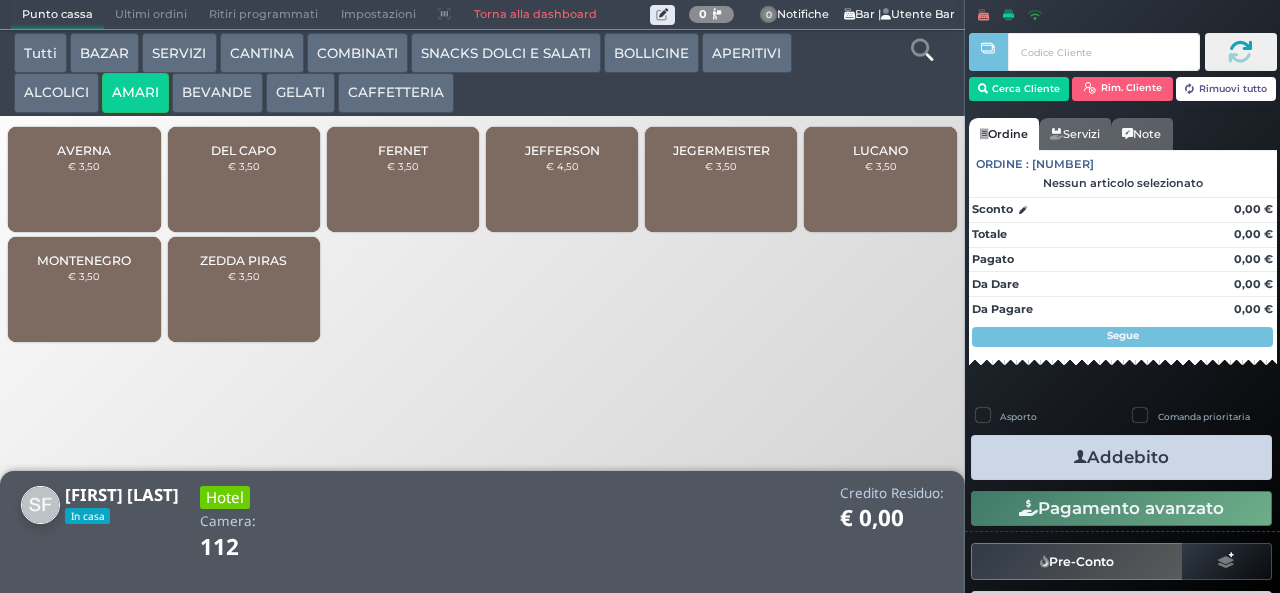 click on "DEL CAPO" at bounding box center [243, 150] 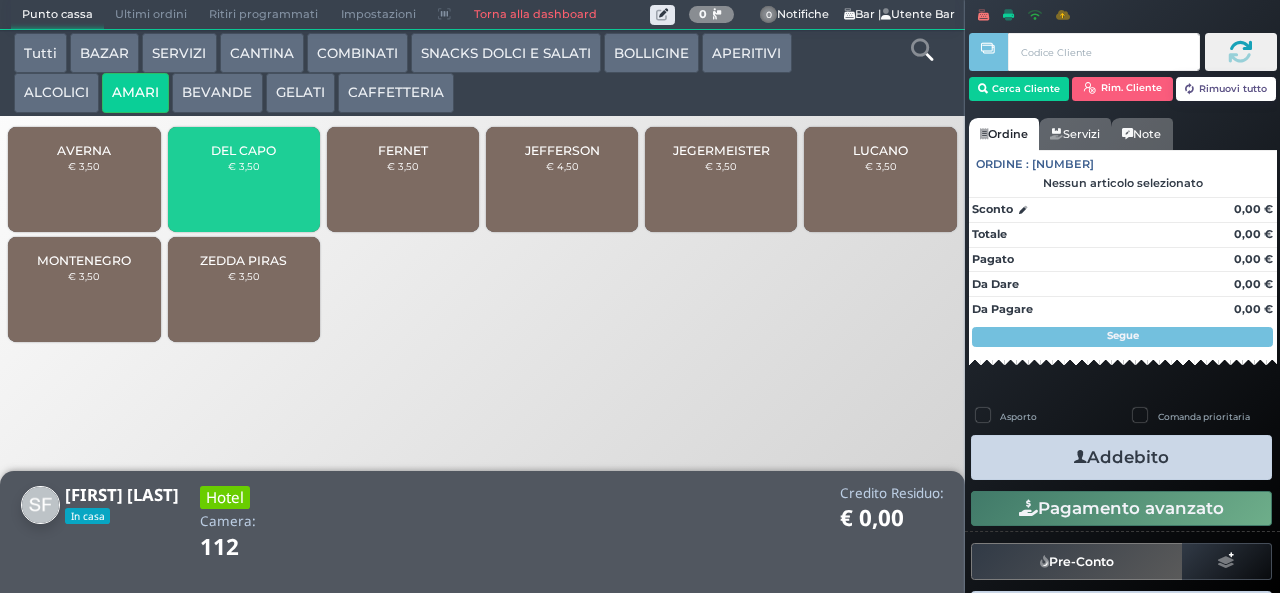 click on "MONTENEGRO" at bounding box center [84, 260] 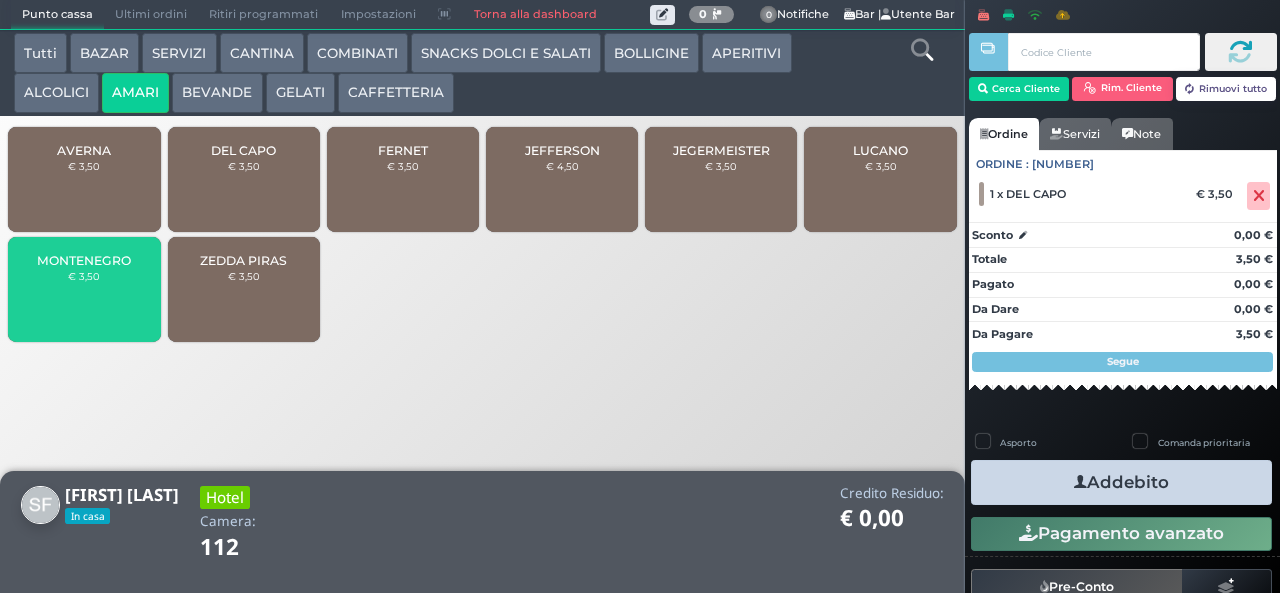 click on "ALCOLICI" at bounding box center (56, 93) 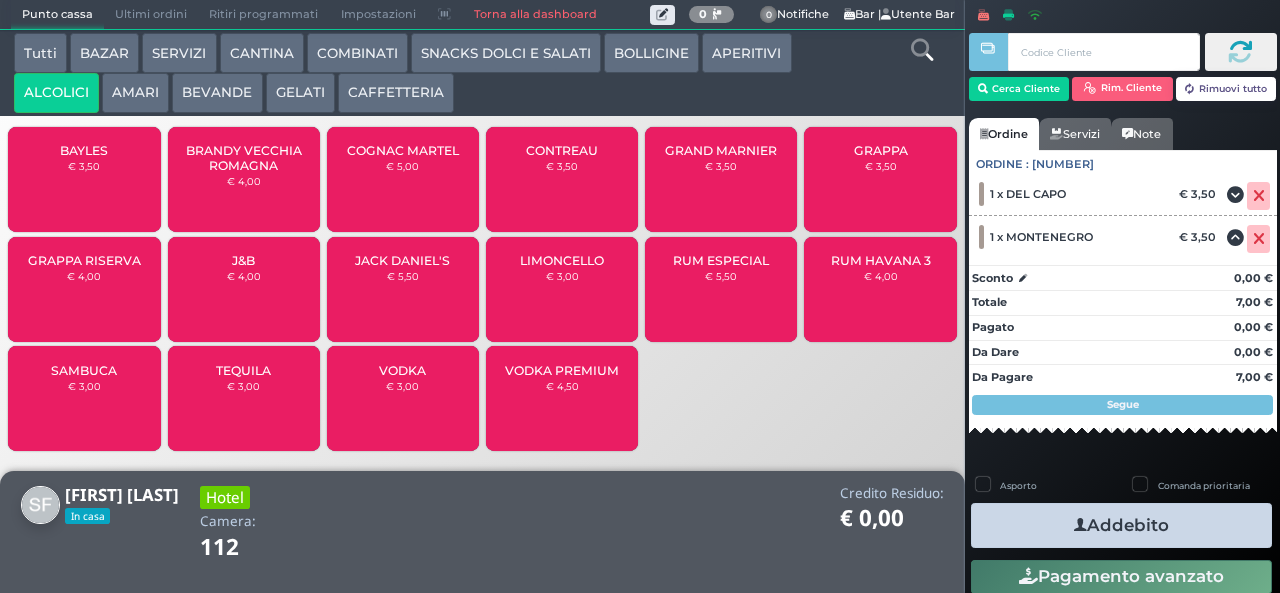 click on "SAMBUCA" at bounding box center [84, 370] 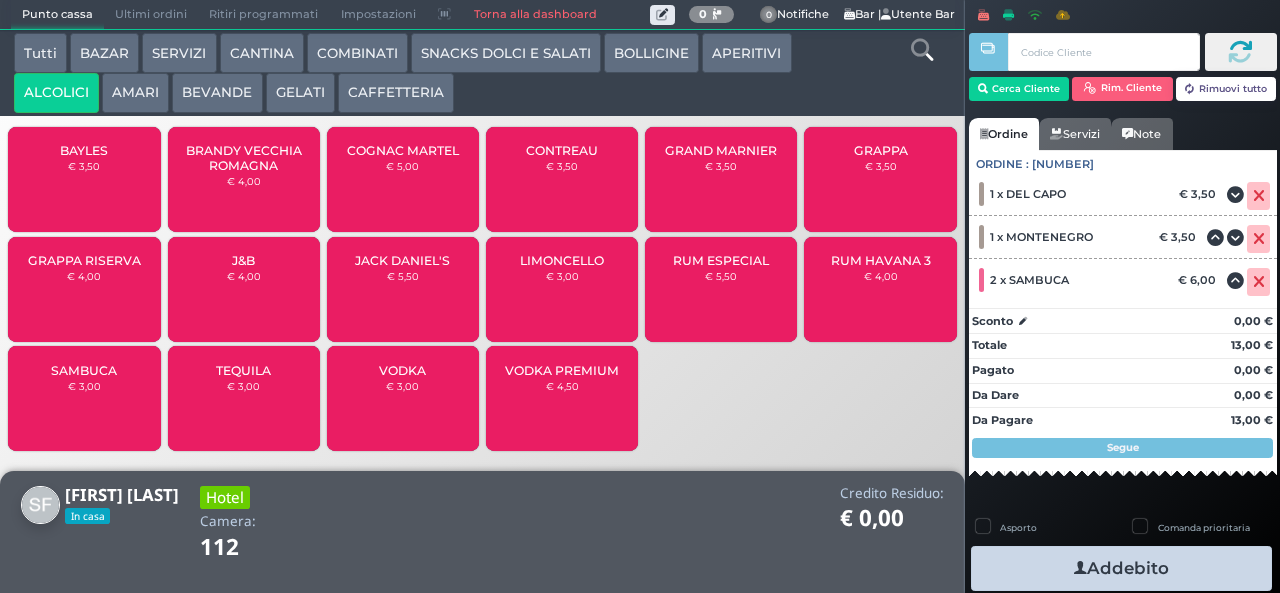 click on "Addebito" at bounding box center (1121, 568) 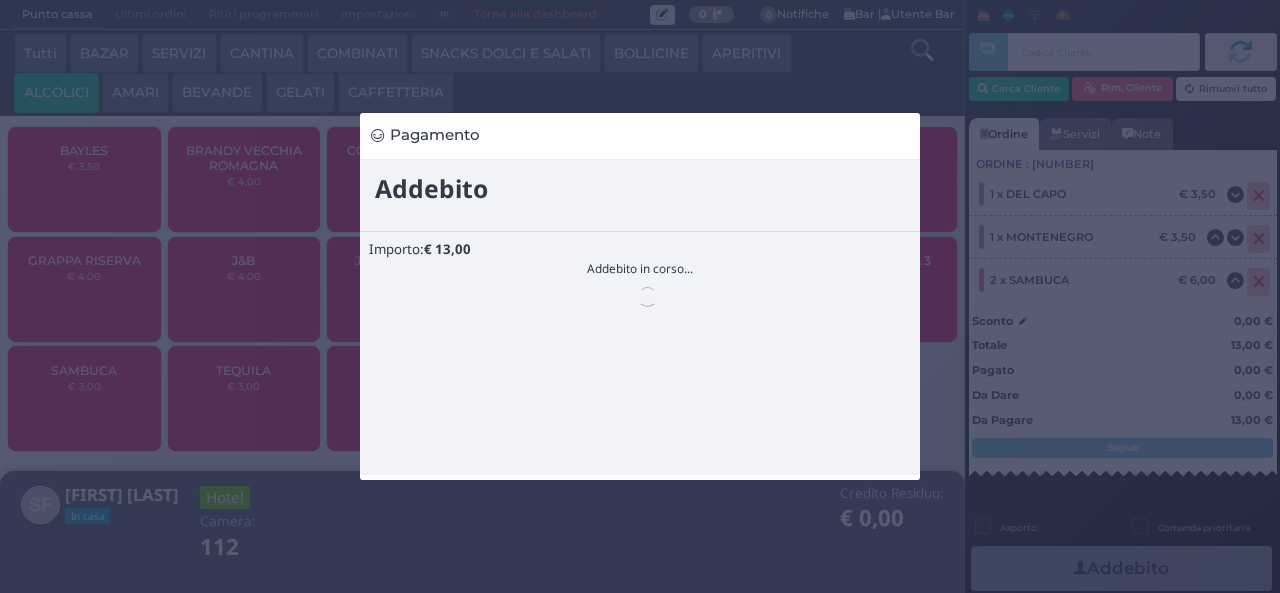 scroll, scrollTop: 0, scrollLeft: 0, axis: both 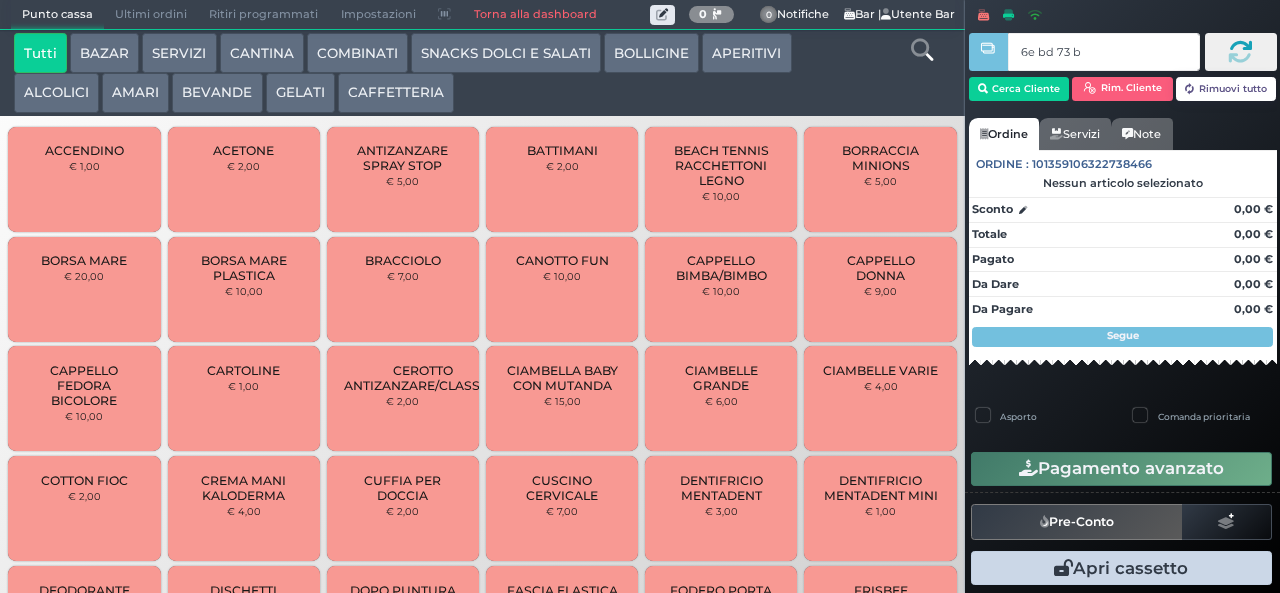 type on "6e bd 73 b9" 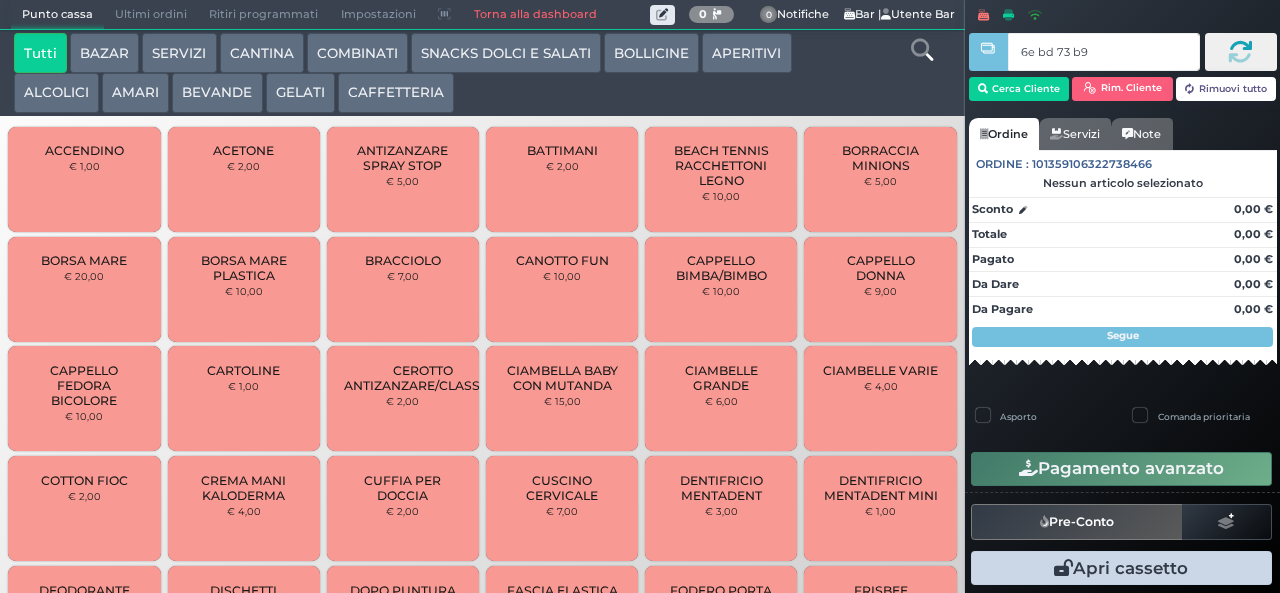 type 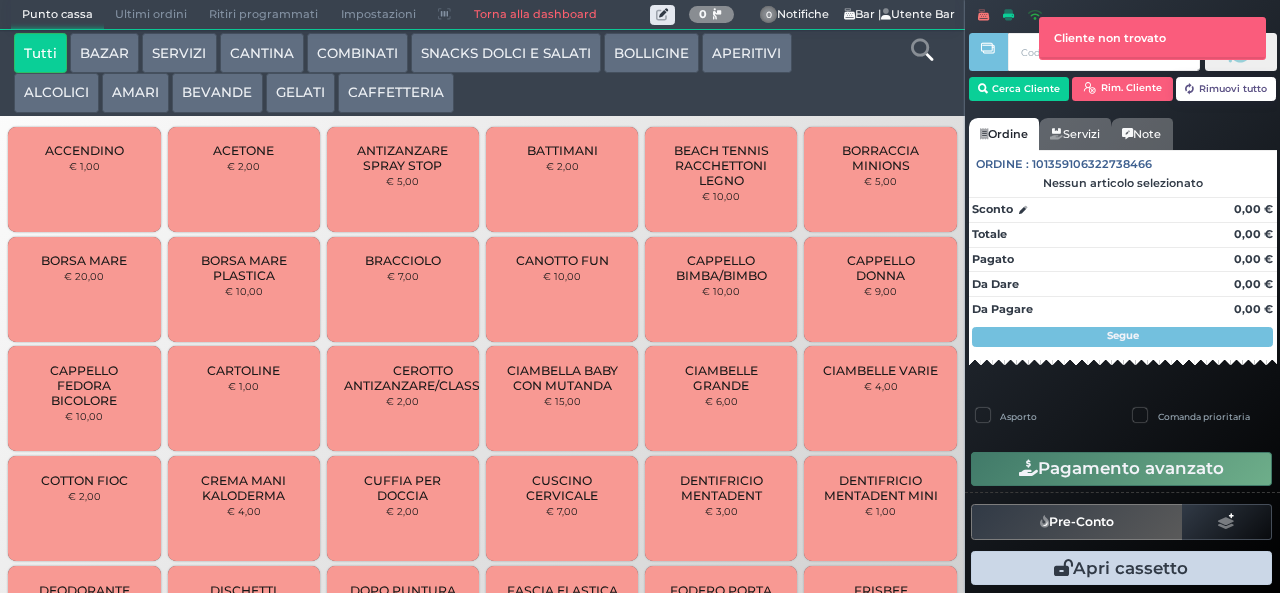 click on "AMARI" at bounding box center [135, 93] 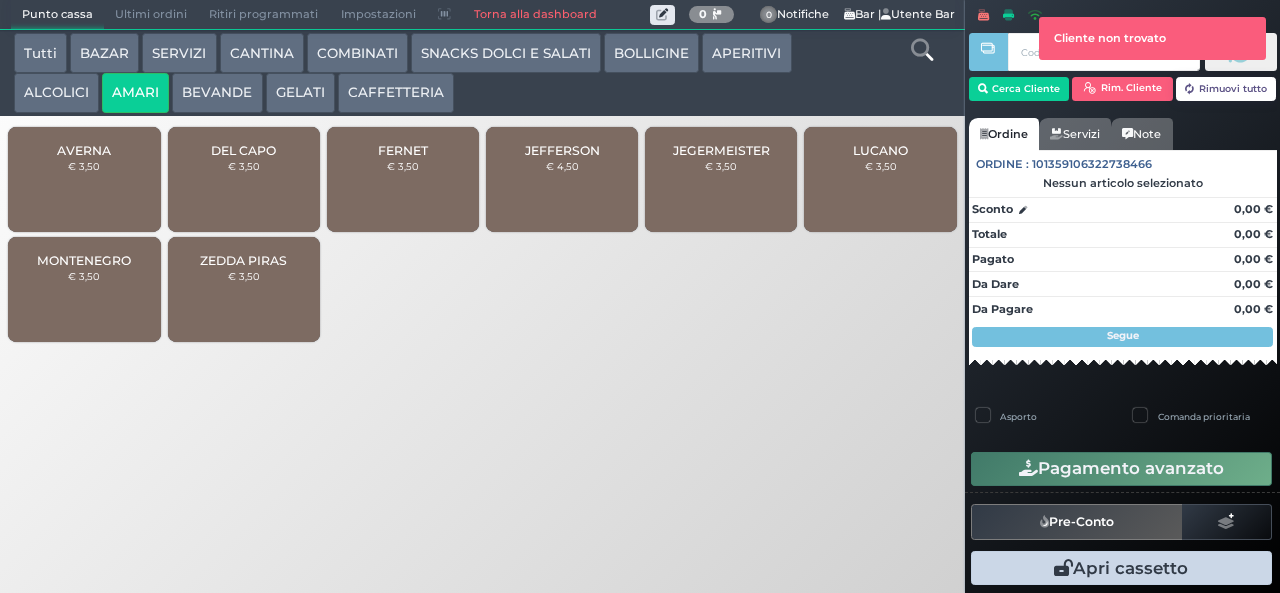 click on "DEL CAPO" at bounding box center (243, 150) 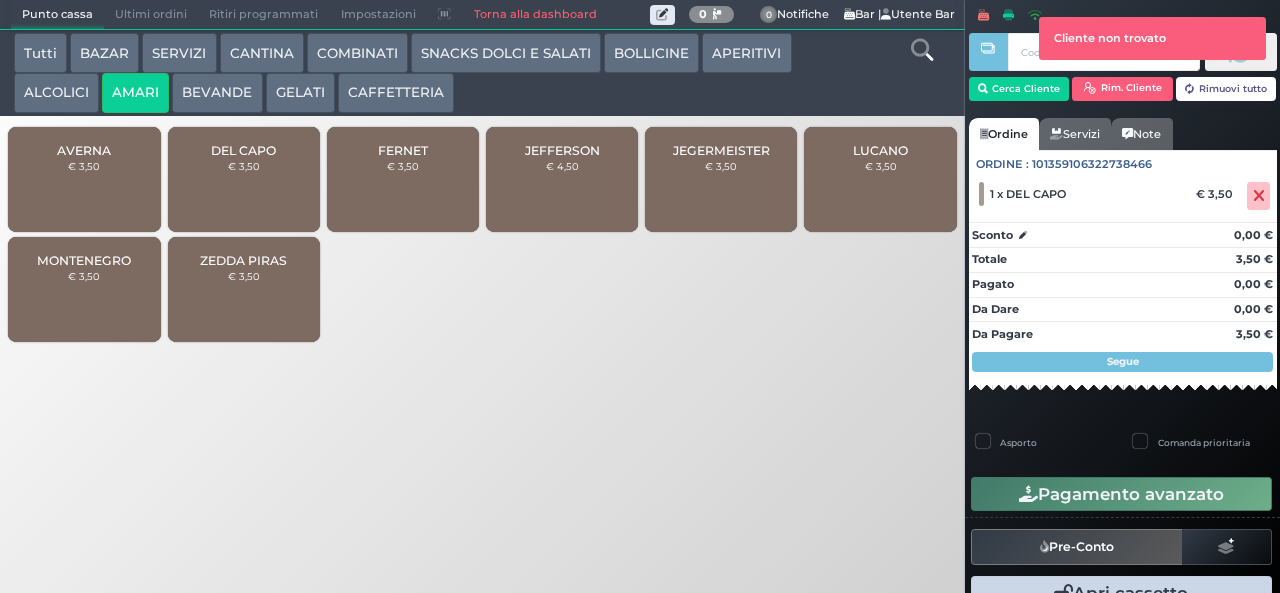 click on "CAFFETTERIA" at bounding box center [396, 93] 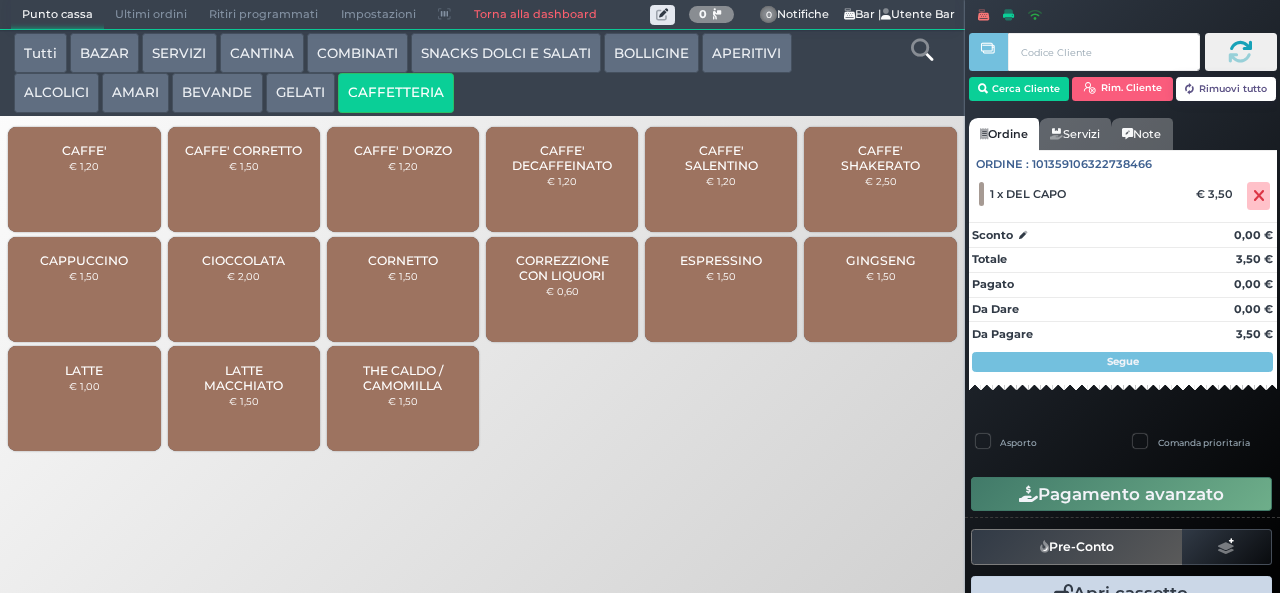 click on "CAFFE' SALENTINO" at bounding box center (721, 158) 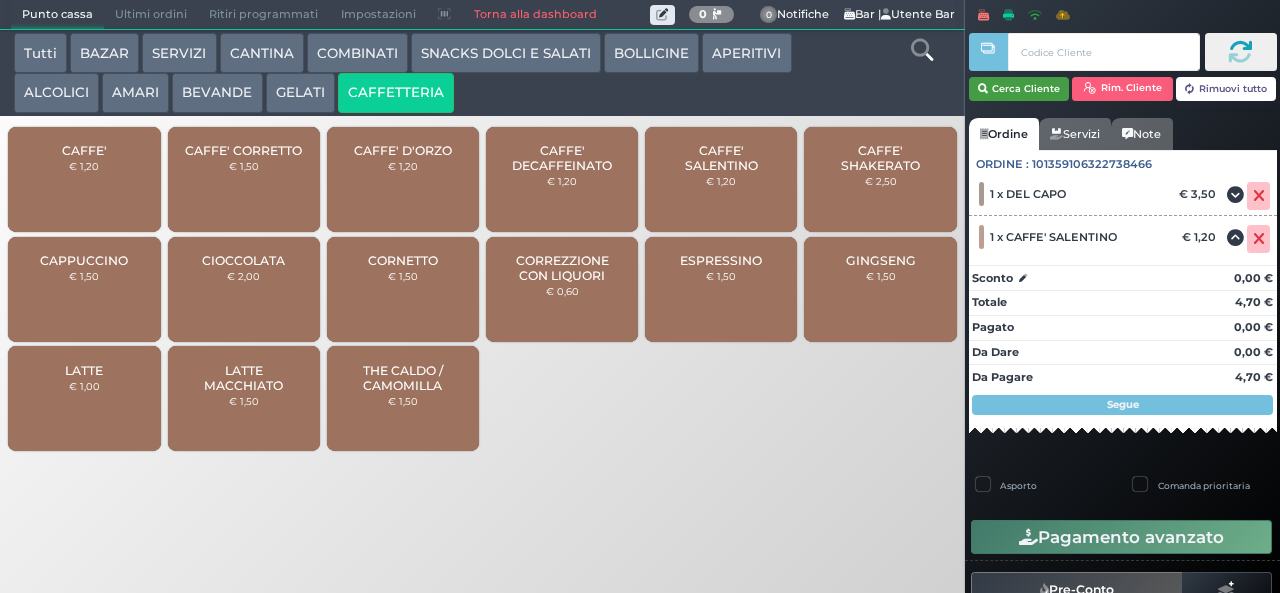 click on "Cerca Cliente" at bounding box center (1019, 89) 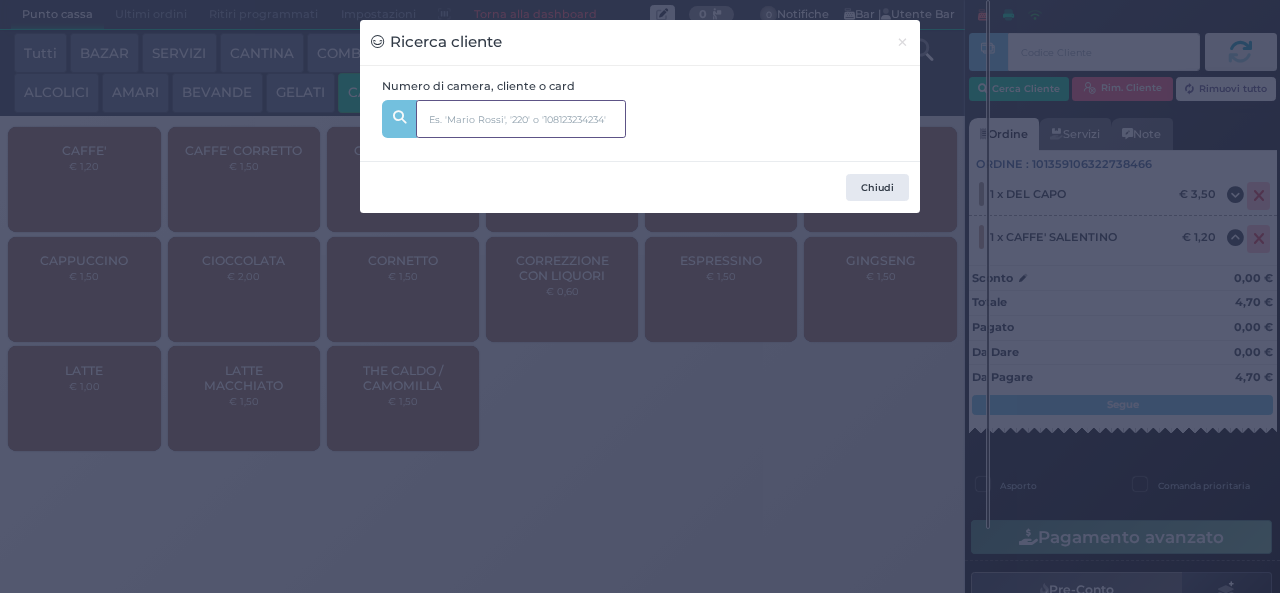 click at bounding box center (521, 119) 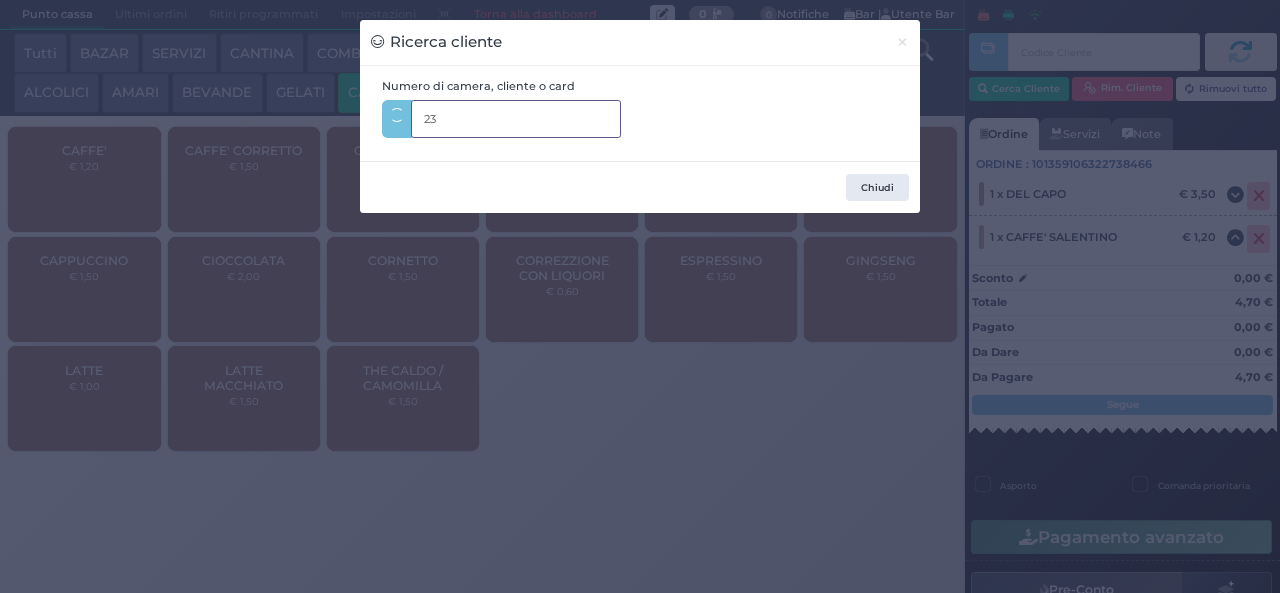 type on "234" 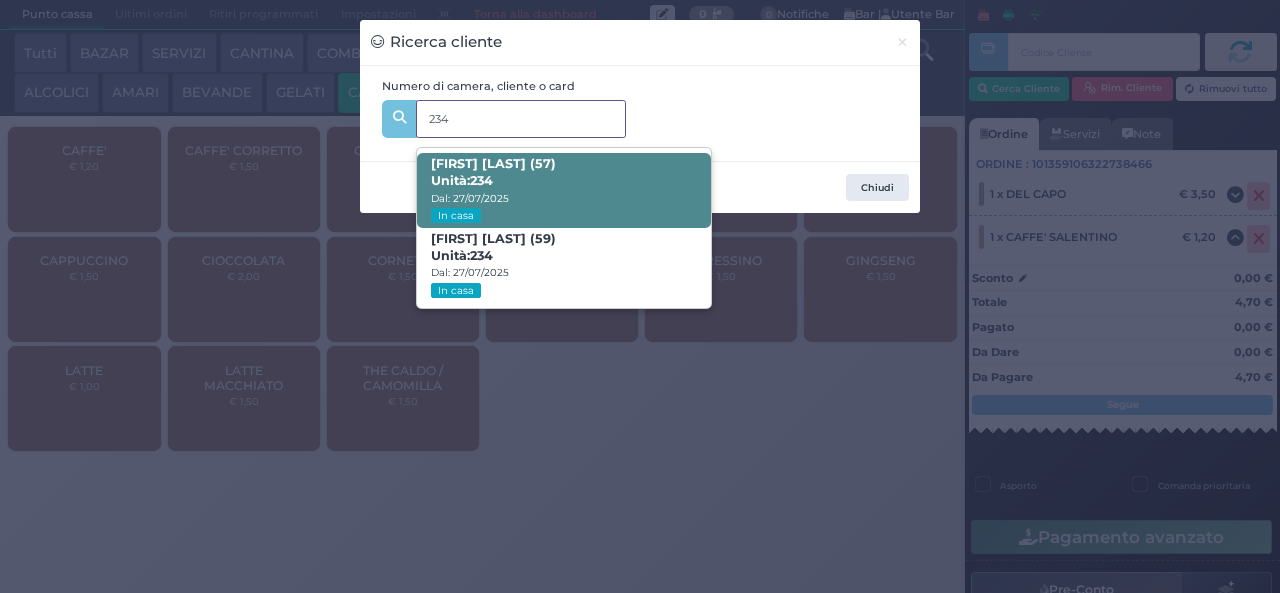 click on "Rosa Sannino (57) Unità:  234 Dal: 27/07/2025 In casa" at bounding box center [563, 190] 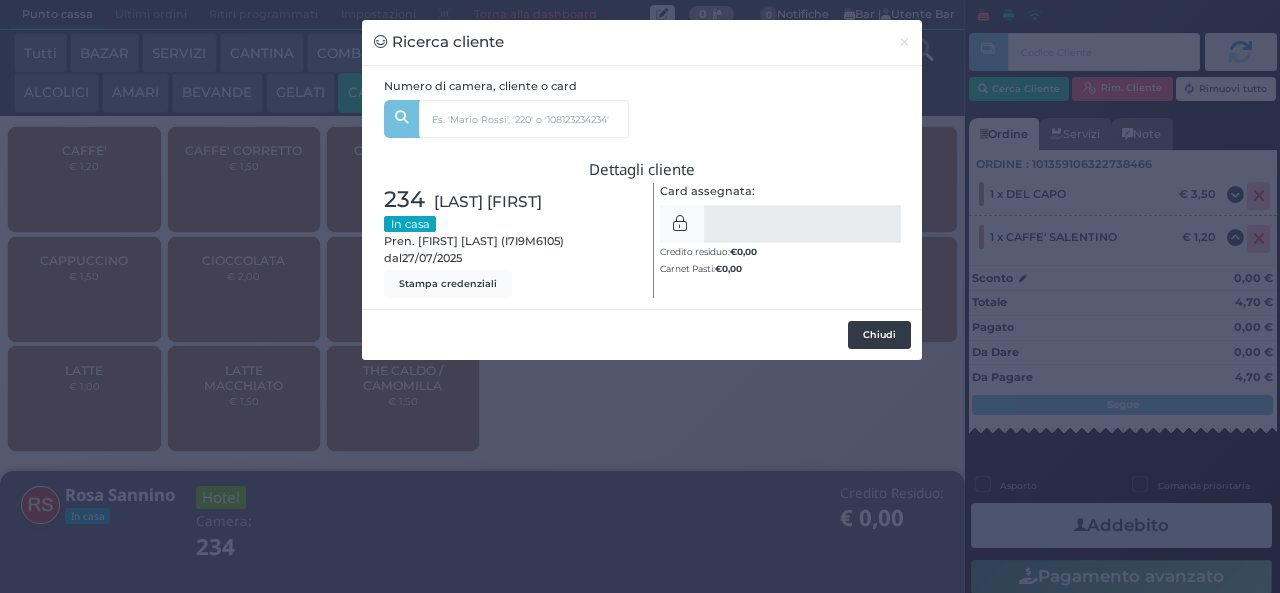 click on "Chiudi" at bounding box center [879, 335] 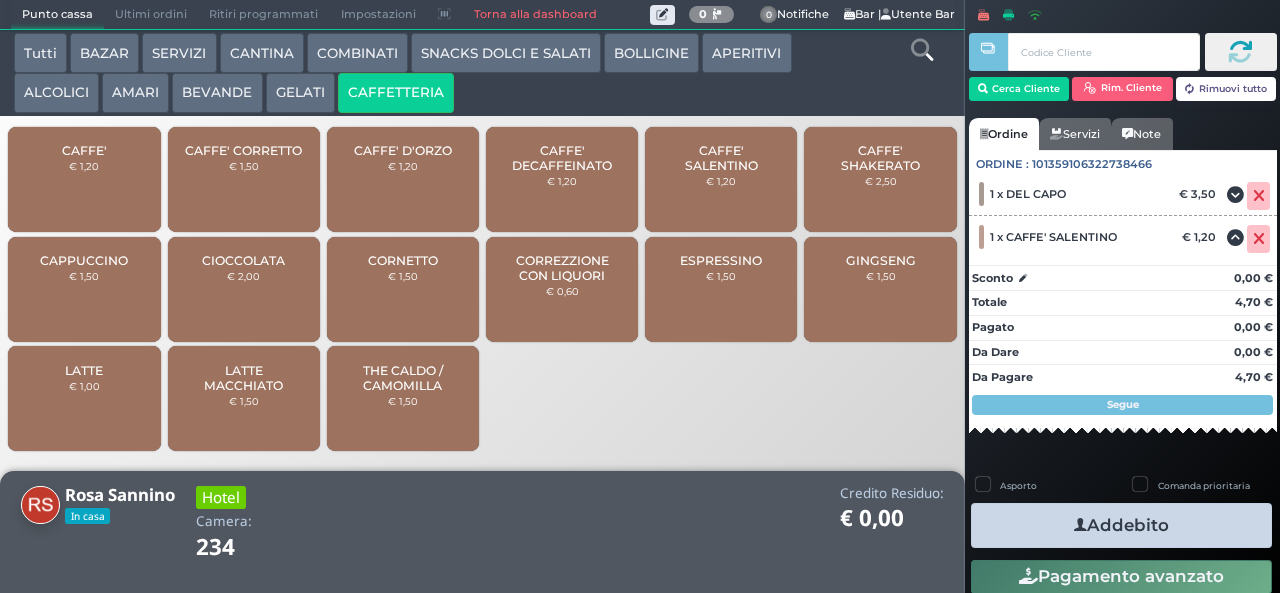 click on "Addebito" at bounding box center (1121, 525) 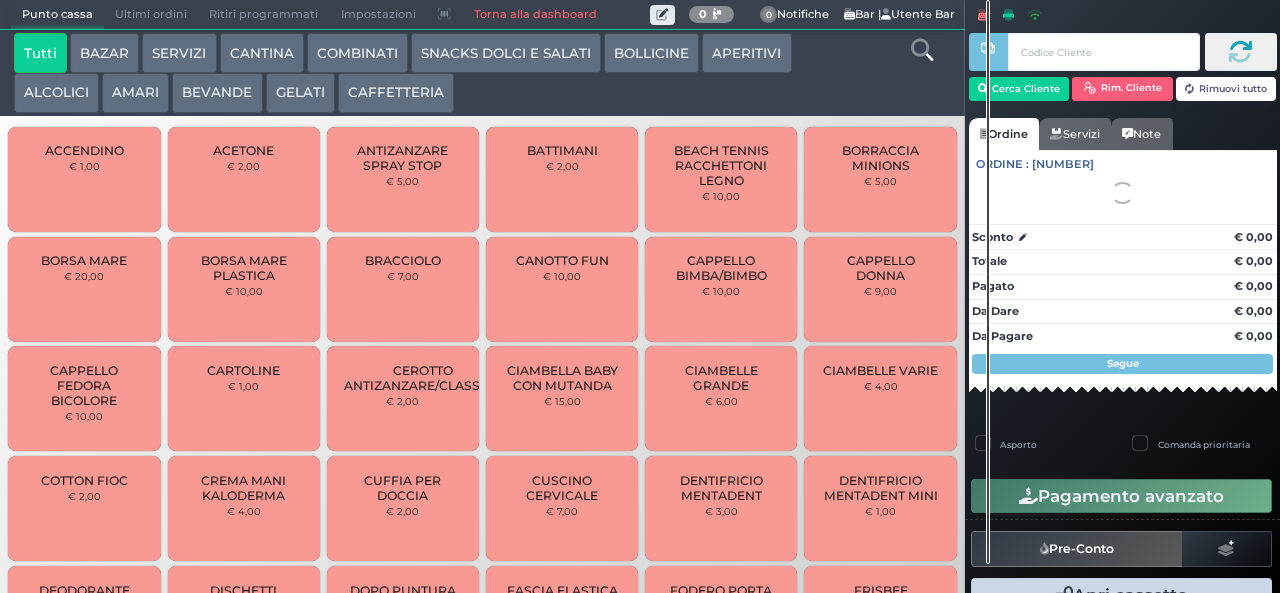 scroll, scrollTop: 0, scrollLeft: 0, axis: both 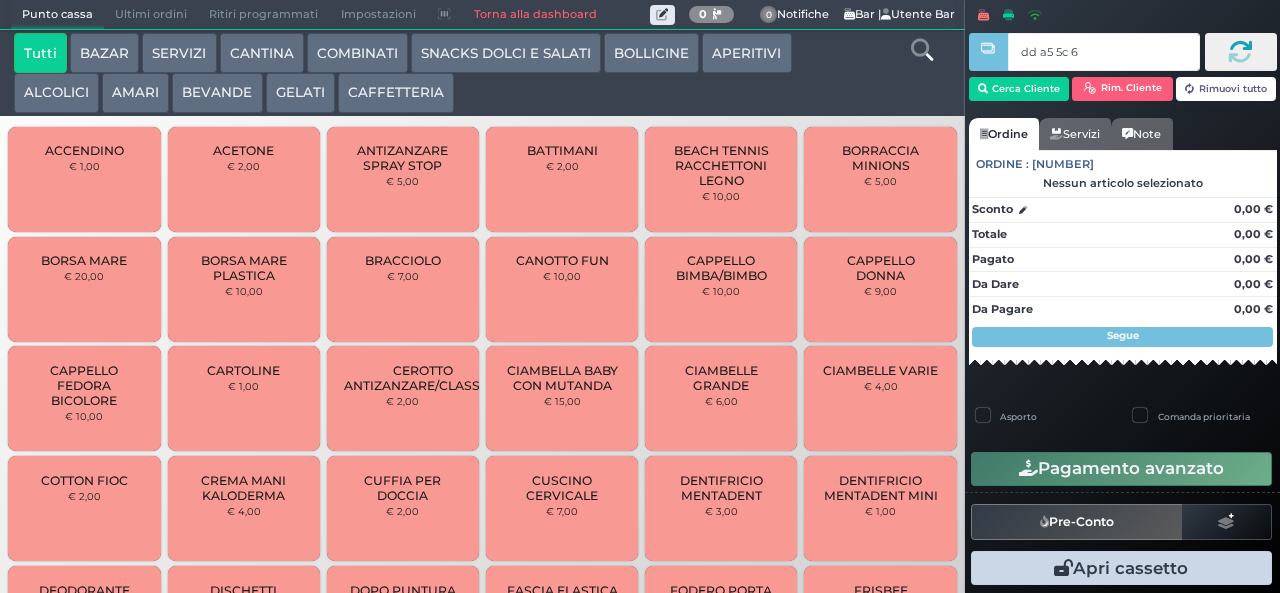 type on "dd a5 5c 66" 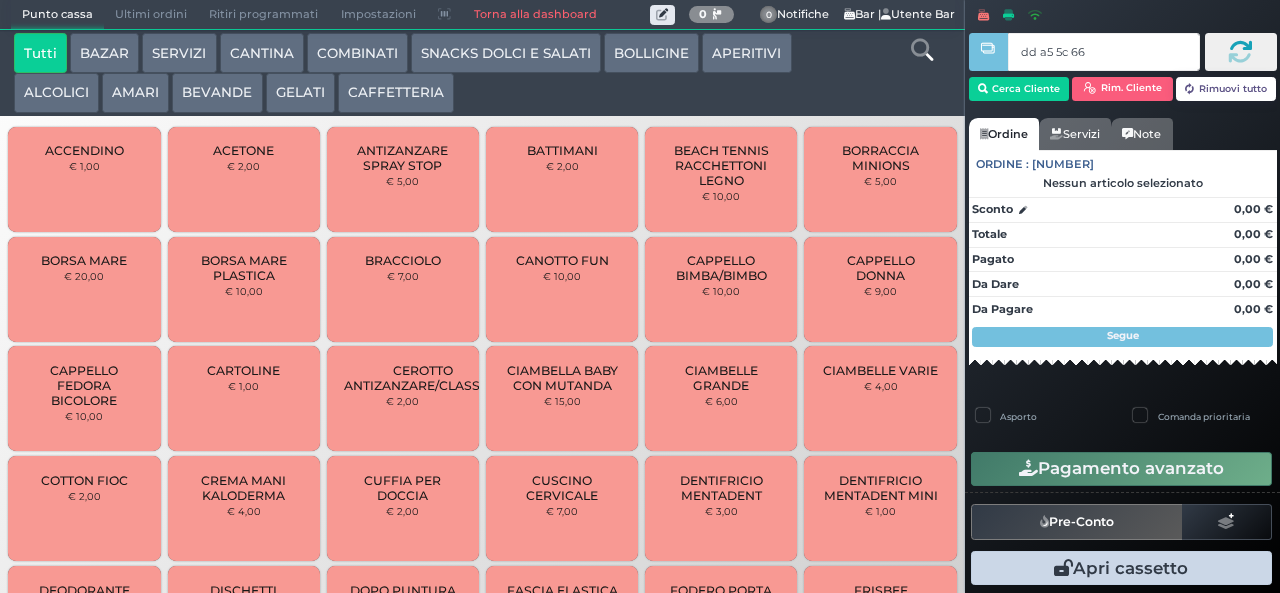 type 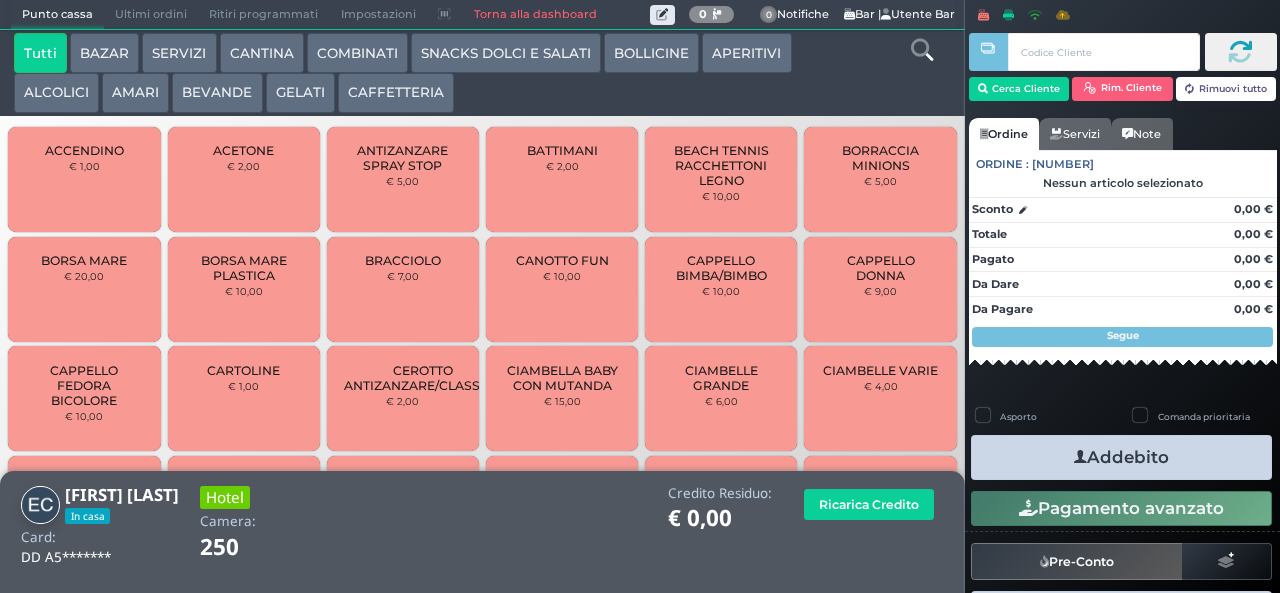 click on "GELATI" at bounding box center (300, 93) 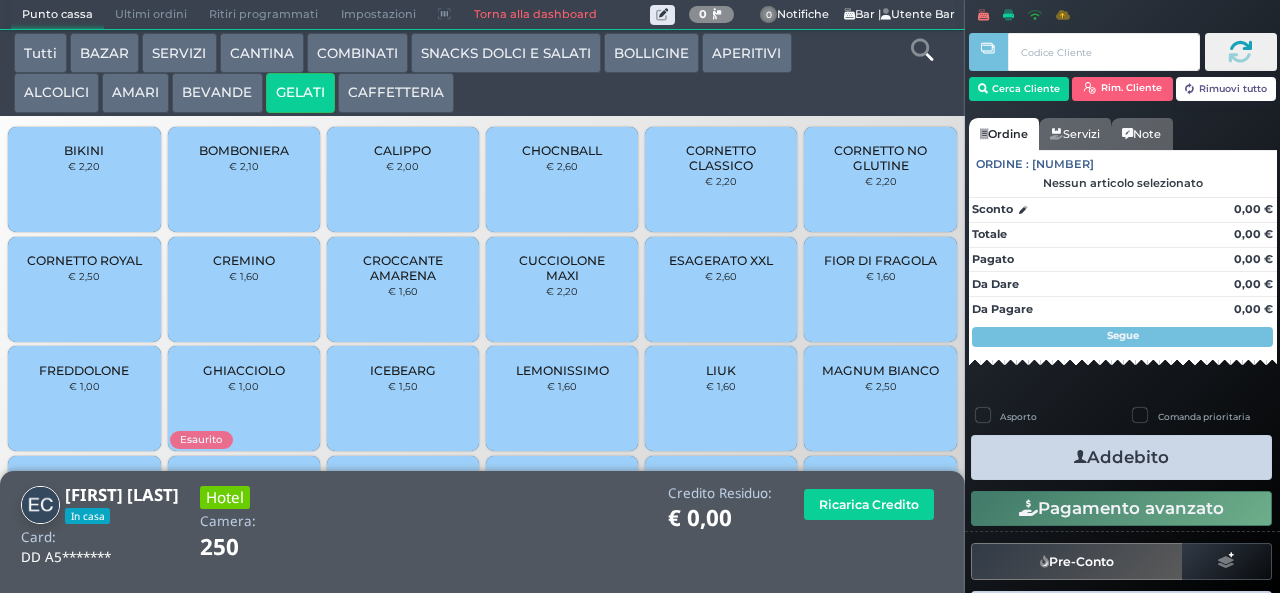 click on "AMARI" at bounding box center (135, 93) 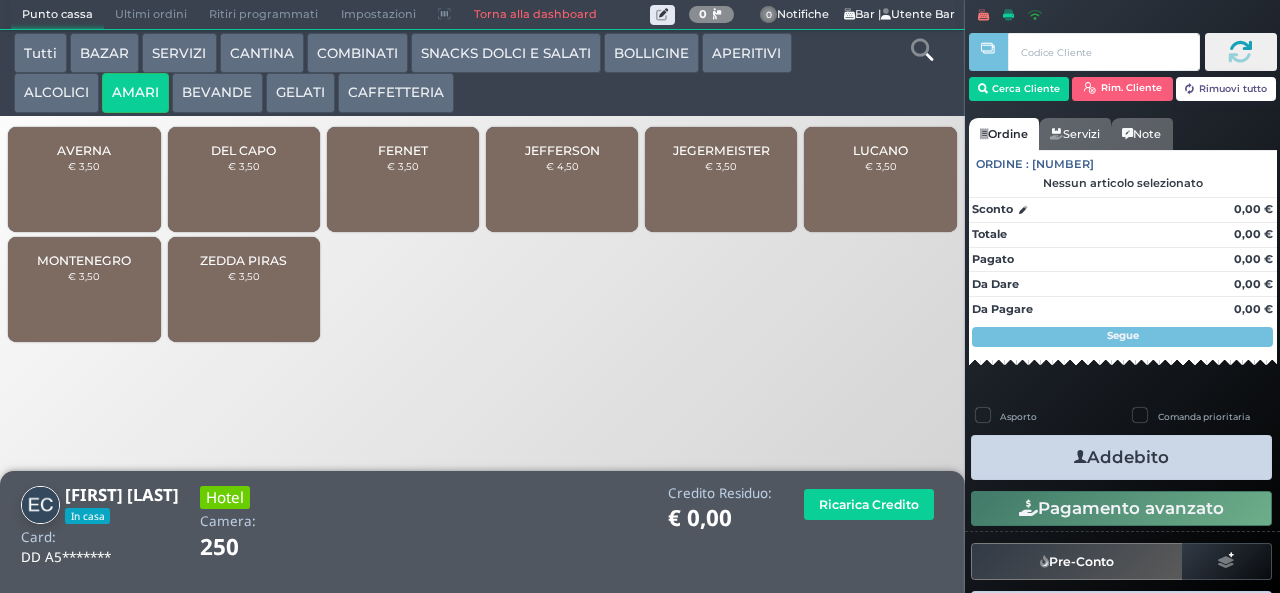 click on "ZEDDA PIRAS
€ 3,50" at bounding box center [244, 289] 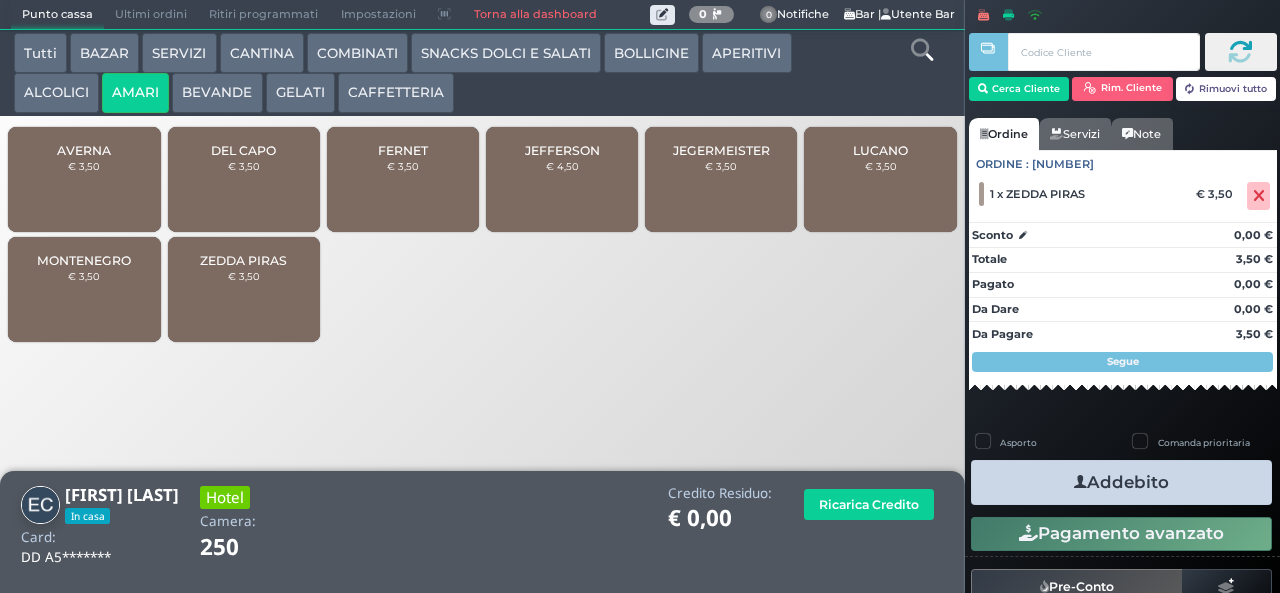 click on "Addebito" at bounding box center (1121, 482) 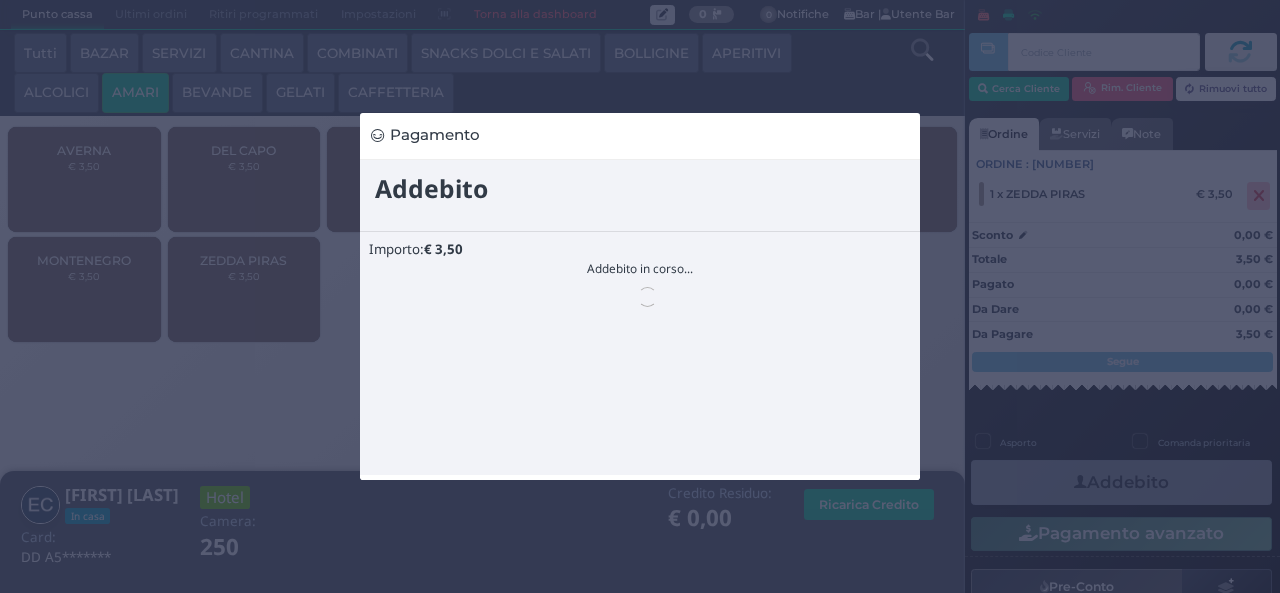 scroll, scrollTop: 0, scrollLeft: 0, axis: both 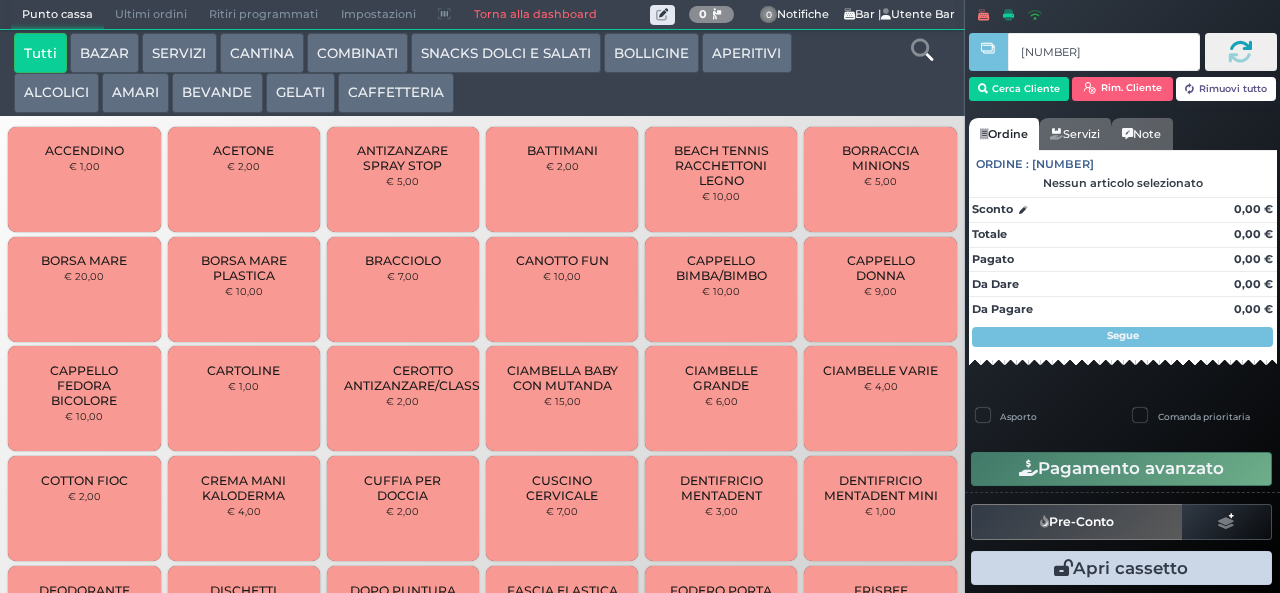 type on "[NUMBER]" 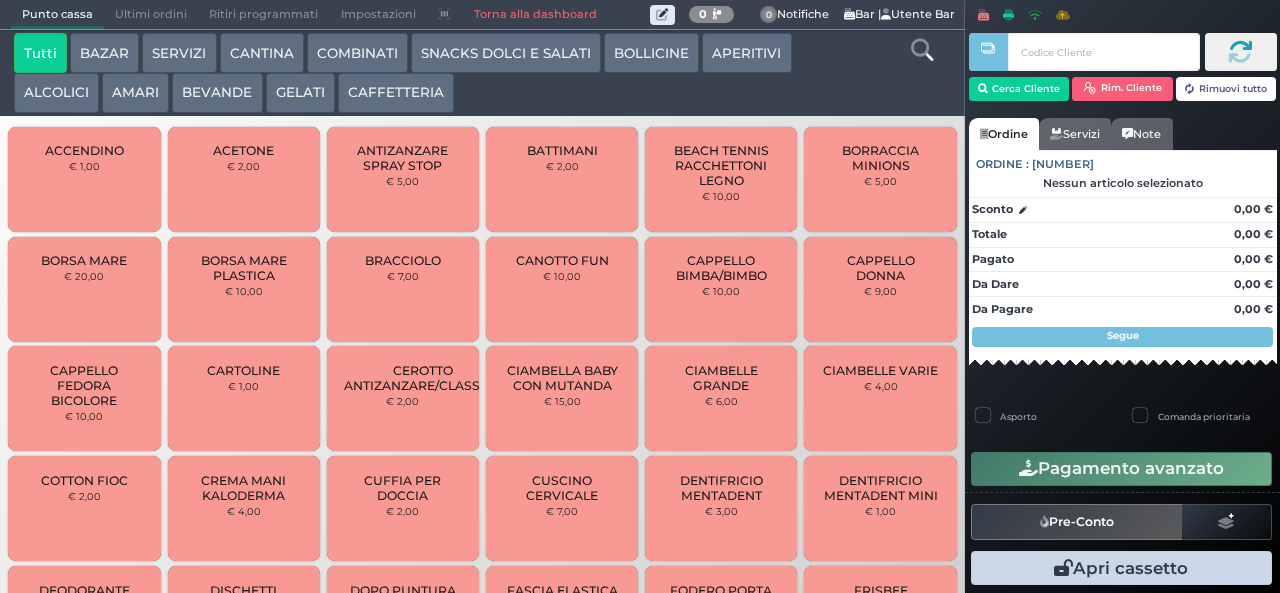 click on "BEVANDE" at bounding box center (217, 93) 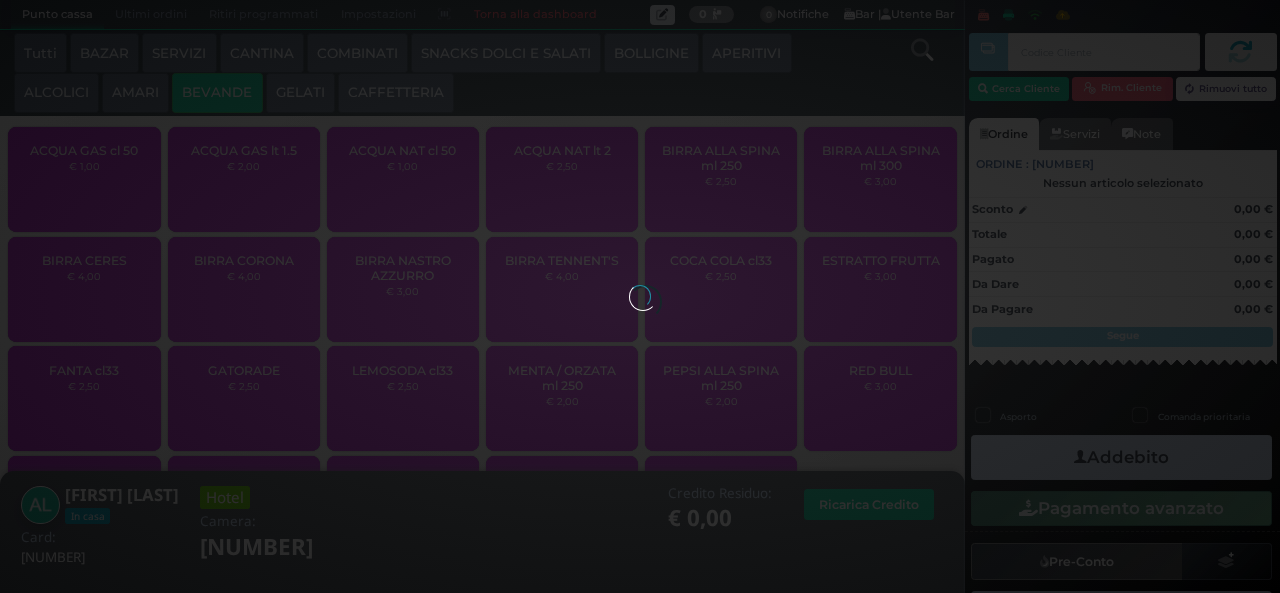 click at bounding box center (640, 296) 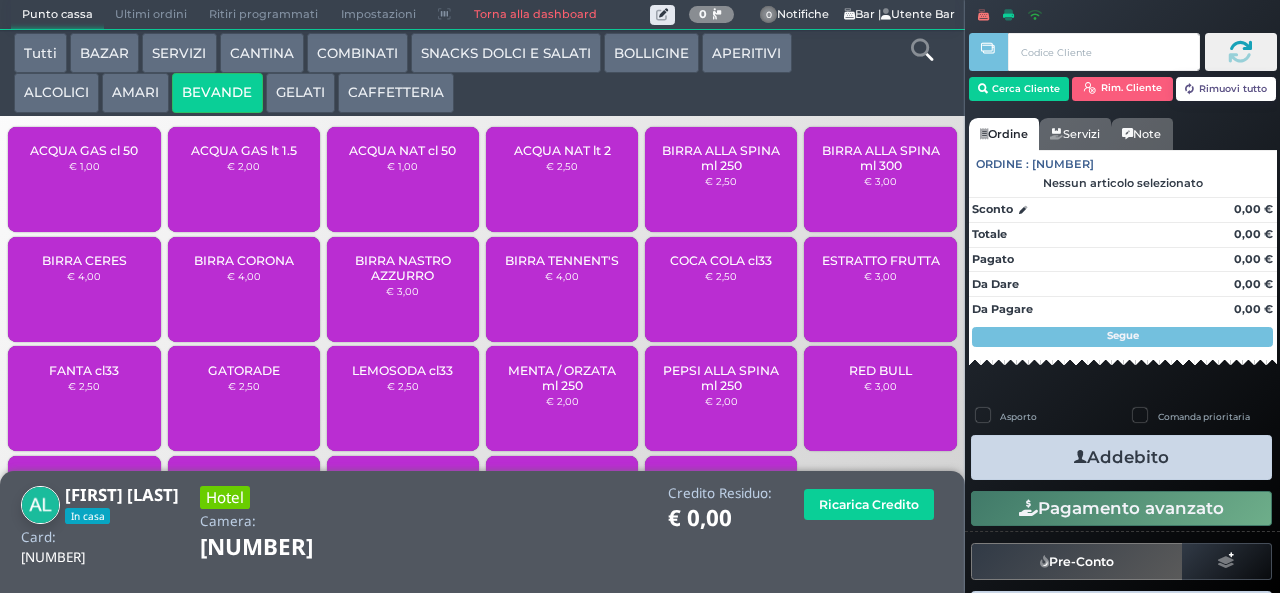 click on "AMARI" at bounding box center (135, 93) 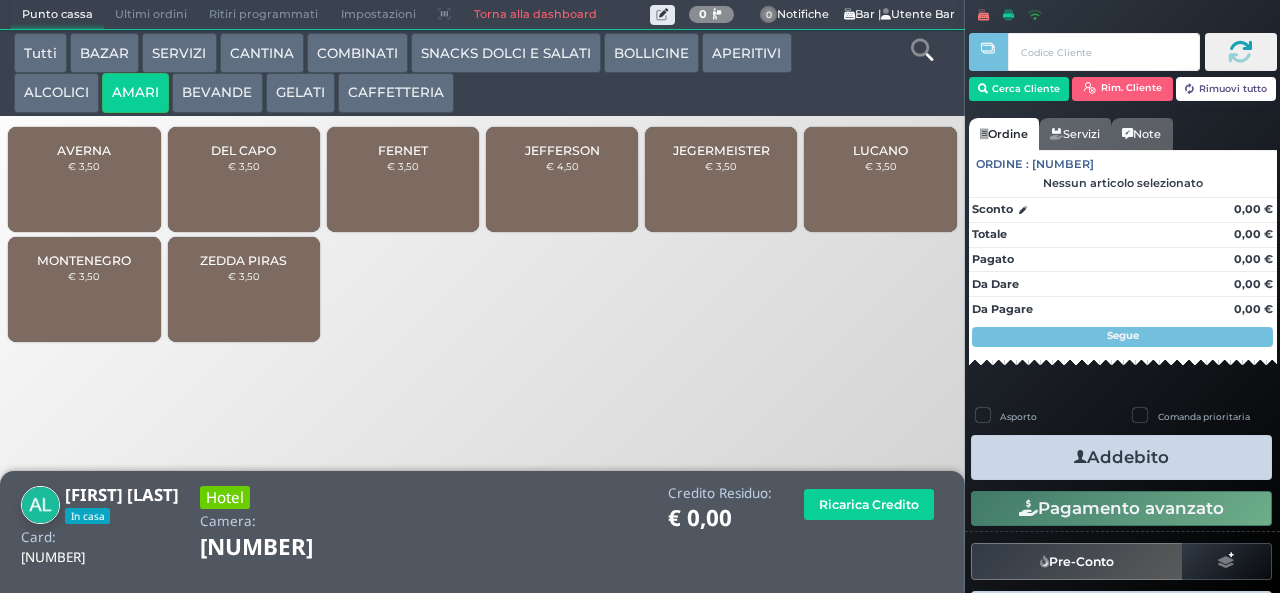 click on "€ 3,50" at bounding box center (244, 166) 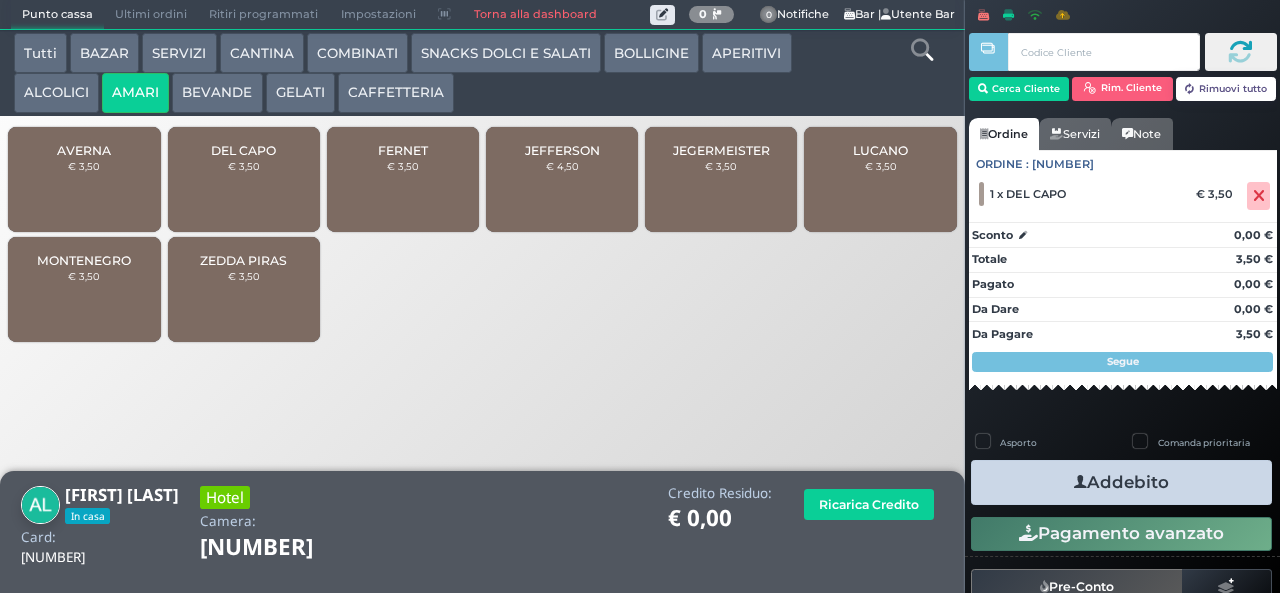 click on "COMBINATI" at bounding box center [357, 53] 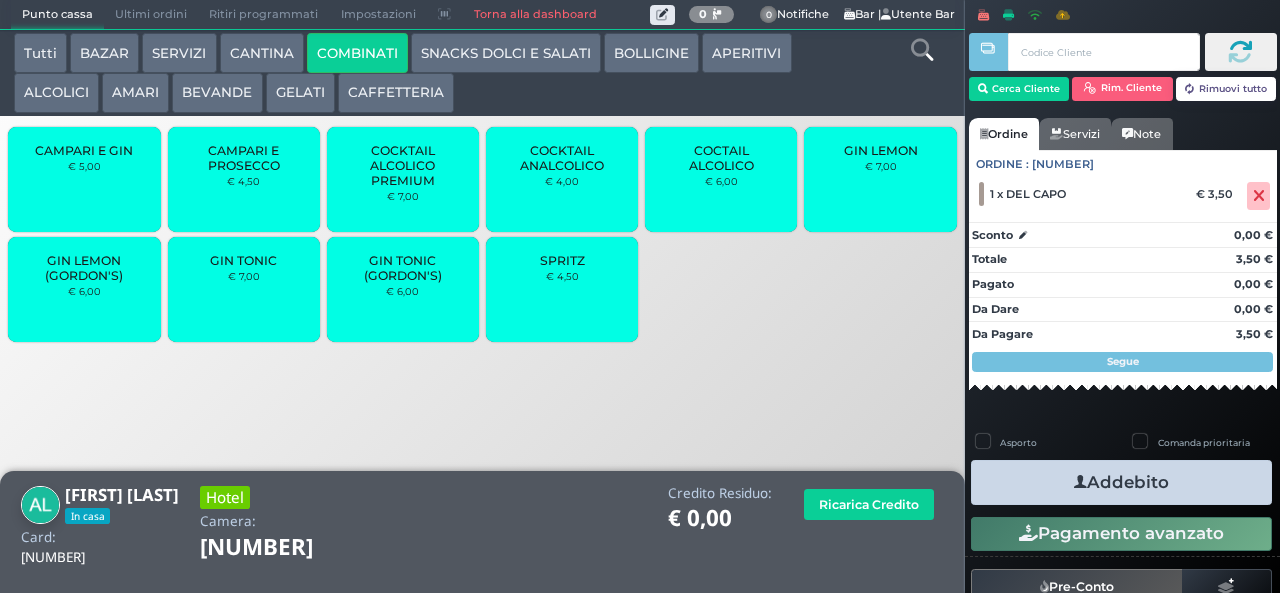 click on "SNACKS DOLCI E SALATI" at bounding box center [506, 53] 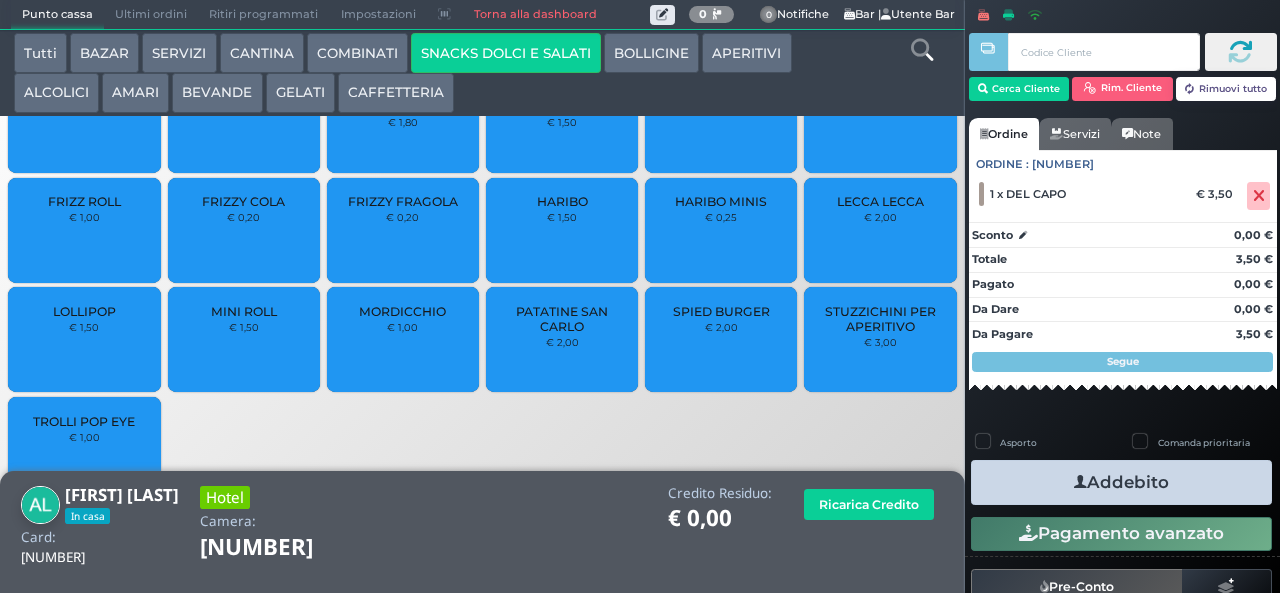 scroll, scrollTop: 107, scrollLeft: 0, axis: vertical 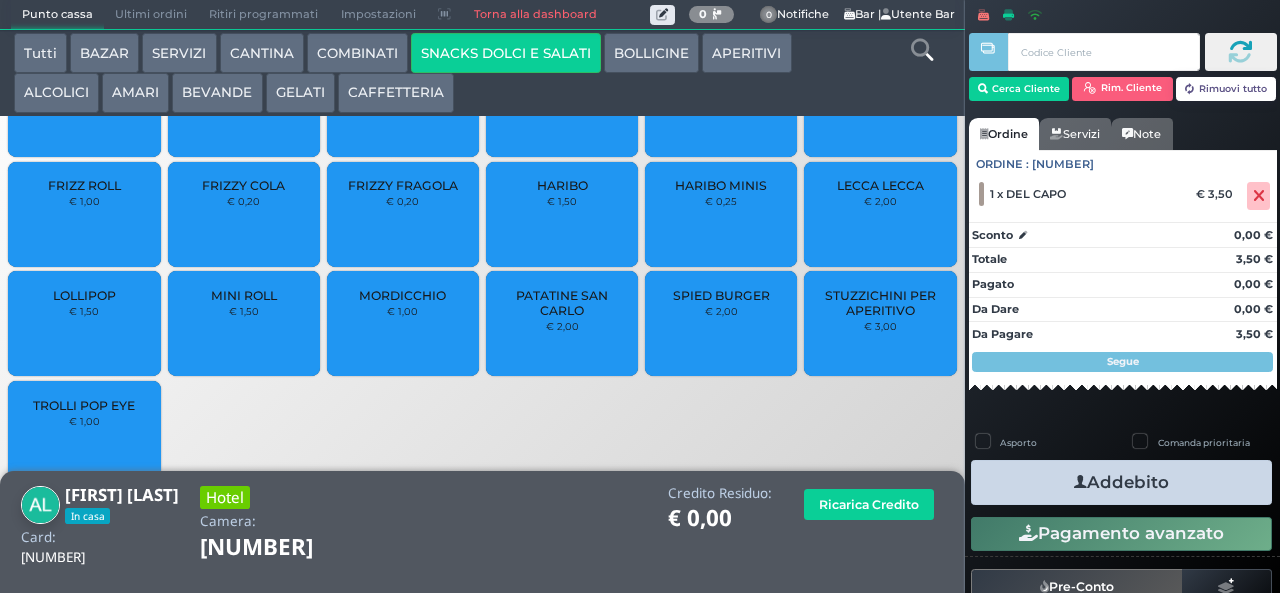 click on "LOLLIPOP
€ 1,50" at bounding box center (84, 323) 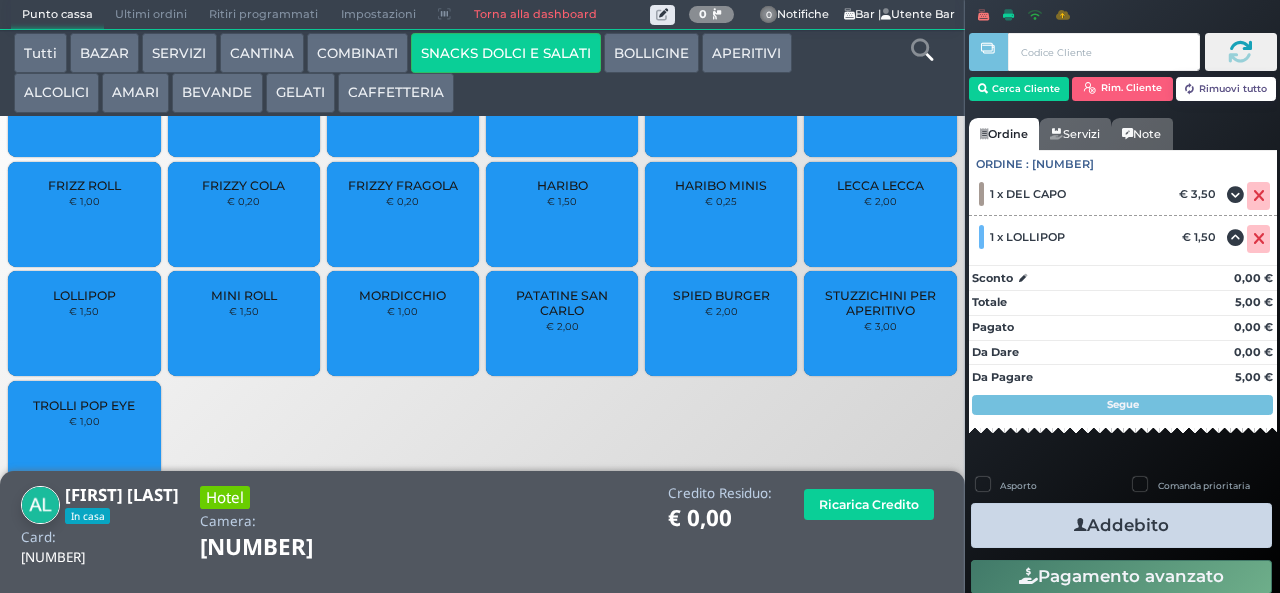click at bounding box center (1080, 525) 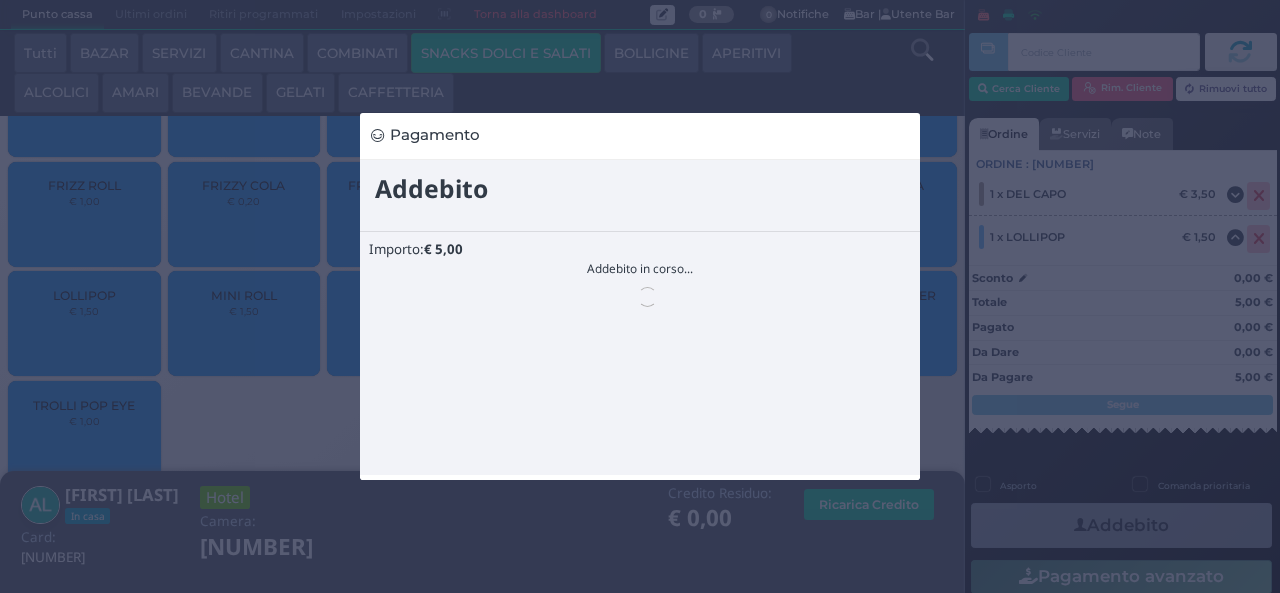 scroll, scrollTop: 0, scrollLeft: 0, axis: both 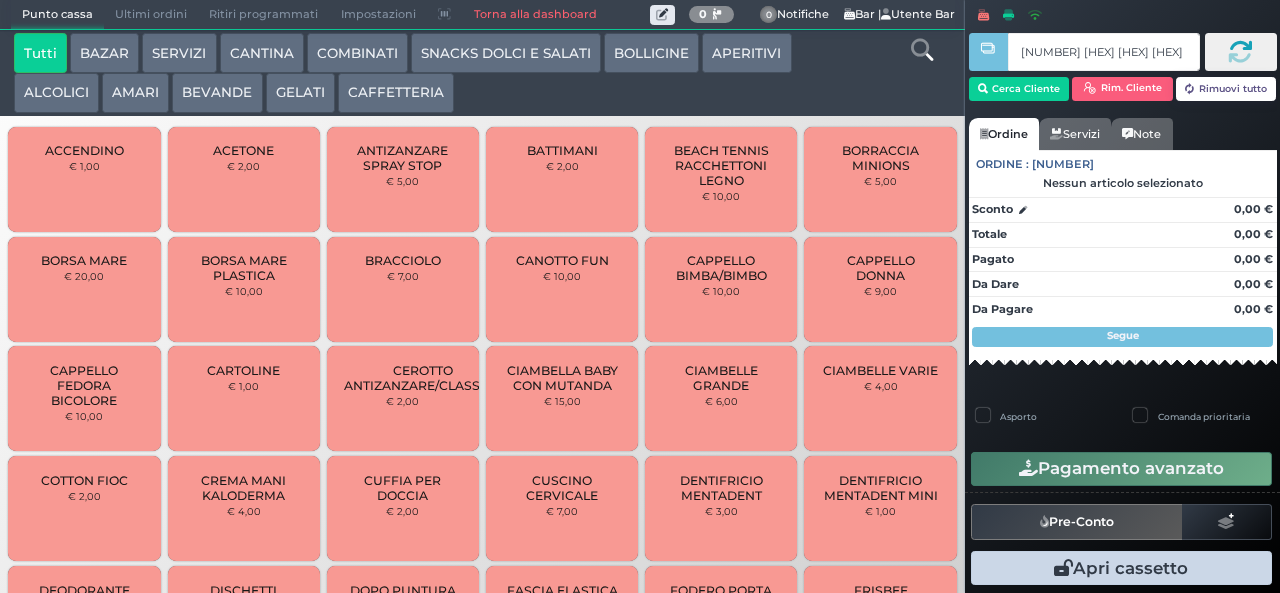 type on "79 4b fc 95" 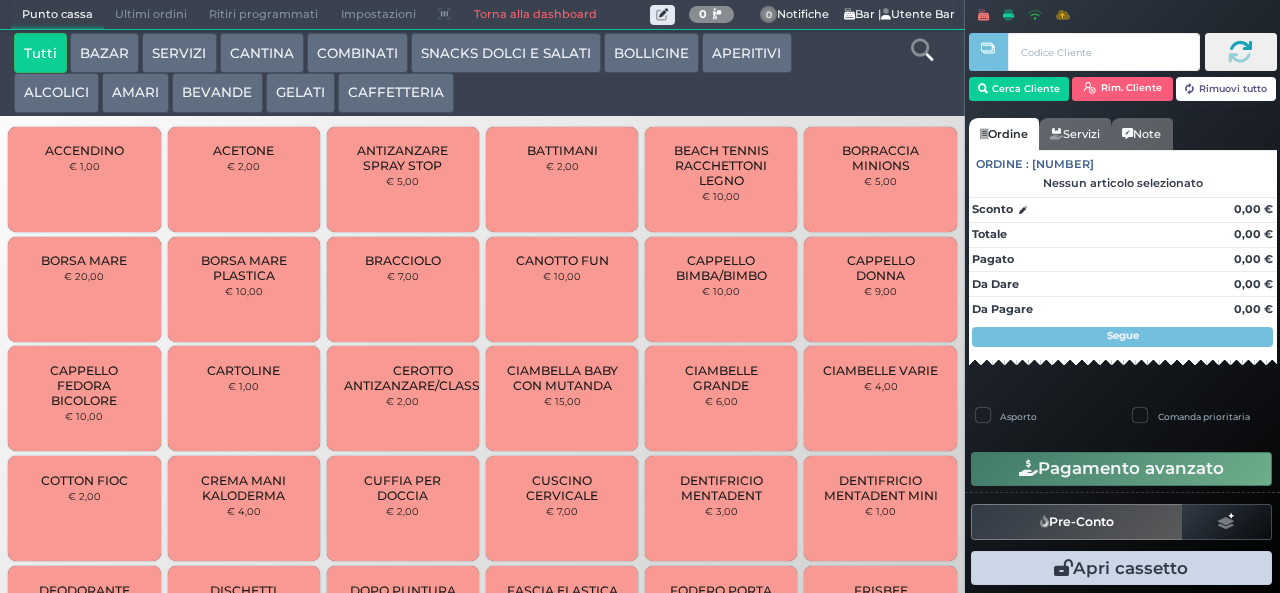 click on "BEVANDE" at bounding box center (217, 93) 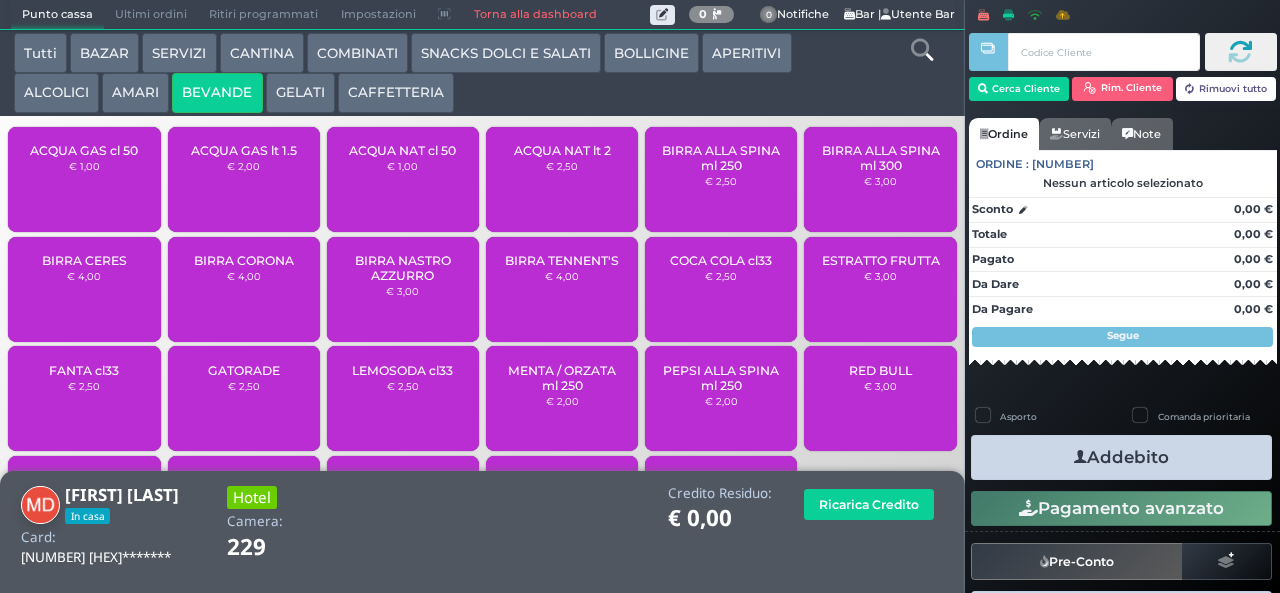 click on "ACQUA NAT cl 50
€ 1,00" at bounding box center [403, 179] 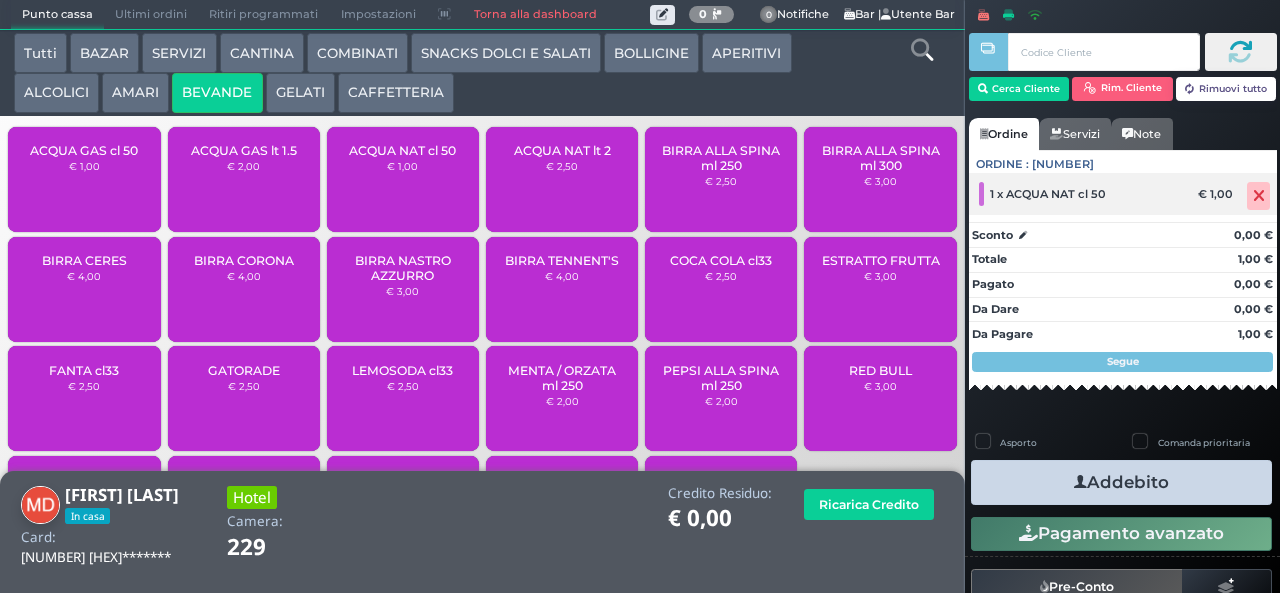 click at bounding box center (1259, 196) 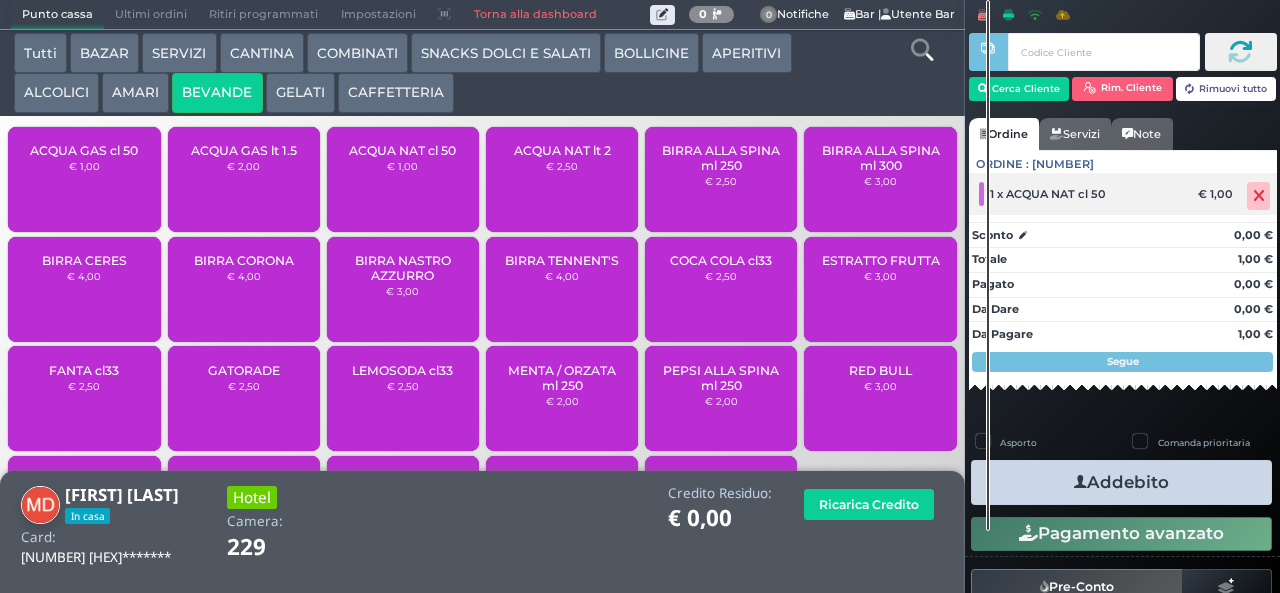 click at bounding box center [1259, 196] 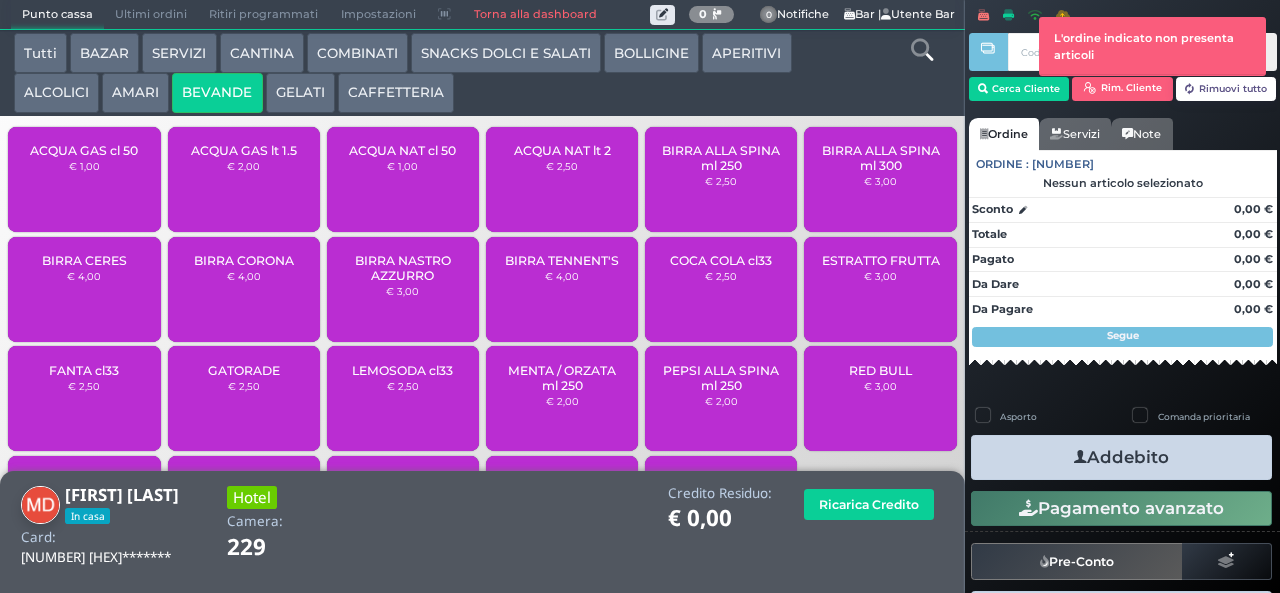 click on "ACQUA NAT lt 2" at bounding box center (562, 150) 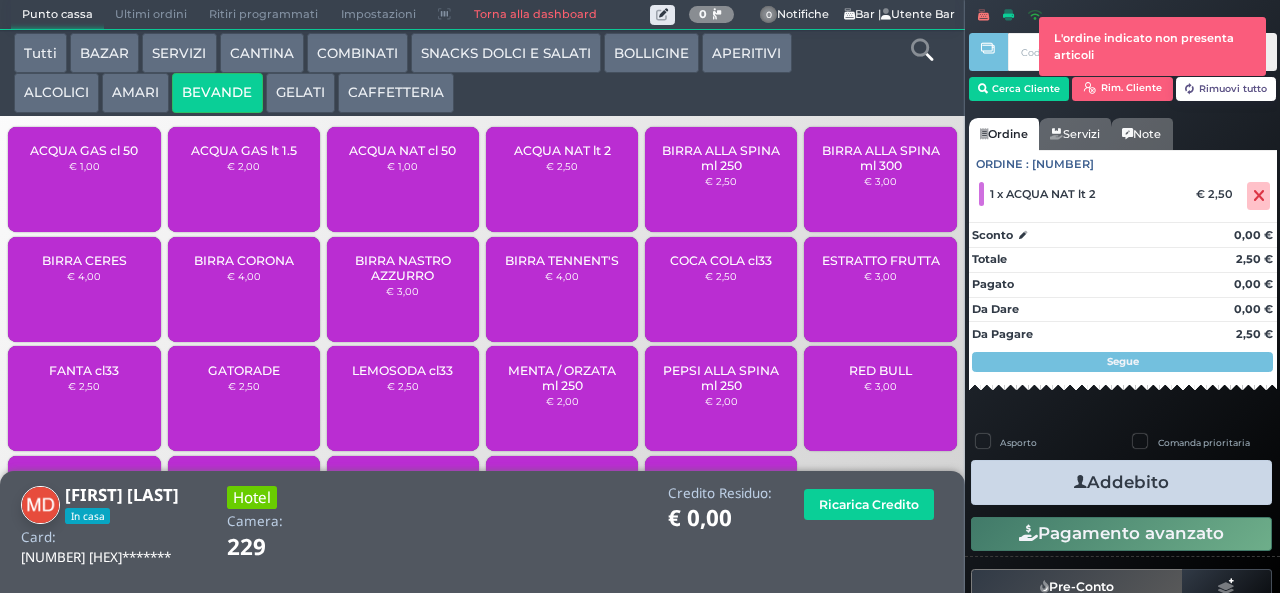 click on "Addebito" at bounding box center [1121, 482] 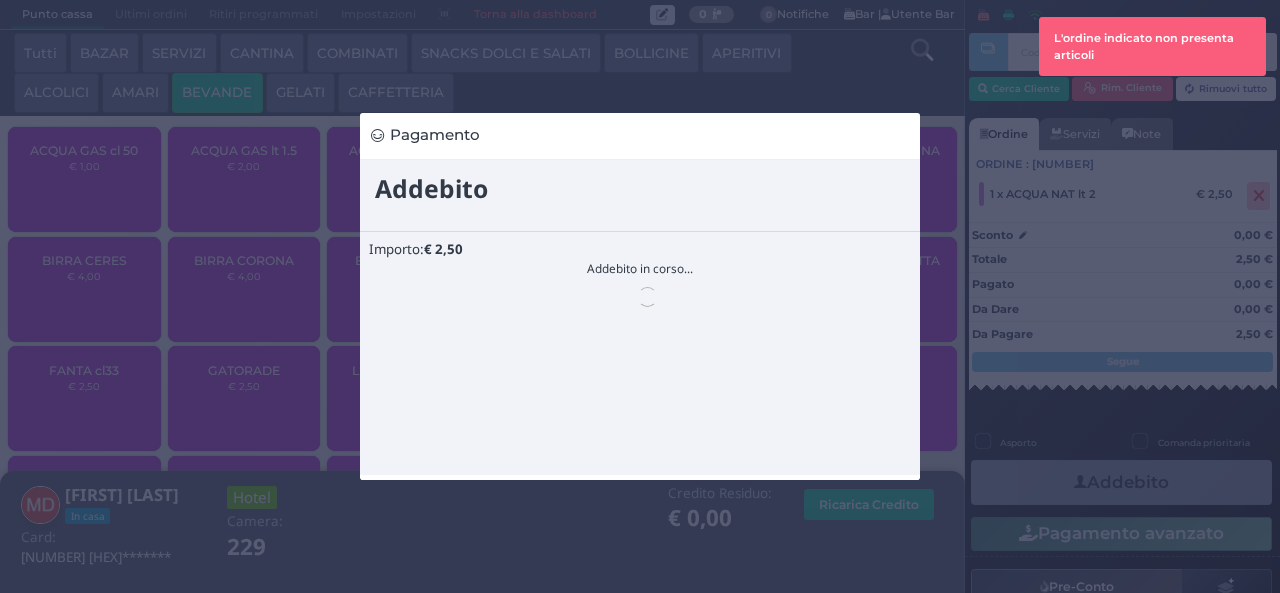 scroll, scrollTop: 0, scrollLeft: 0, axis: both 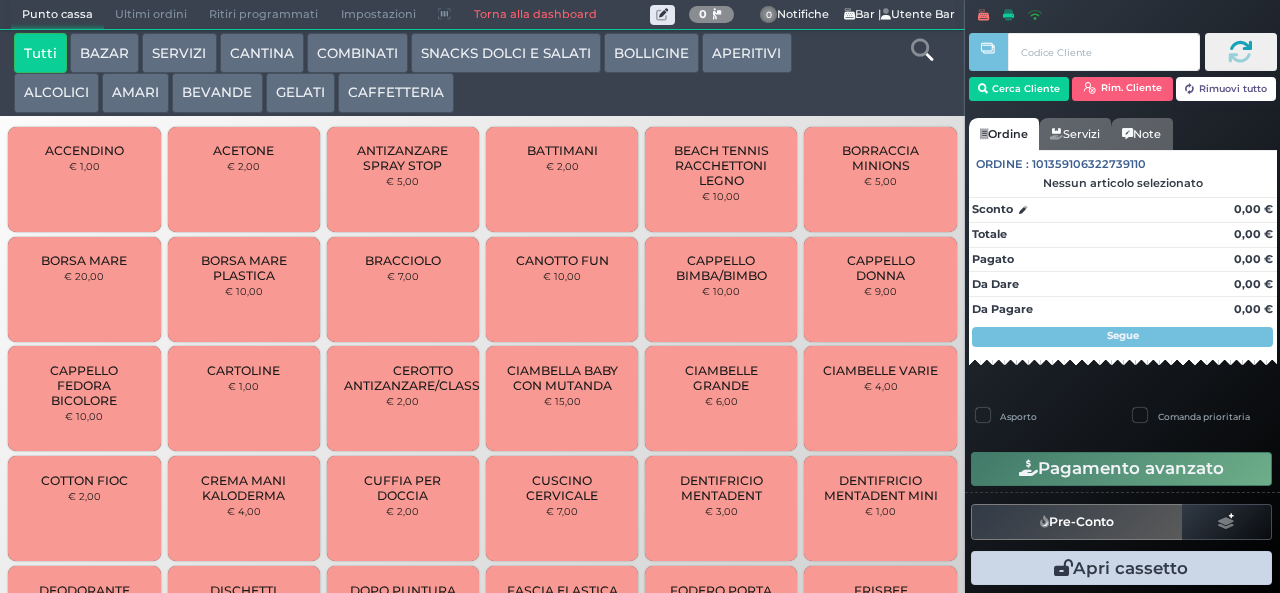 click on "BAZAR" at bounding box center [104, 53] 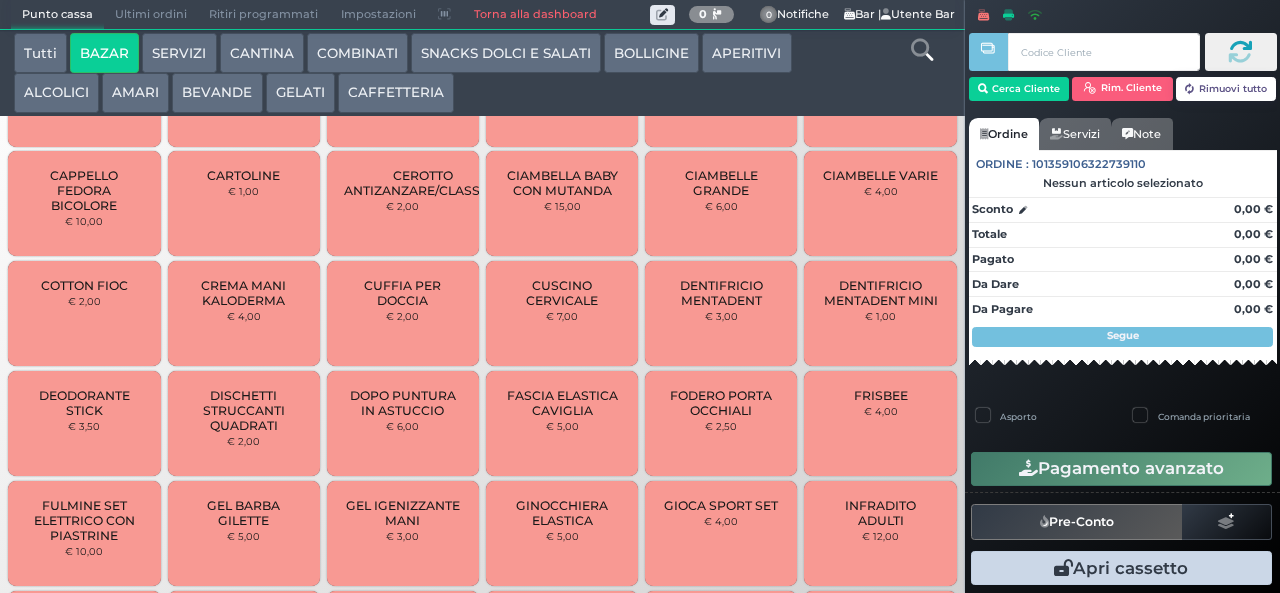 scroll, scrollTop: 220, scrollLeft: 0, axis: vertical 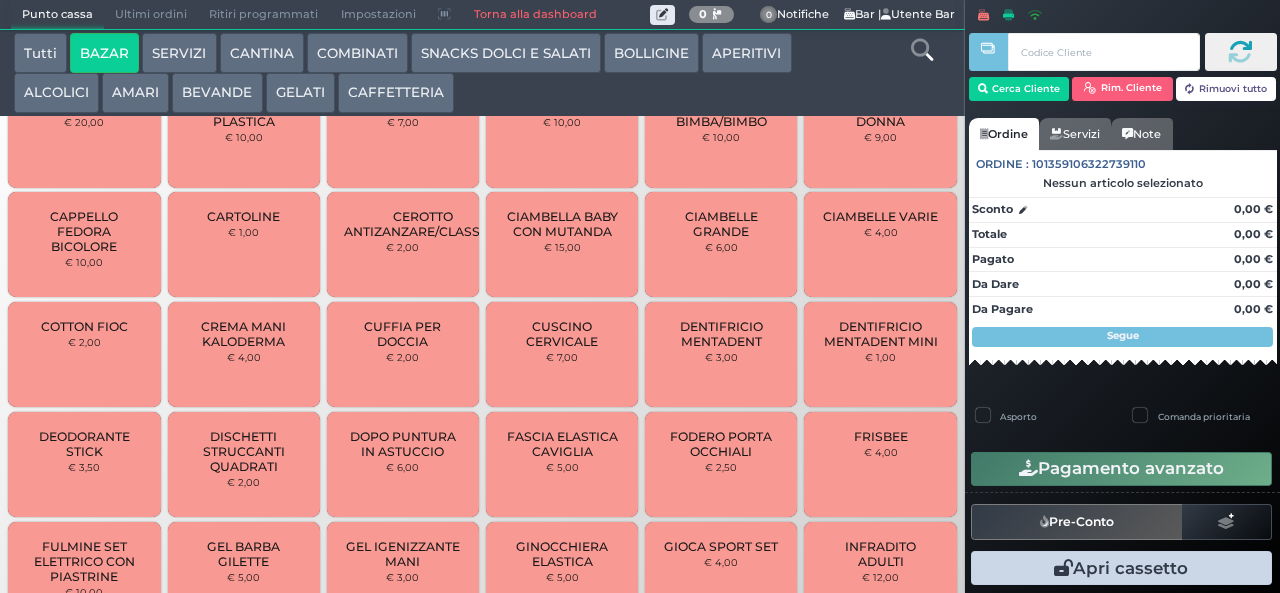 click on "DENTIFRICIO MENTADENT" at bounding box center [721, 334] 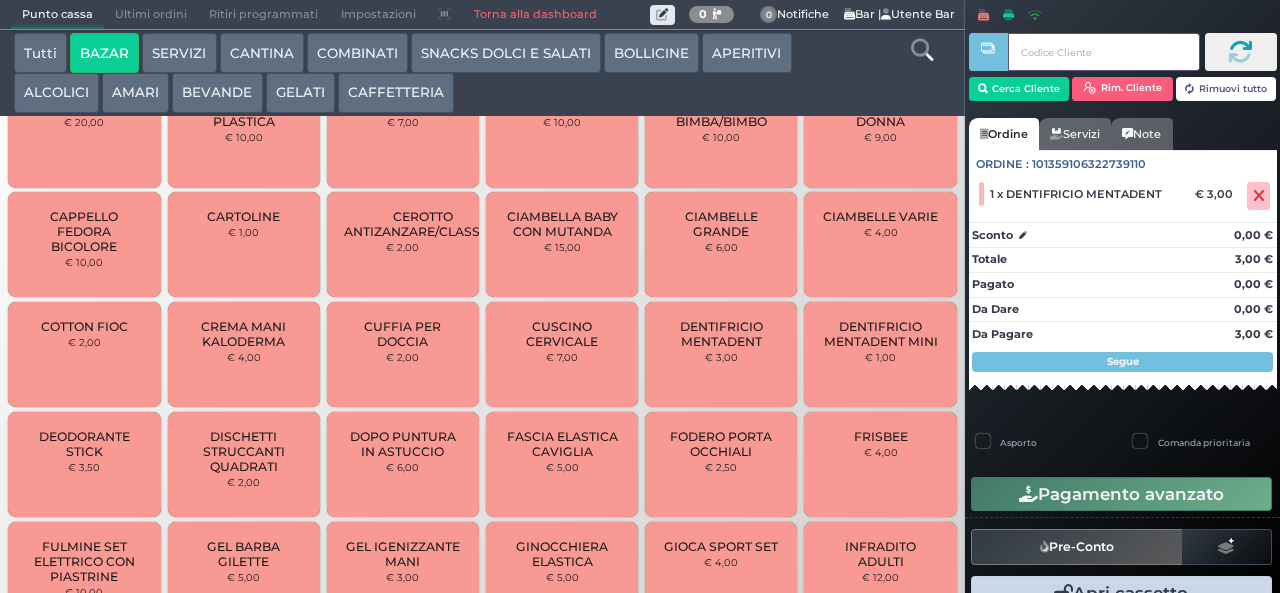 type 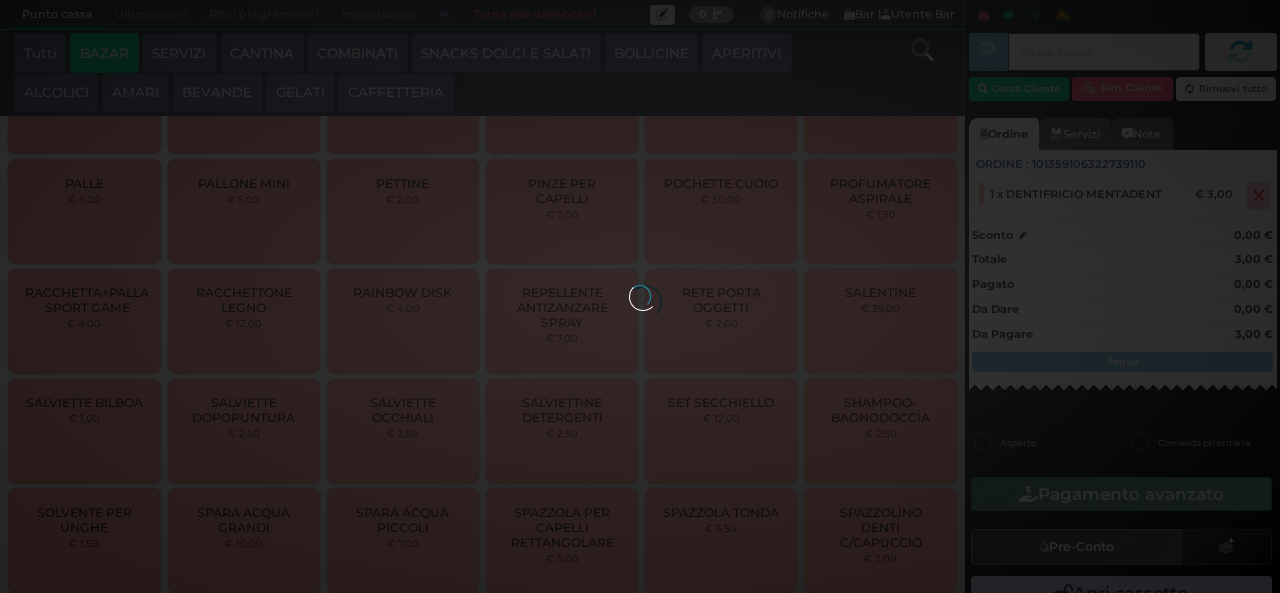 scroll, scrollTop: 1538, scrollLeft: 0, axis: vertical 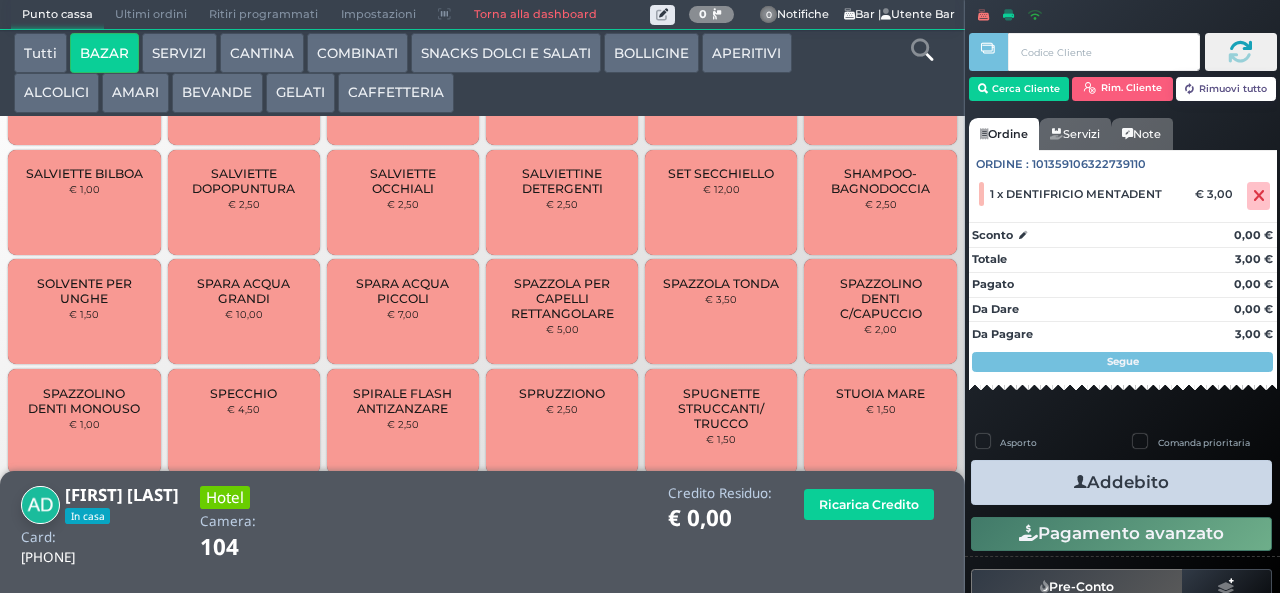 click on "Addebito" at bounding box center (1121, 482) 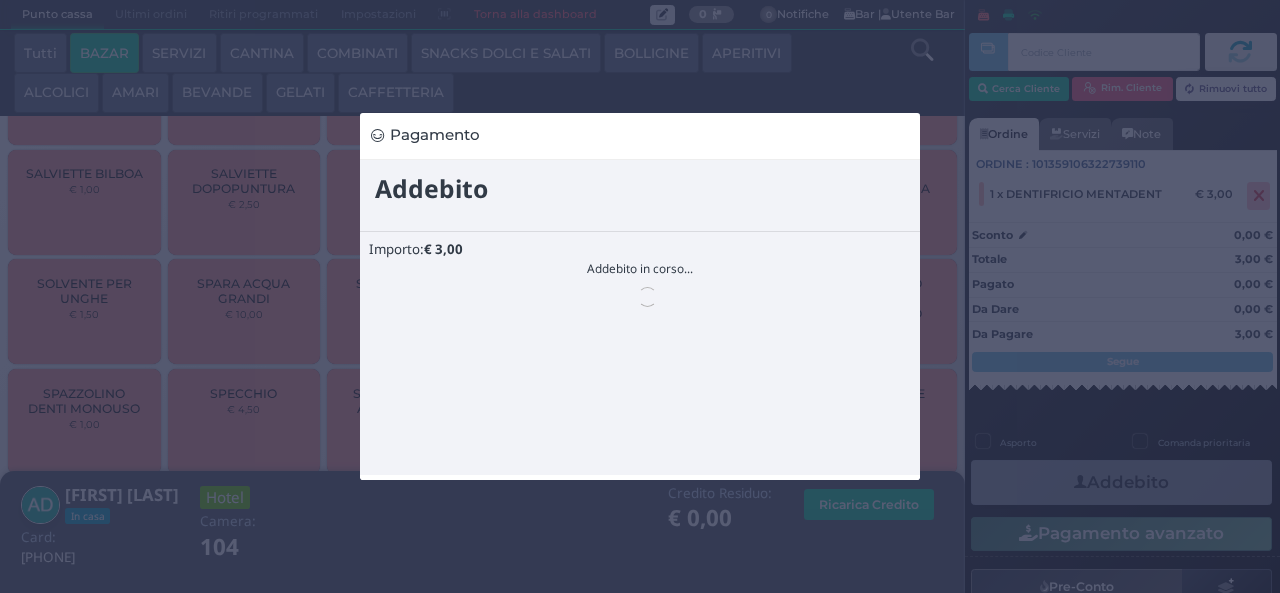 scroll, scrollTop: 0, scrollLeft: 0, axis: both 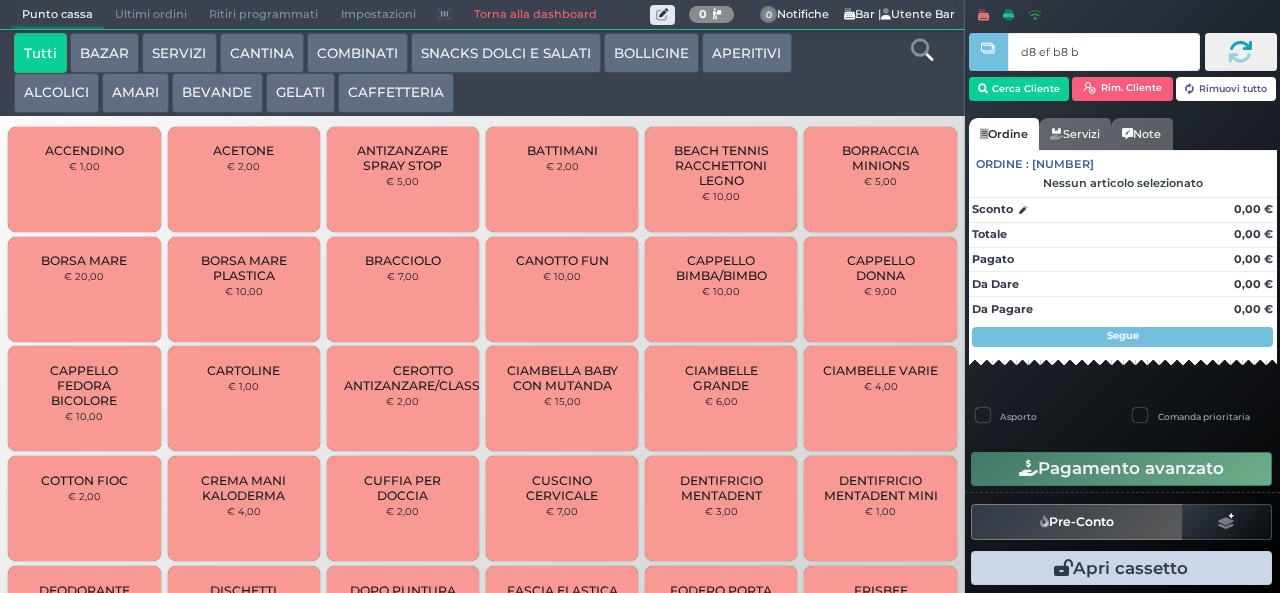 type on "d8 ef b8 b9" 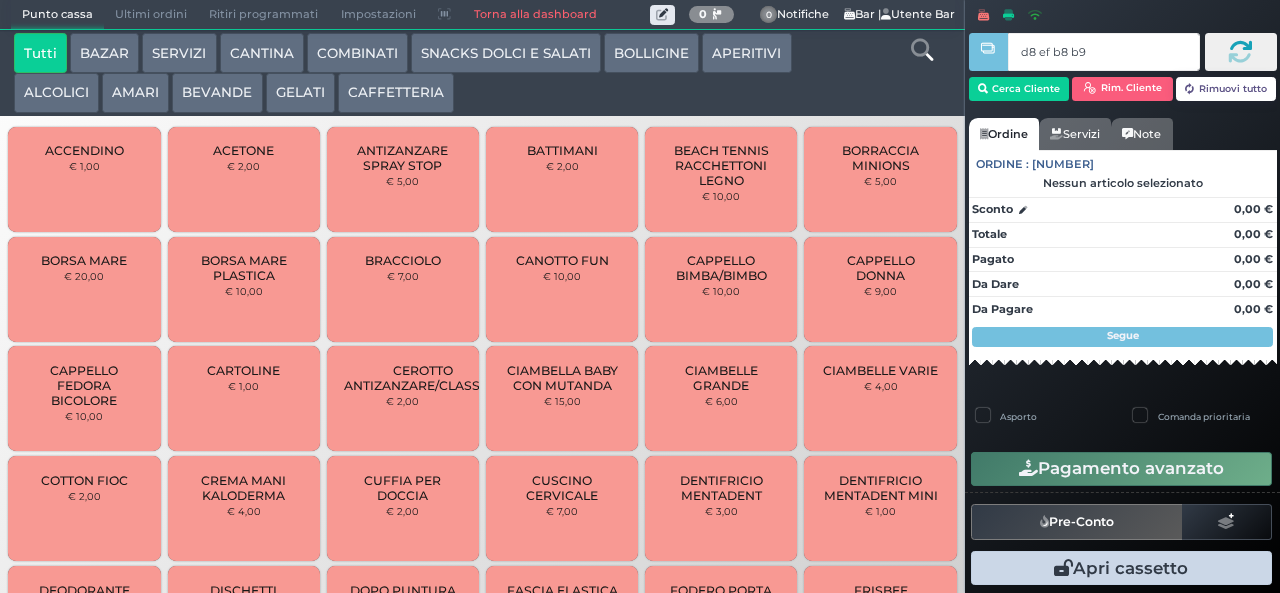 type 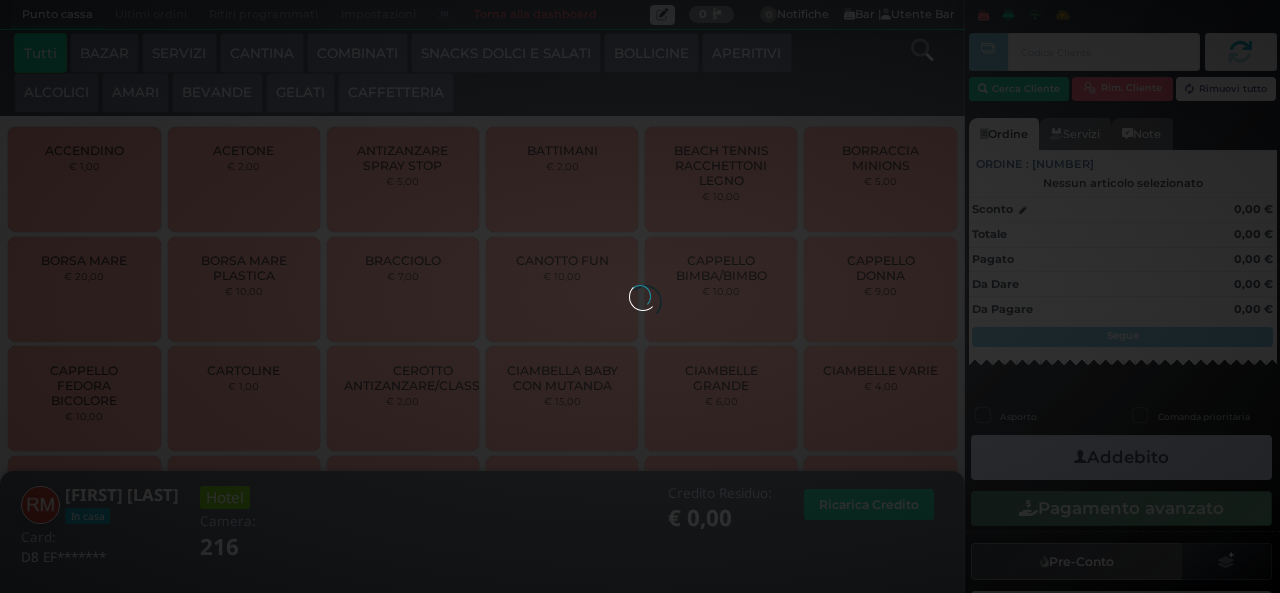 click on "AMARI" at bounding box center (135, 93) 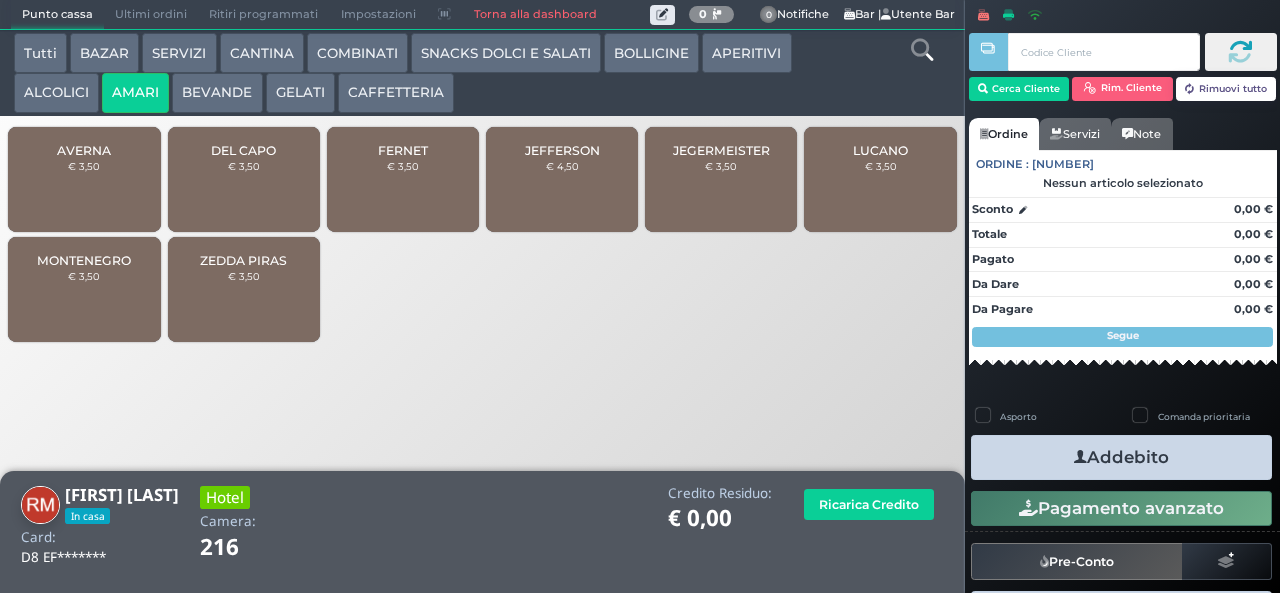 click on "JEGERMEISTER" at bounding box center [721, 150] 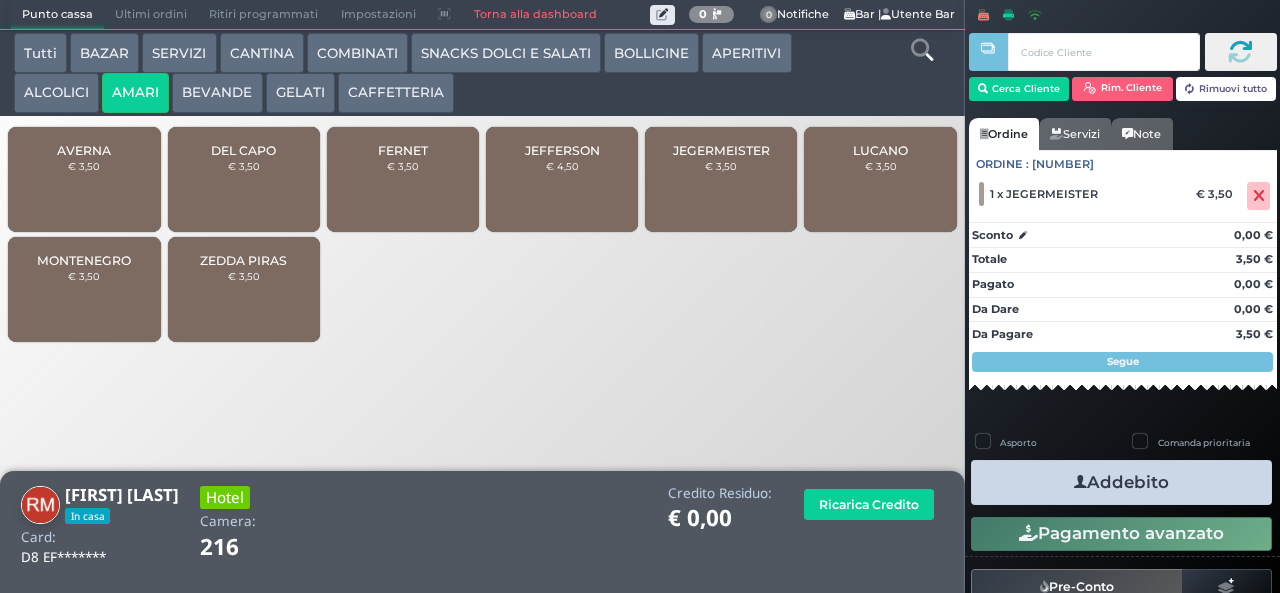 click on "Addebito" at bounding box center [1121, 482] 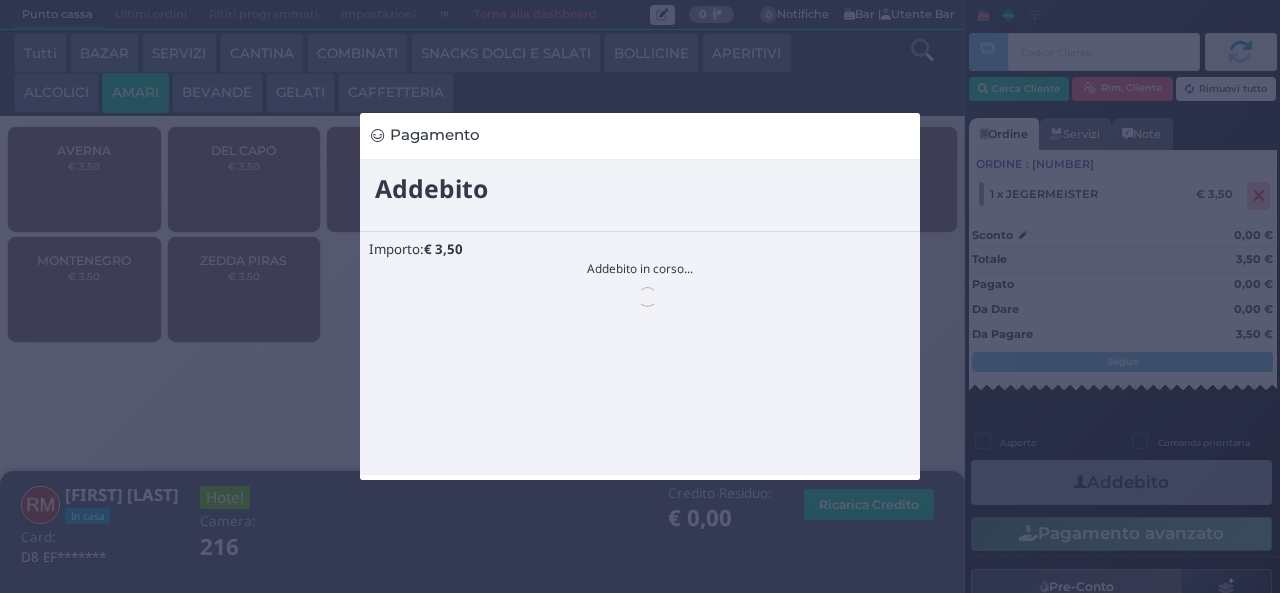 scroll, scrollTop: 0, scrollLeft: 0, axis: both 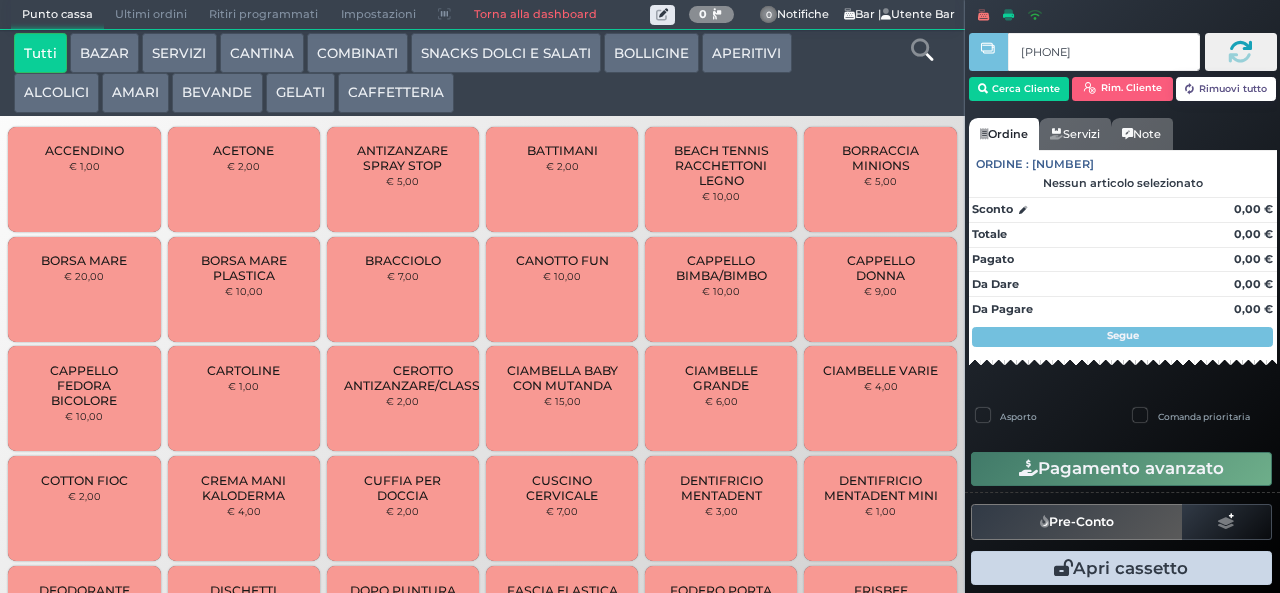 type on "a0 79 be b9" 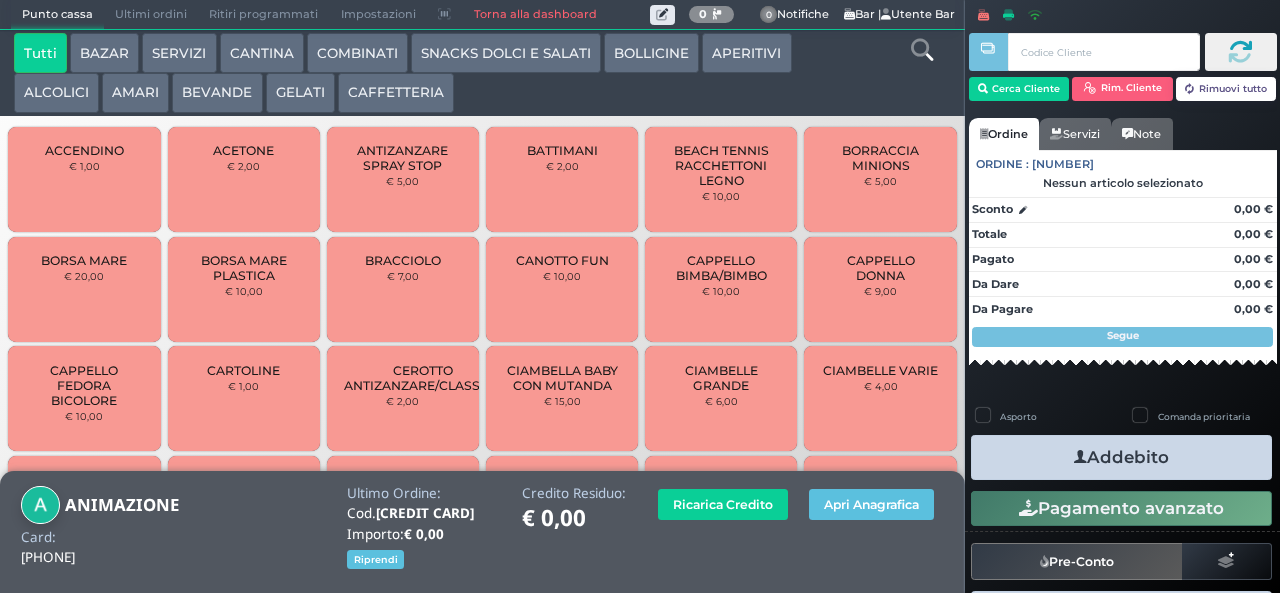 click on "BEVANDE" at bounding box center (217, 93) 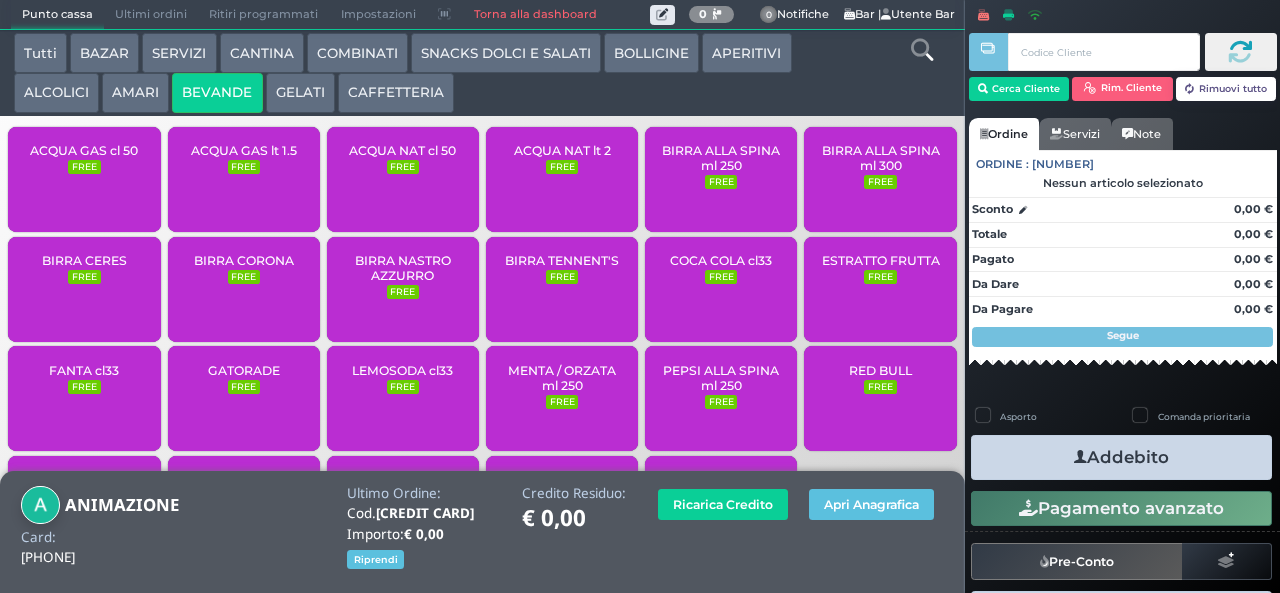 click on "ACQUA NAT lt 2
FREE" at bounding box center (562, 179) 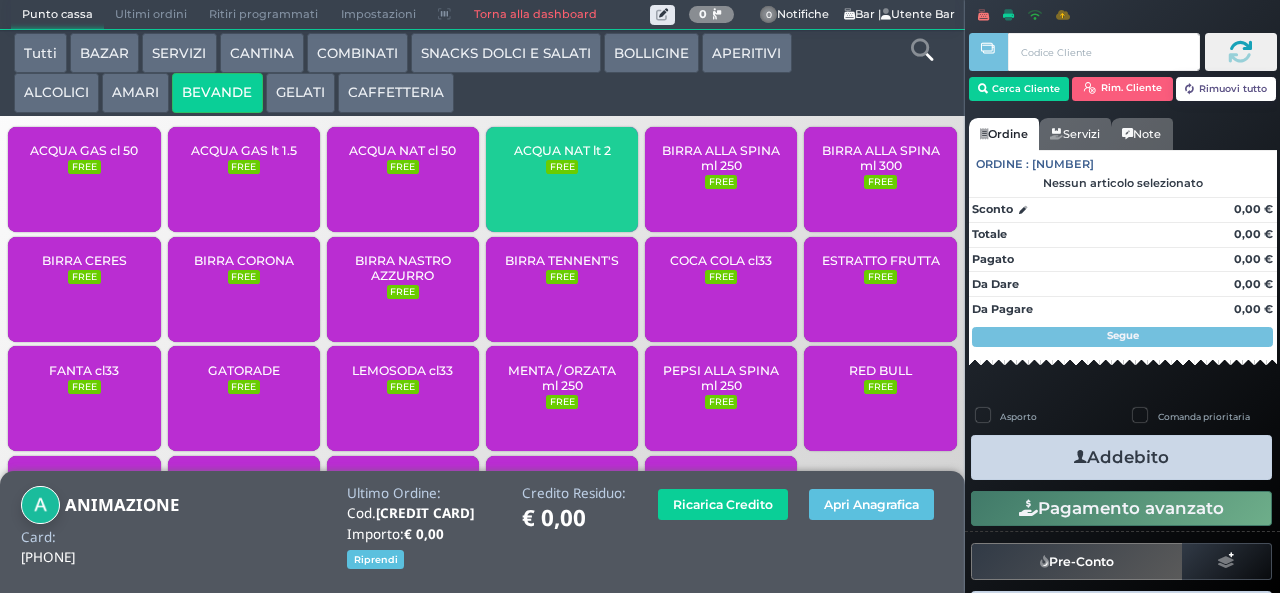 click on "ACQUA NAT lt 2
FREE" at bounding box center (562, 179) 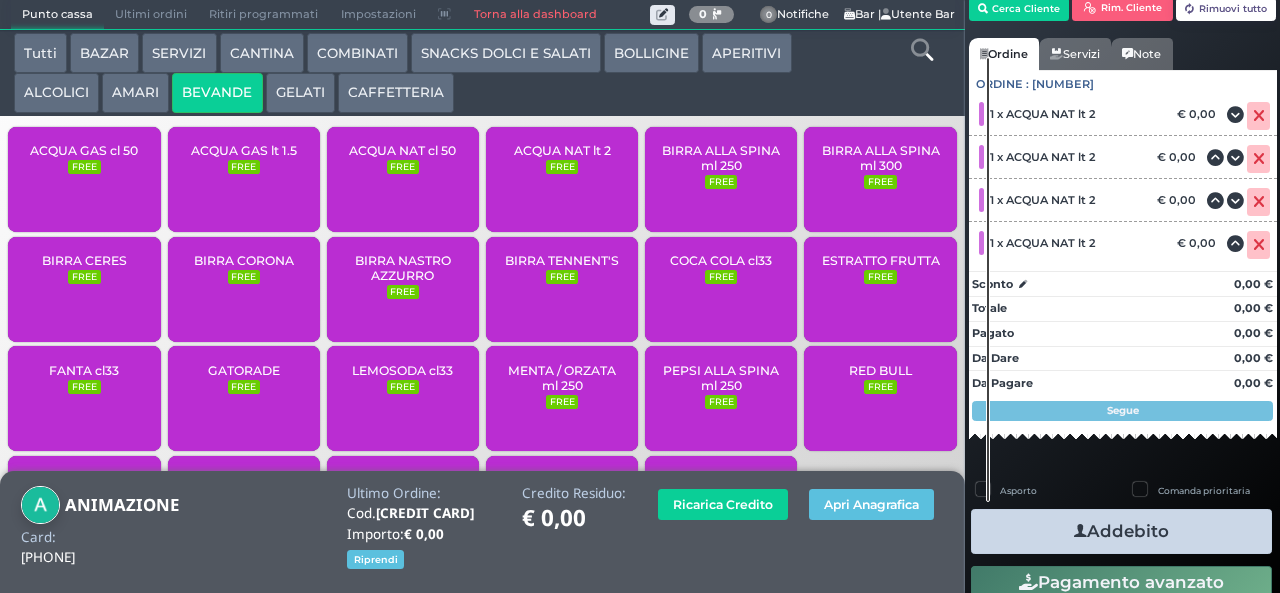 scroll, scrollTop: 118, scrollLeft: 0, axis: vertical 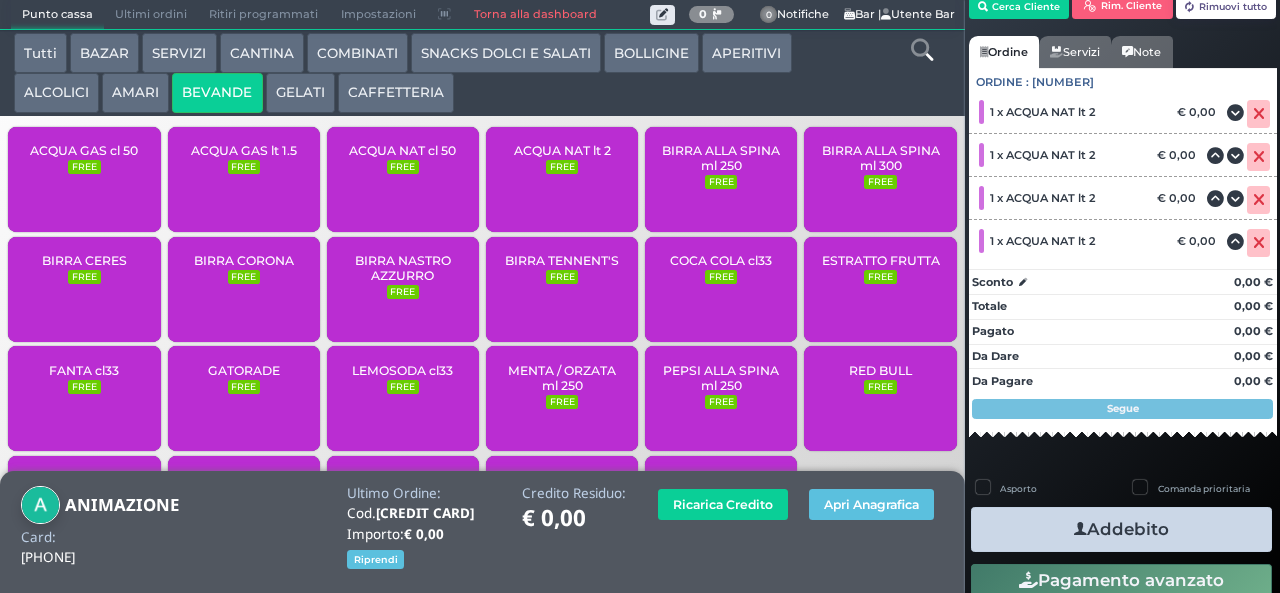 click on "ACQUA NAT lt 2" at bounding box center [562, 150] 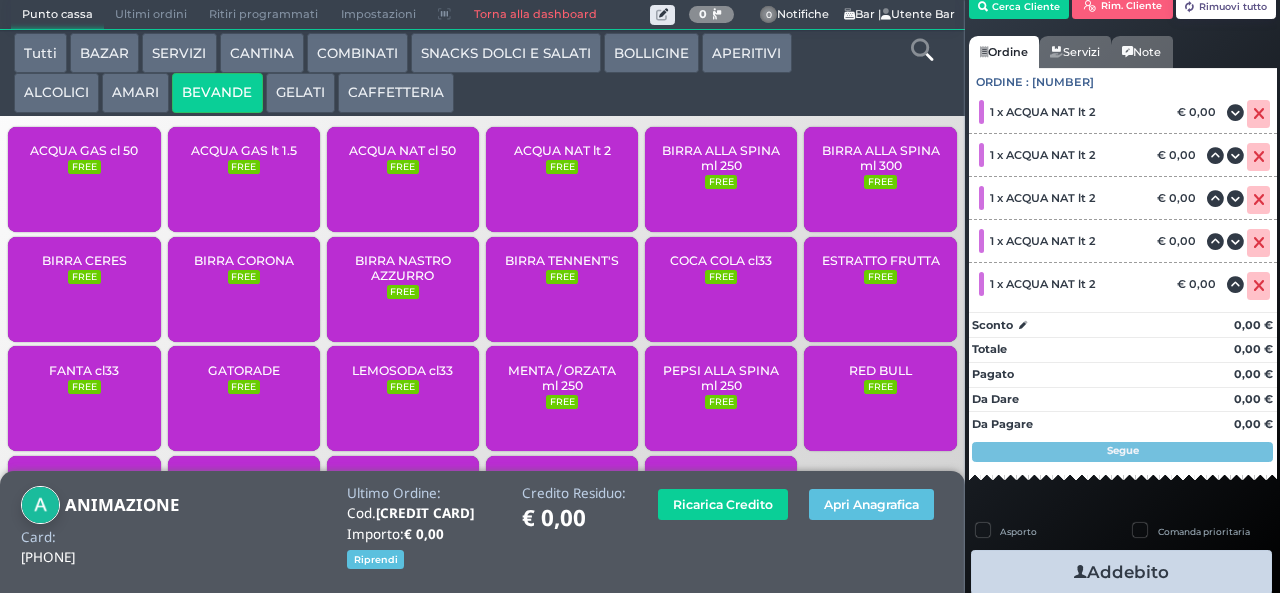 click at bounding box center (1080, 572) 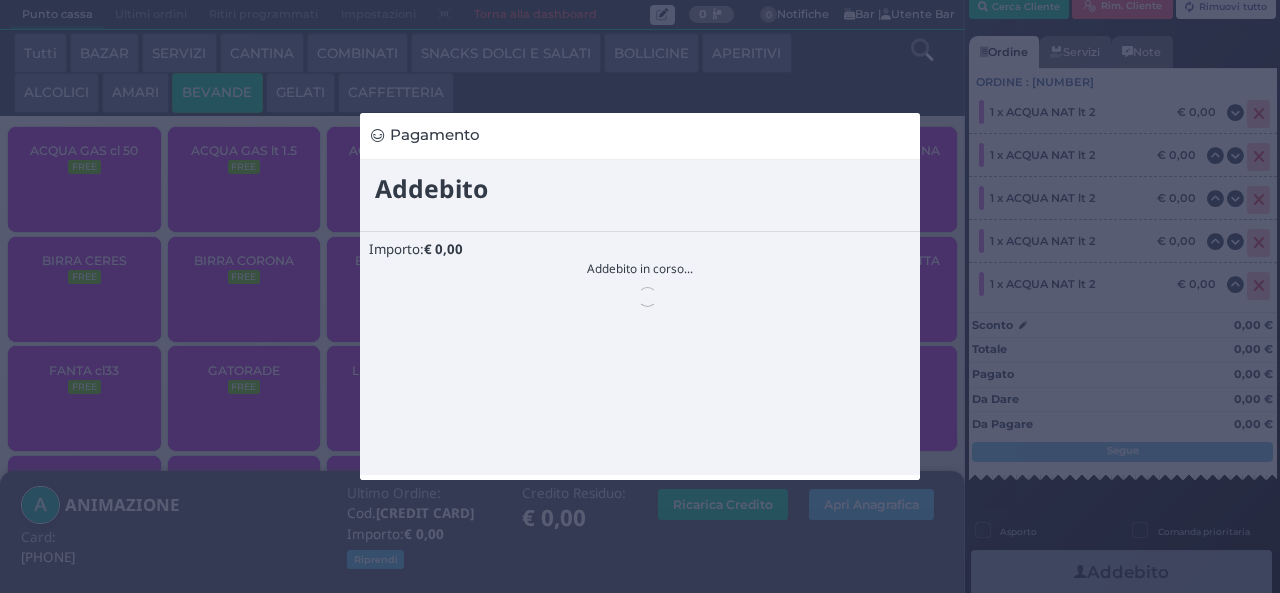 scroll, scrollTop: 0, scrollLeft: 0, axis: both 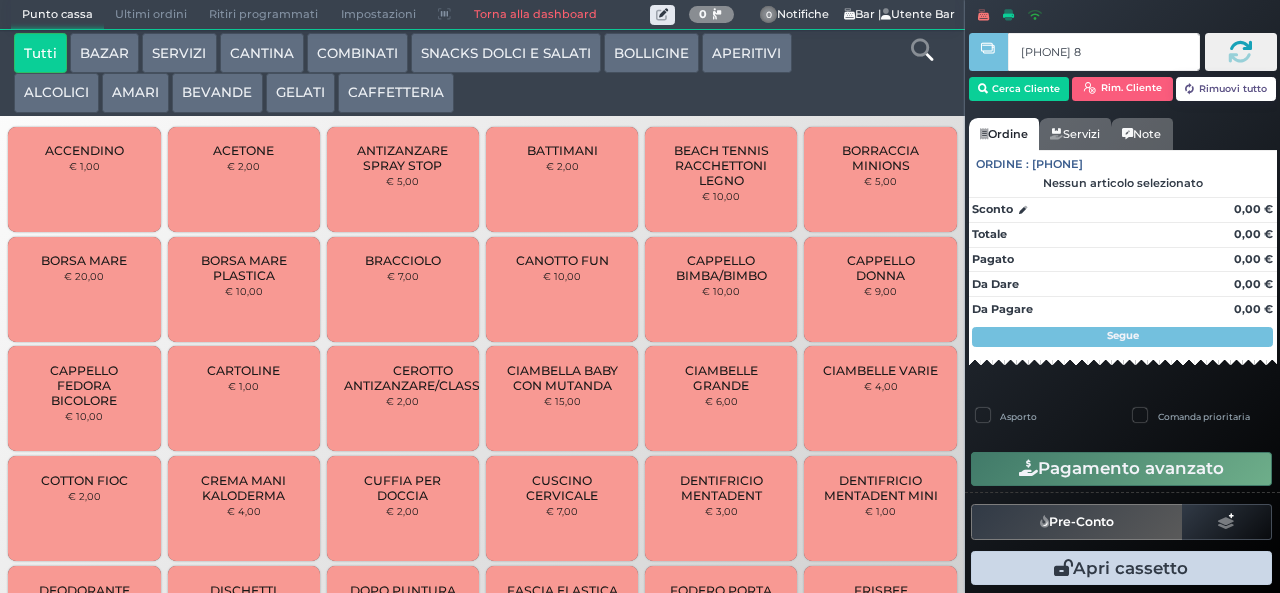 type on "[PHONE] 8b" 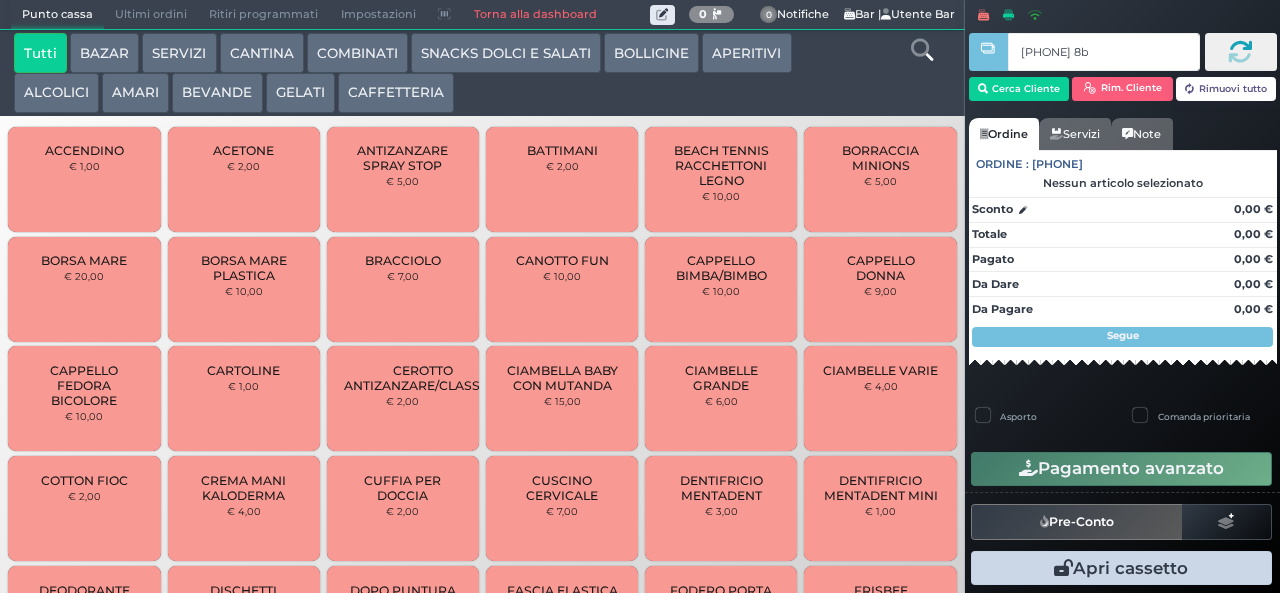 type 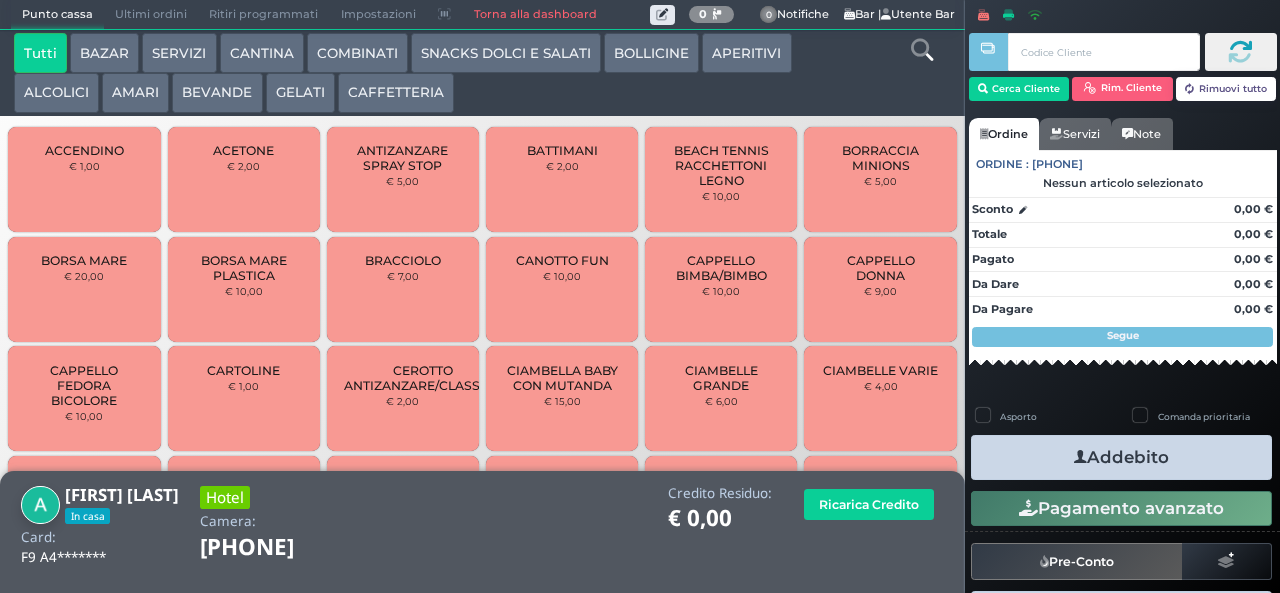 click on "CAFFETTERIA" at bounding box center [396, 93] 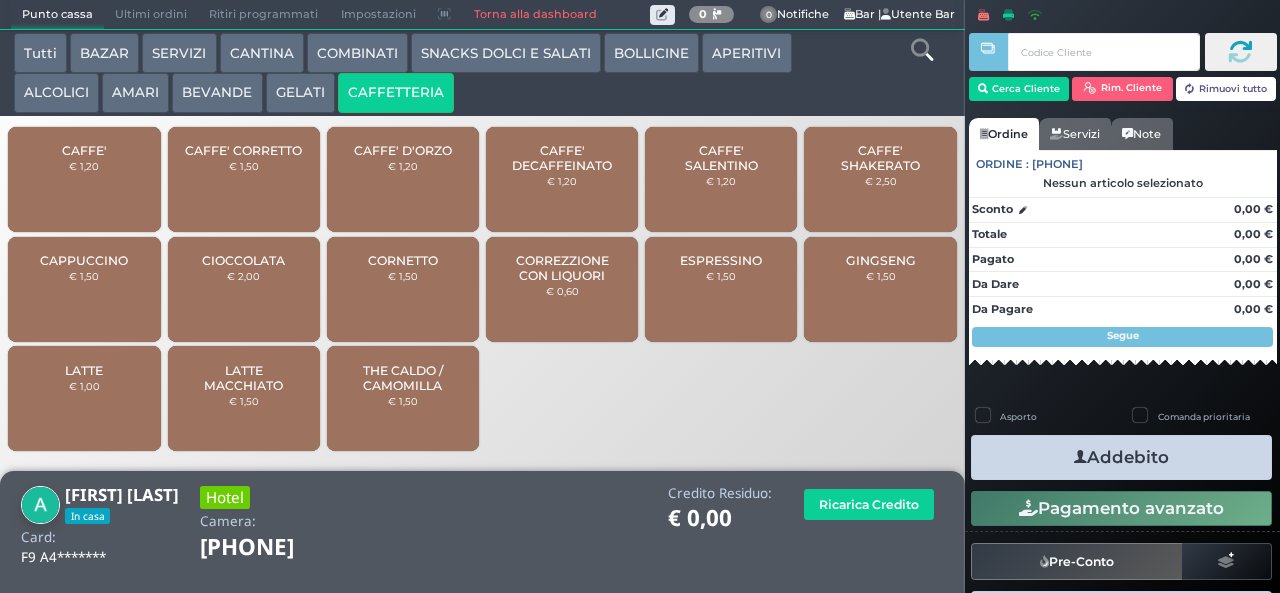 click on "GELATI" at bounding box center (300, 93) 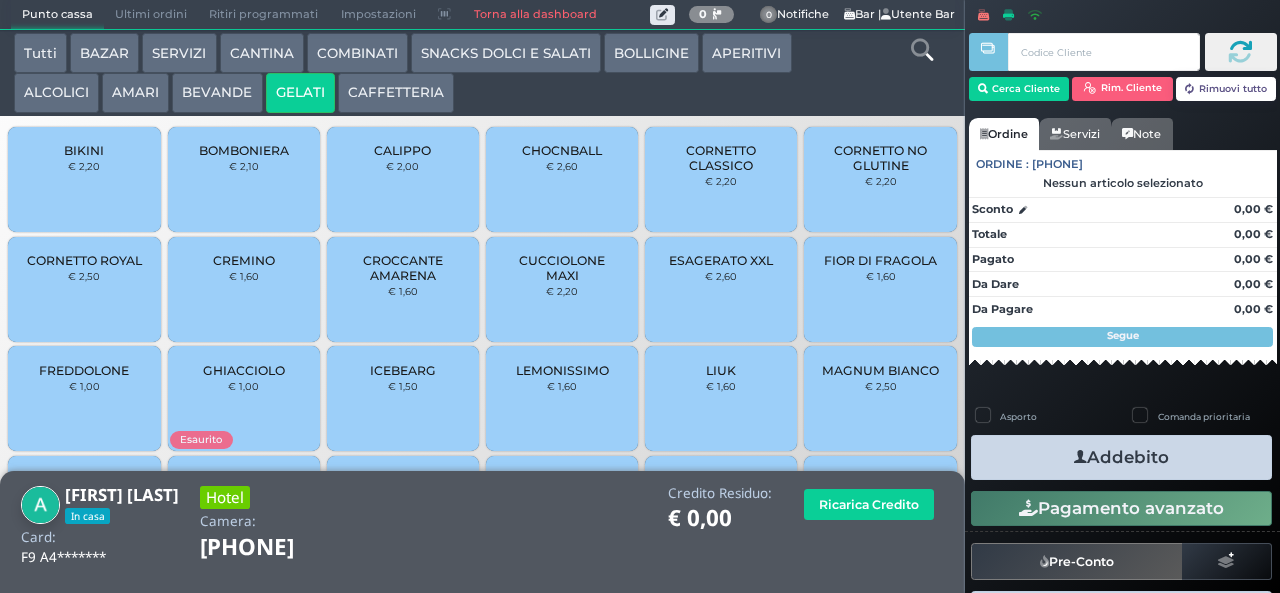 scroll, scrollTop: 133, scrollLeft: 0, axis: vertical 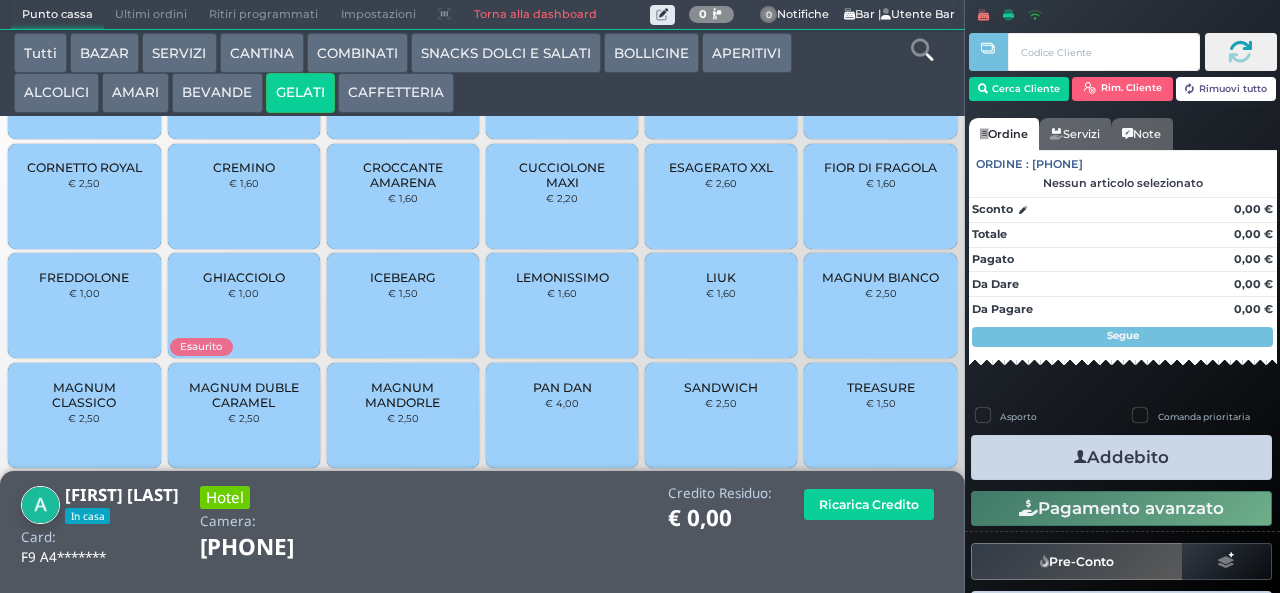 click on "TREASURE" at bounding box center (881, 387) 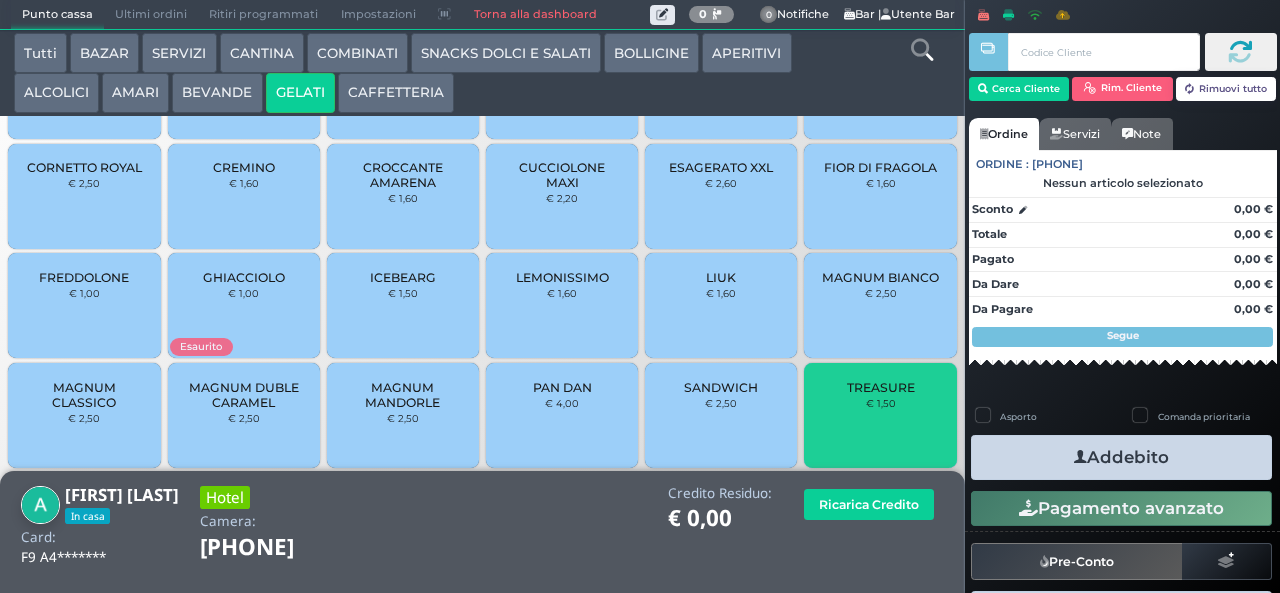 click on "Addebito" at bounding box center (1121, 457) 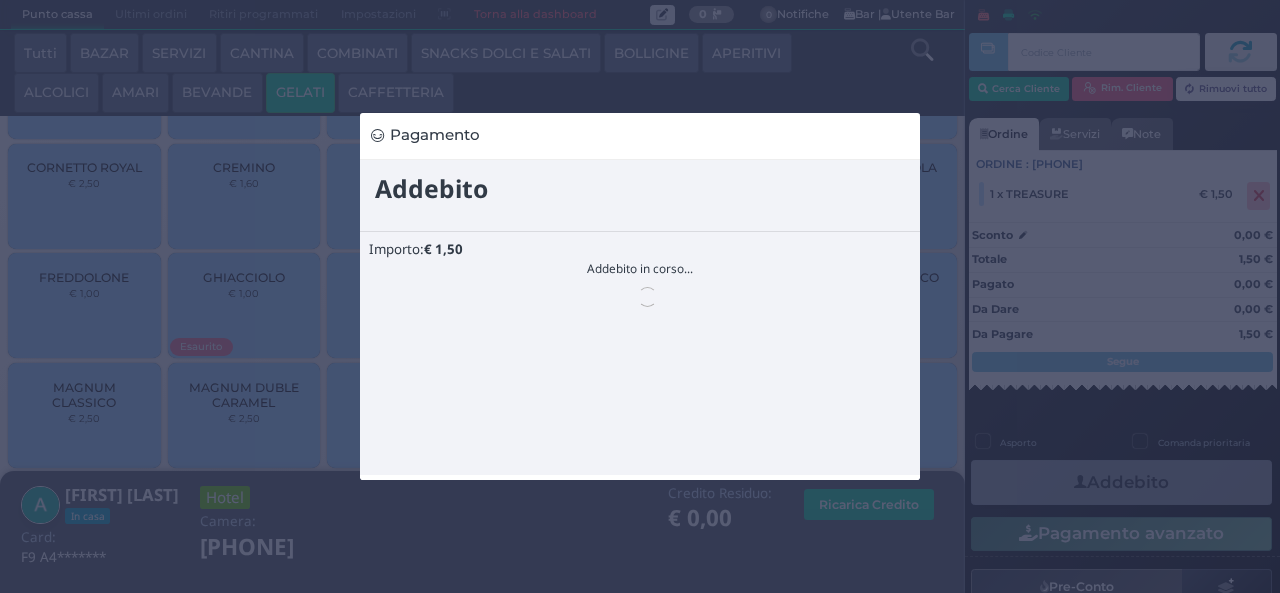 scroll, scrollTop: 0, scrollLeft: 0, axis: both 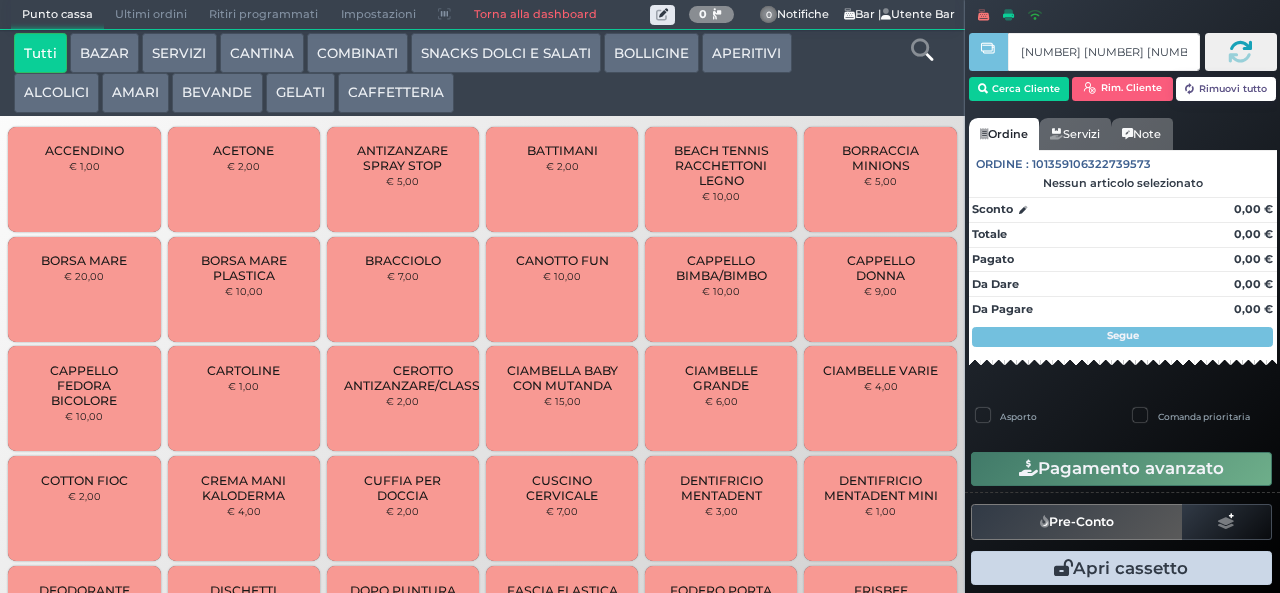 type on "[NUMBER] [NUMBER] [NUMBER] [NUMBER]" 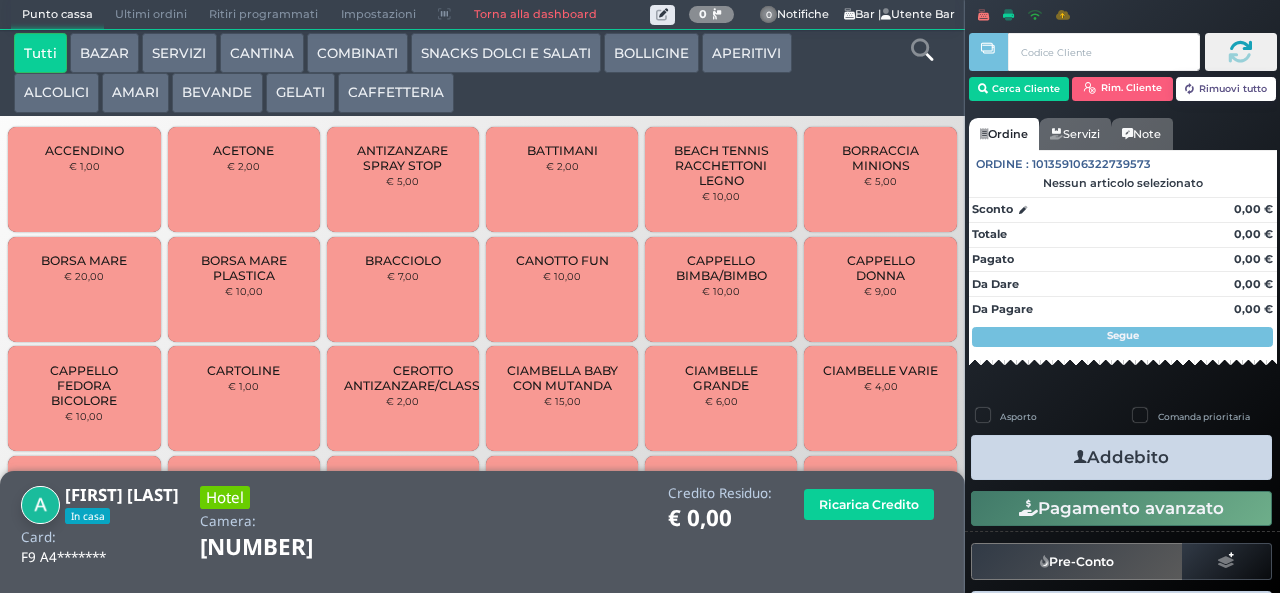 click on "GELATI" at bounding box center [300, 93] 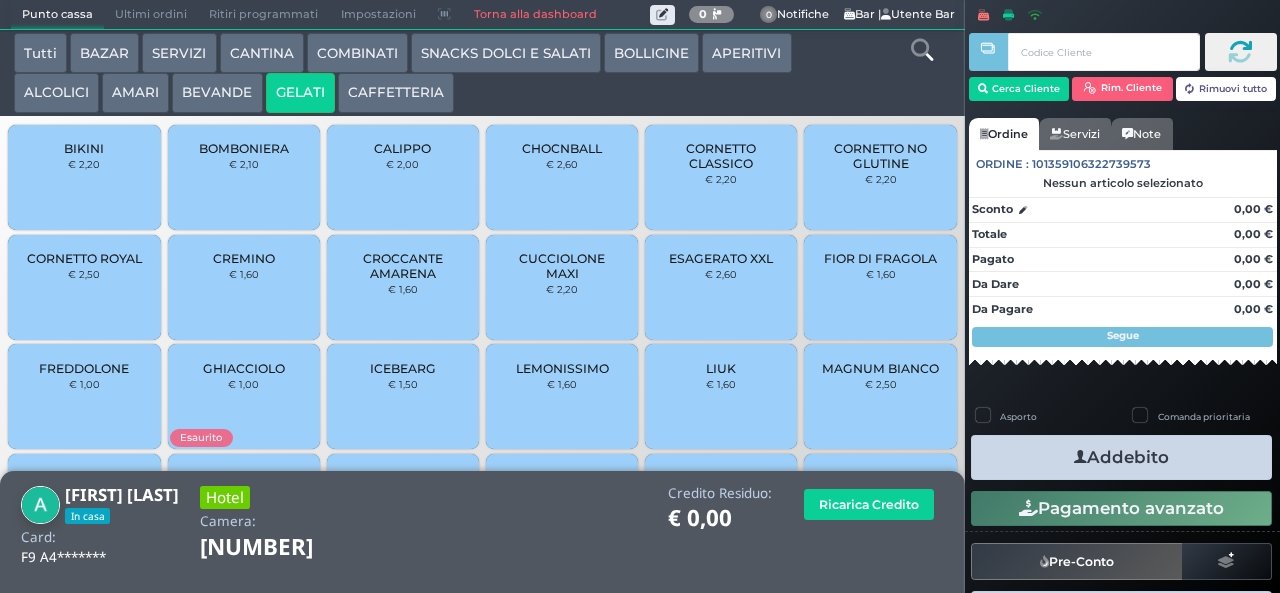 scroll, scrollTop: 0, scrollLeft: 0, axis: both 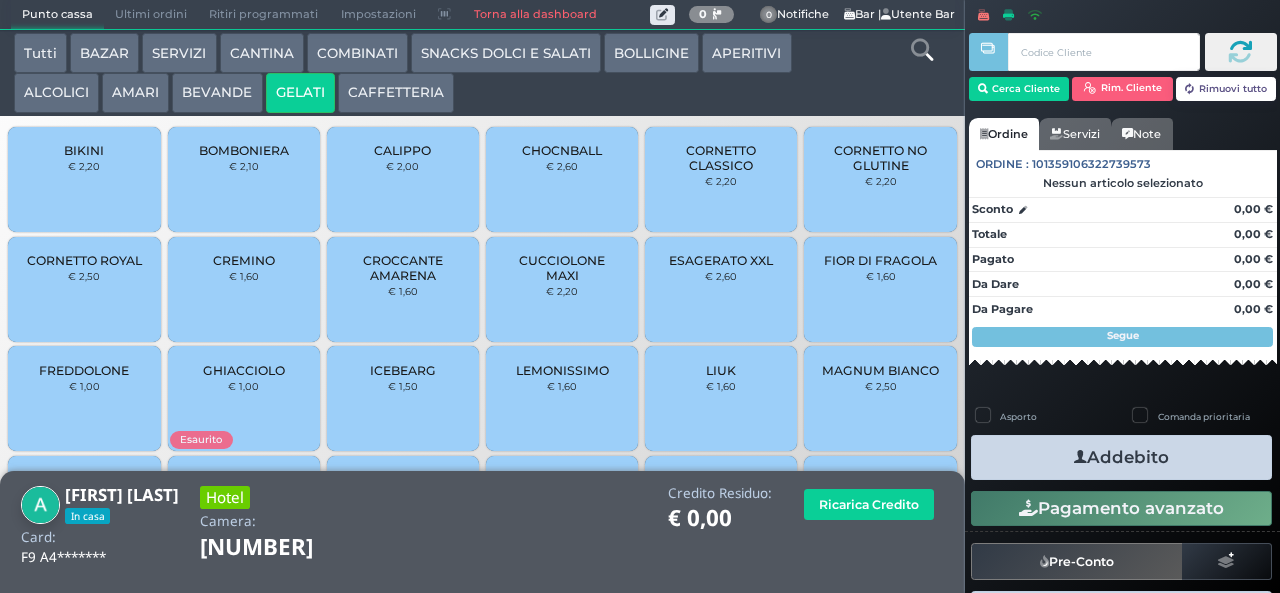 click on "CORNETTO CLASSICO" at bounding box center [721, 158] 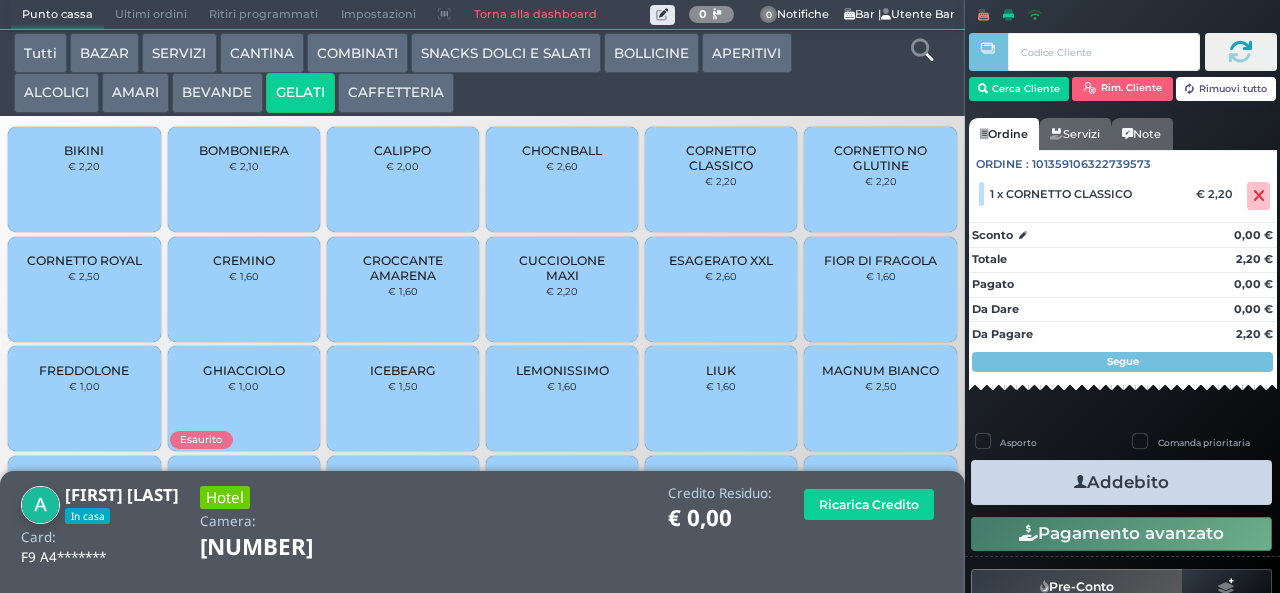 click on "Addebito" at bounding box center [1121, 482] 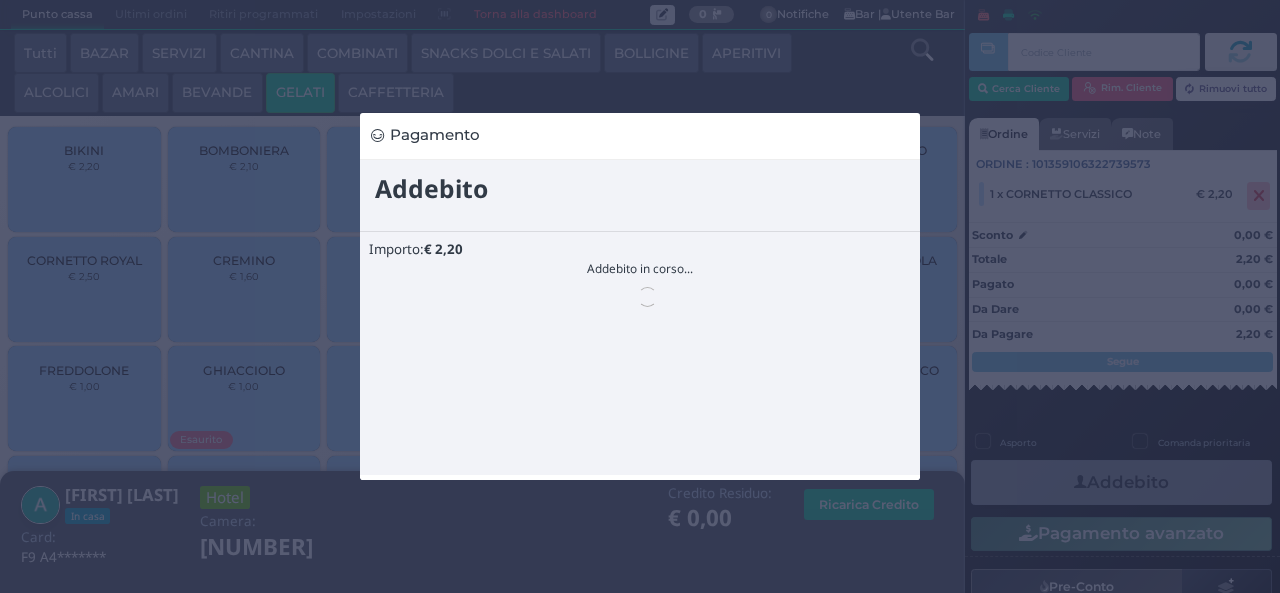 scroll, scrollTop: 0, scrollLeft: 0, axis: both 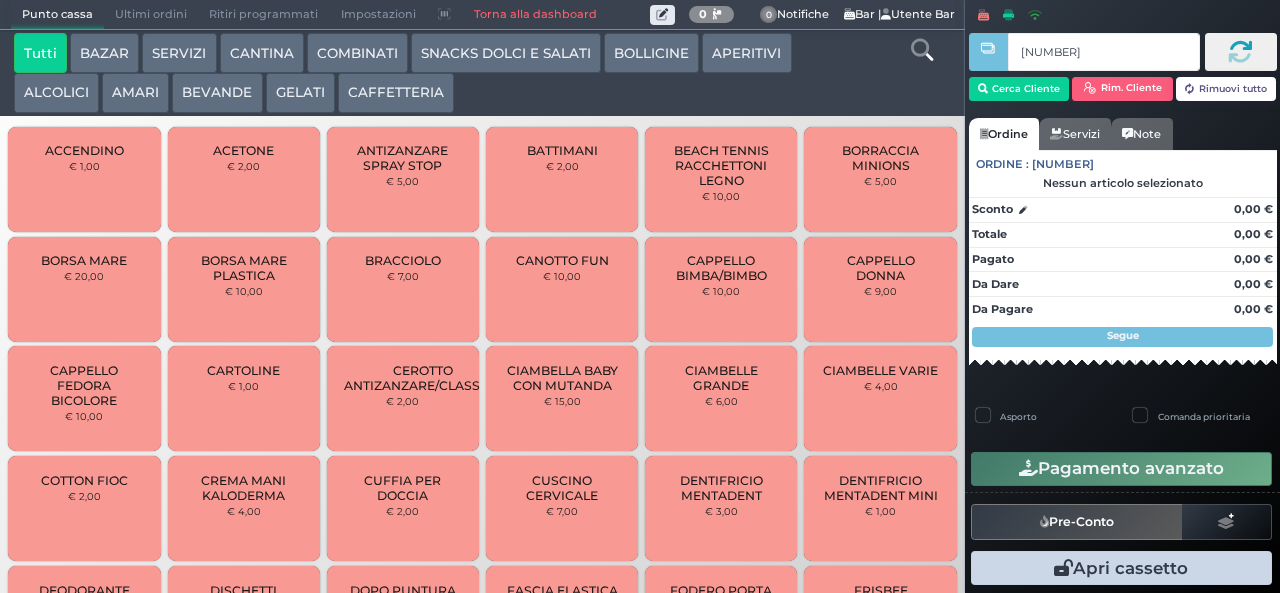 type on "37 f0 bc 8b" 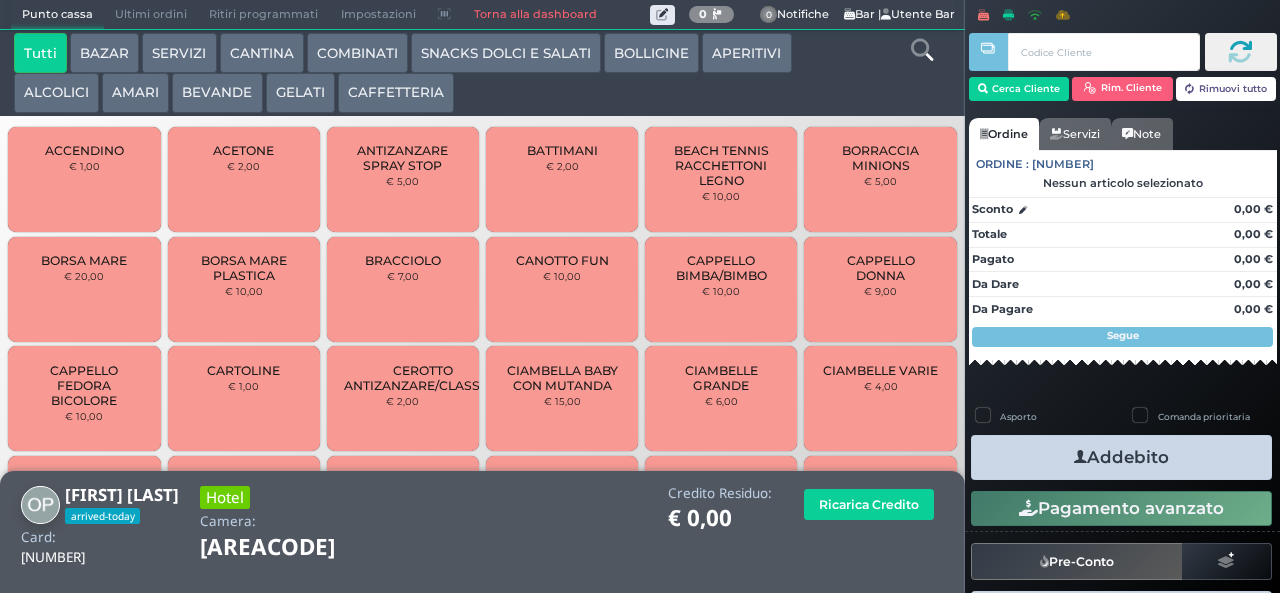 click on "BEVANDE" at bounding box center [217, 93] 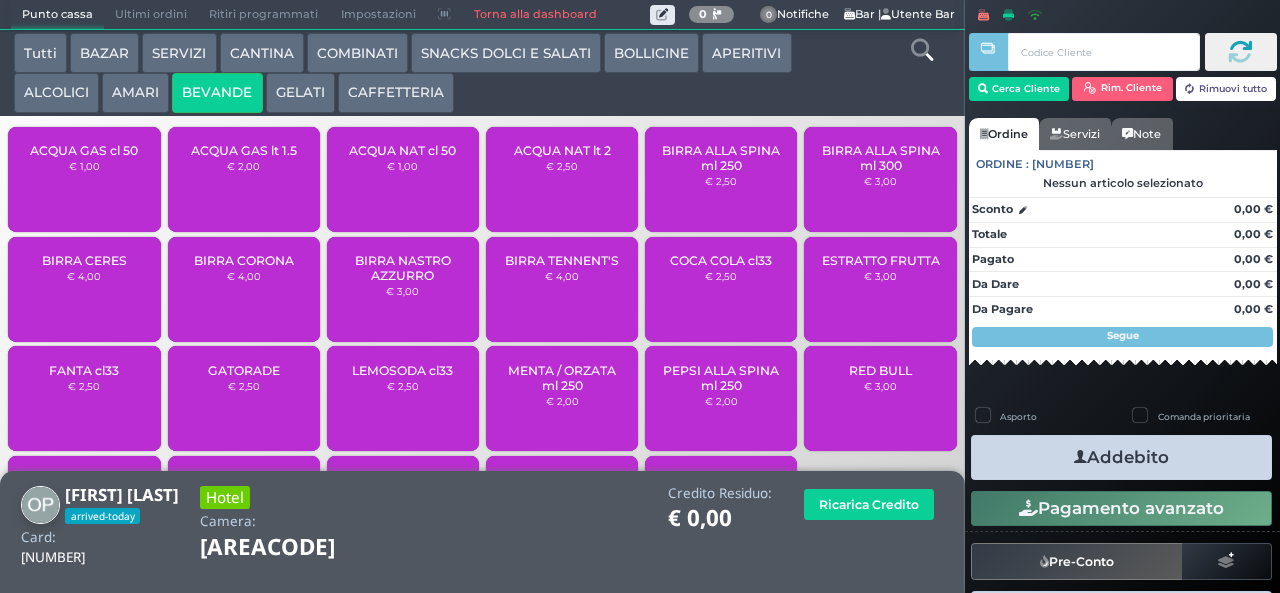 click on "ALCOLICI" at bounding box center [56, 93] 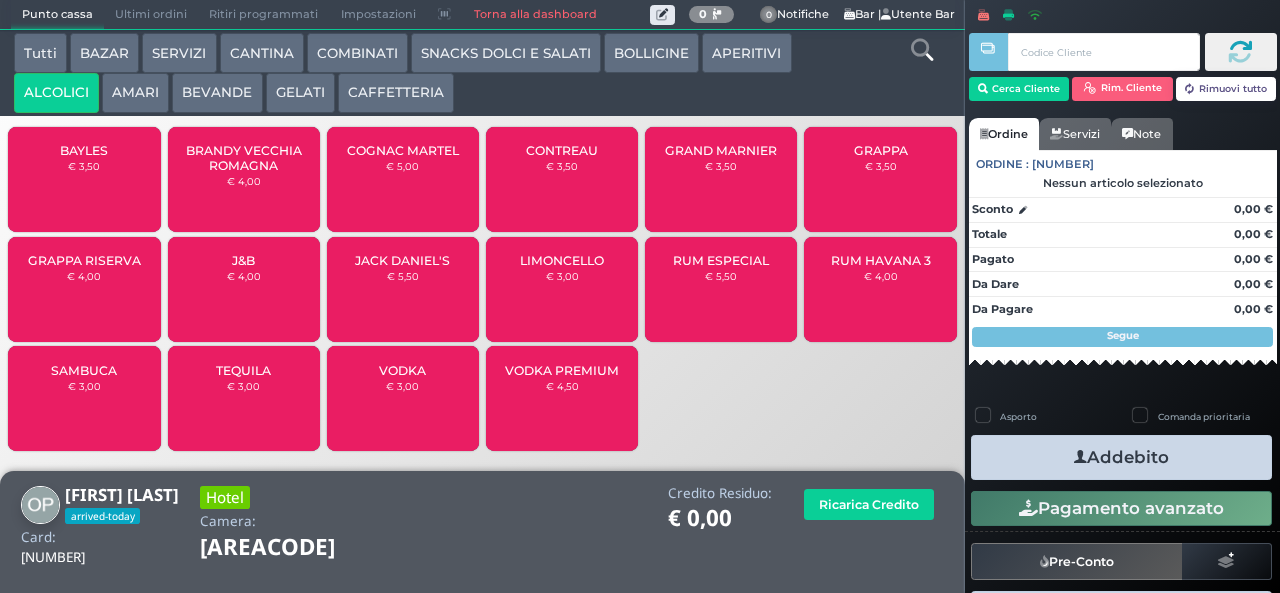 click on "BAYLES" at bounding box center [84, 150] 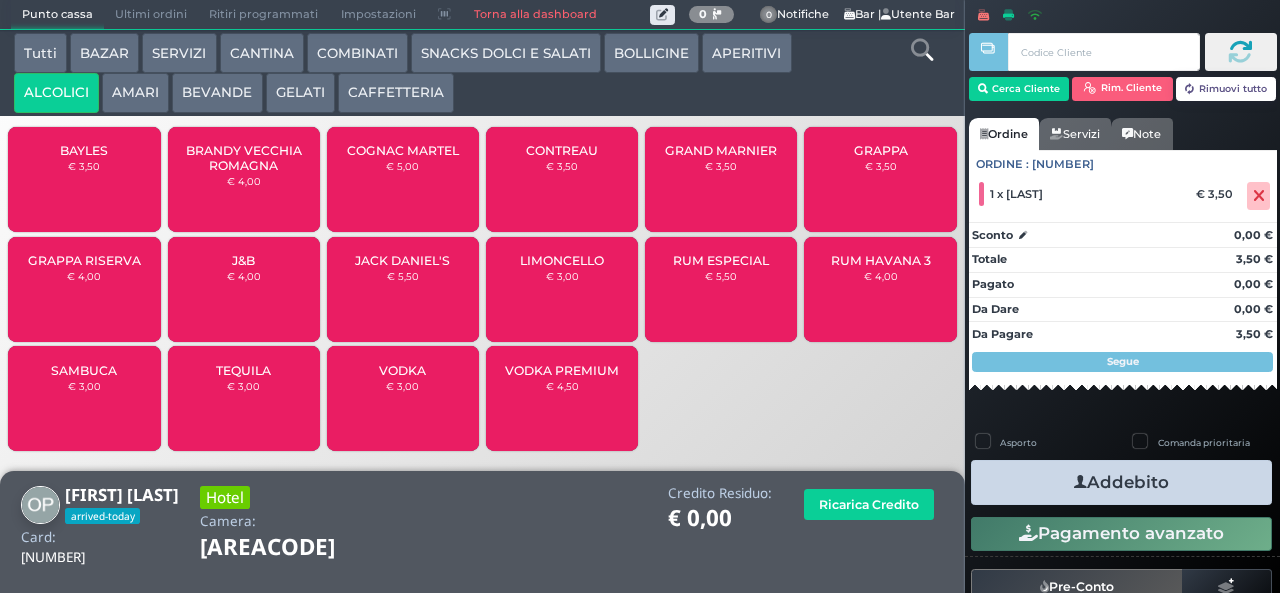 click on "GRAPPA RISERVA" at bounding box center (84, 260) 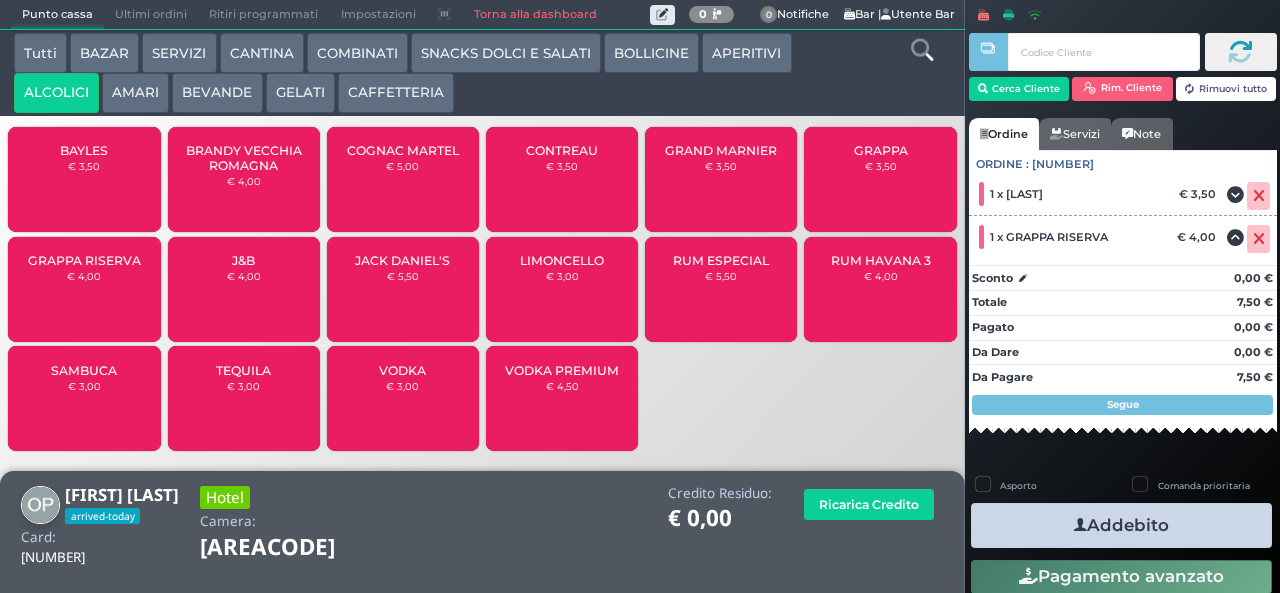 click on "Addebito" at bounding box center [1121, 525] 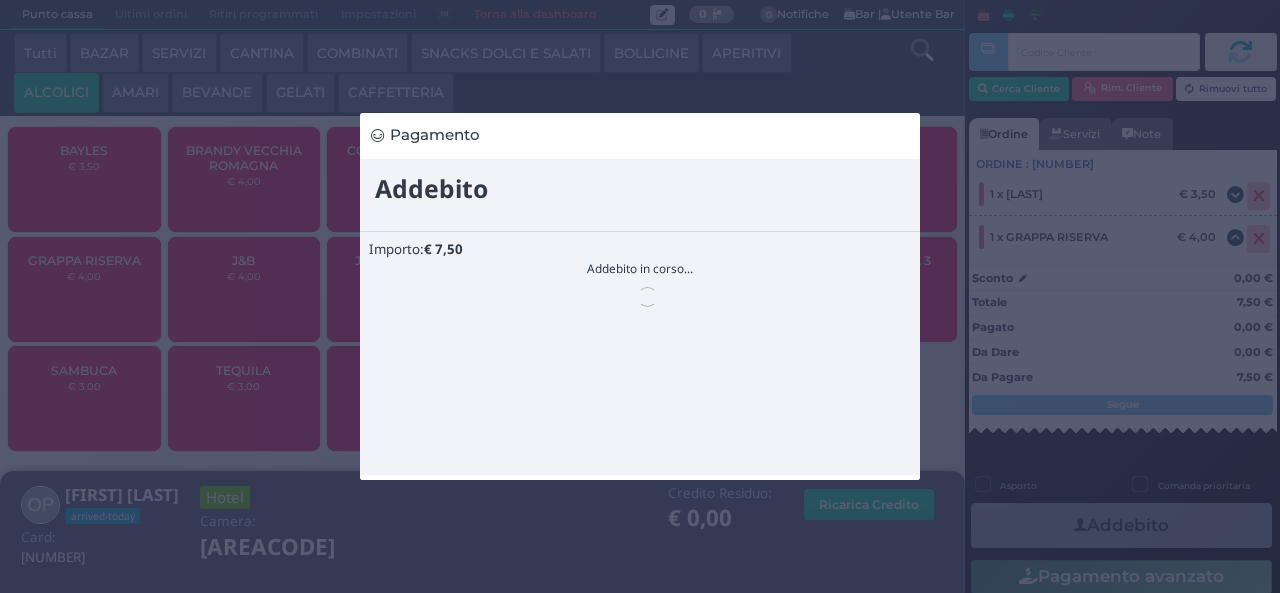 scroll, scrollTop: 0, scrollLeft: 0, axis: both 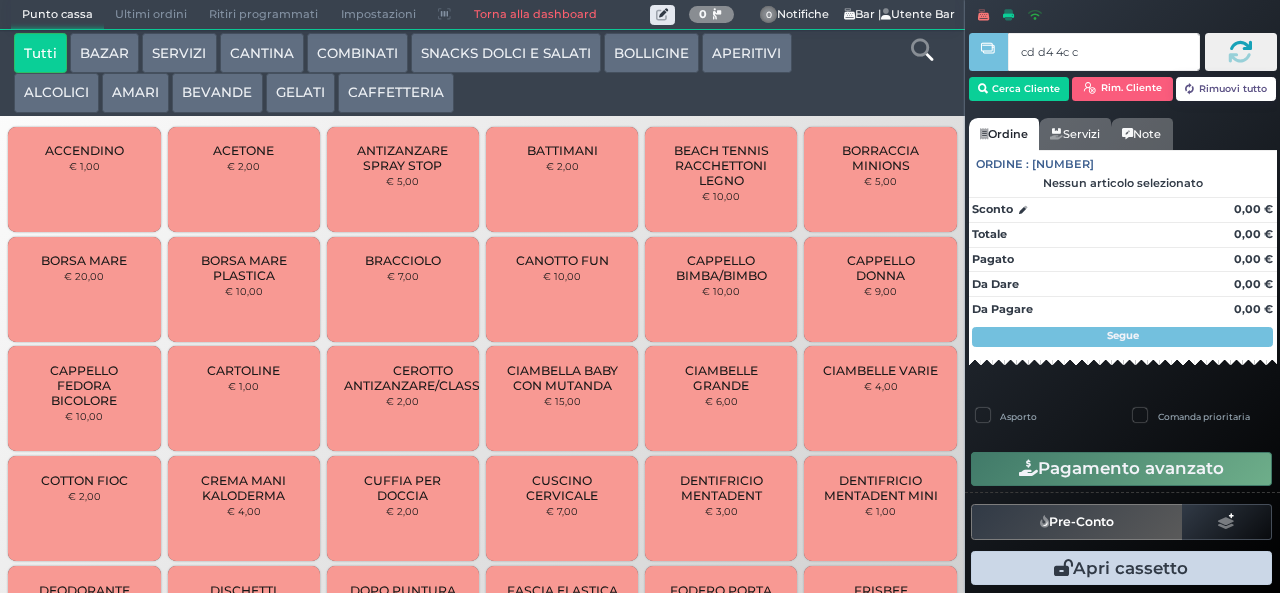 type on "cd d4 4c c3" 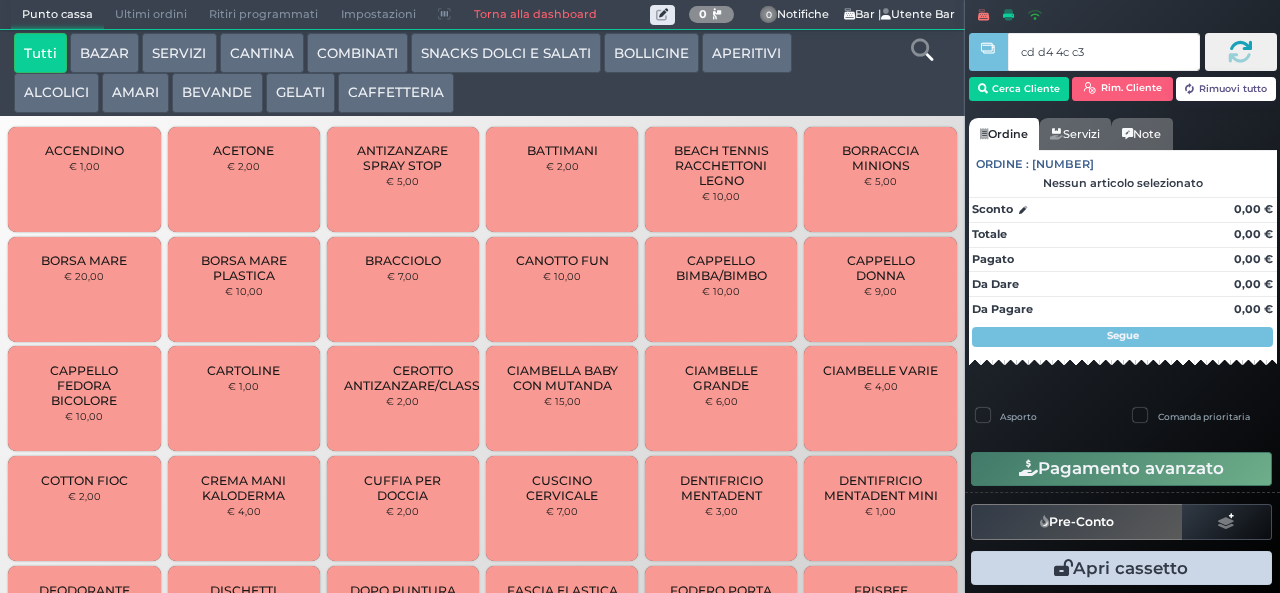 type 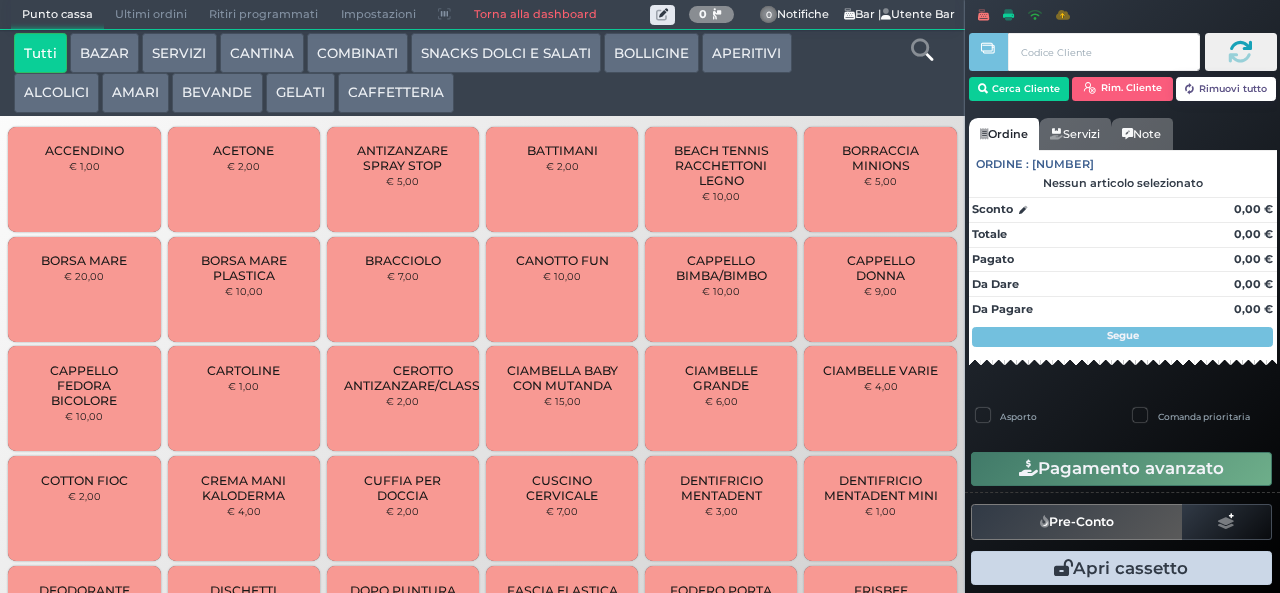 click on "GELATI" at bounding box center (300, 93) 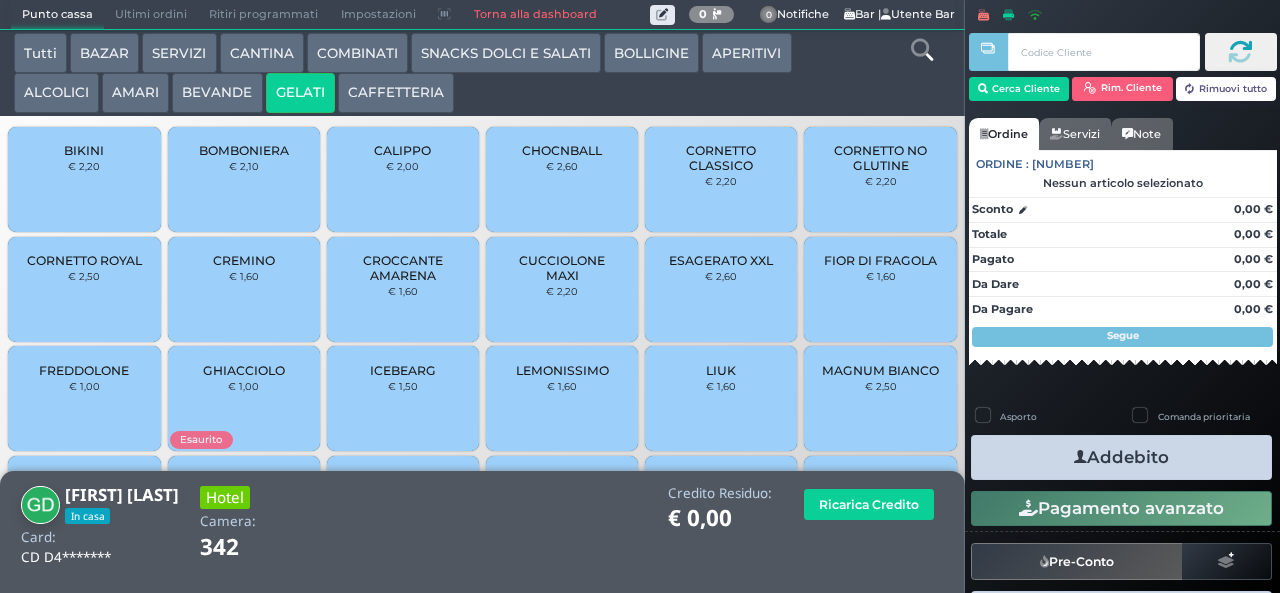 click on "CORNETTO CLASSICO" at bounding box center [721, 158] 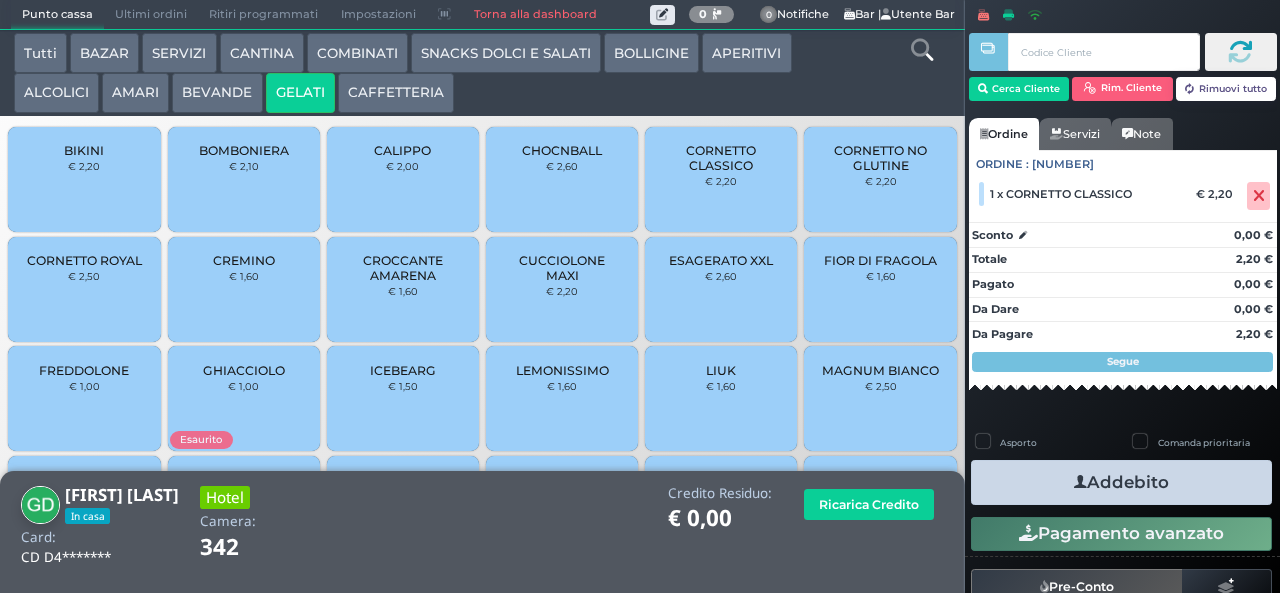 click at bounding box center [1080, 482] 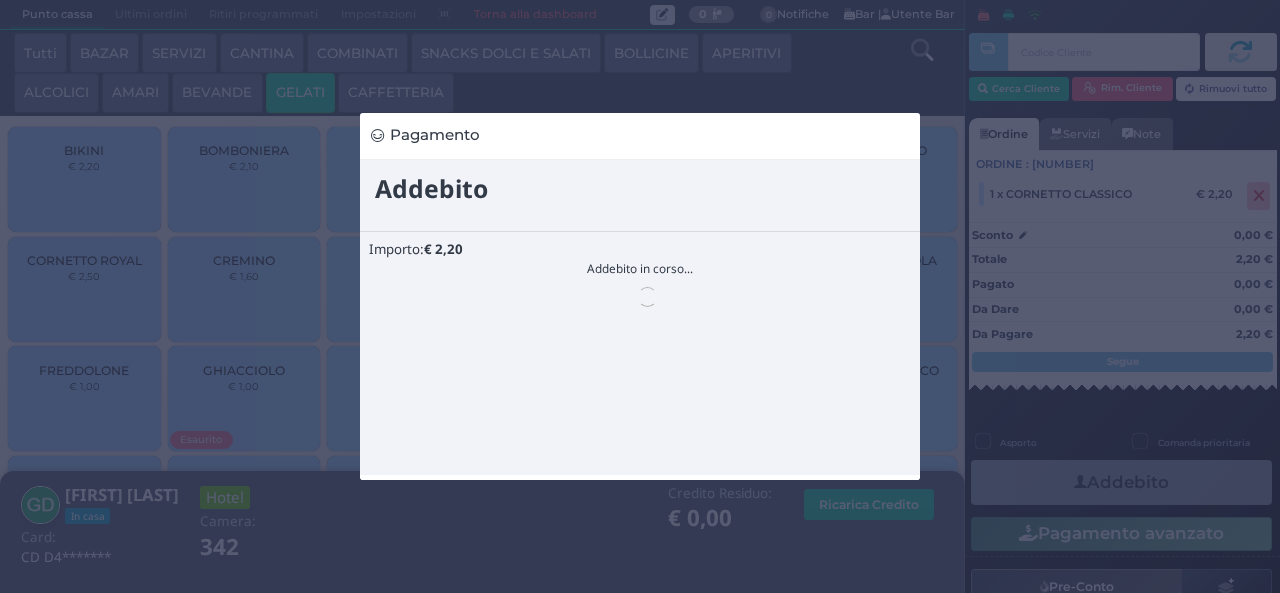 scroll, scrollTop: 0, scrollLeft: 0, axis: both 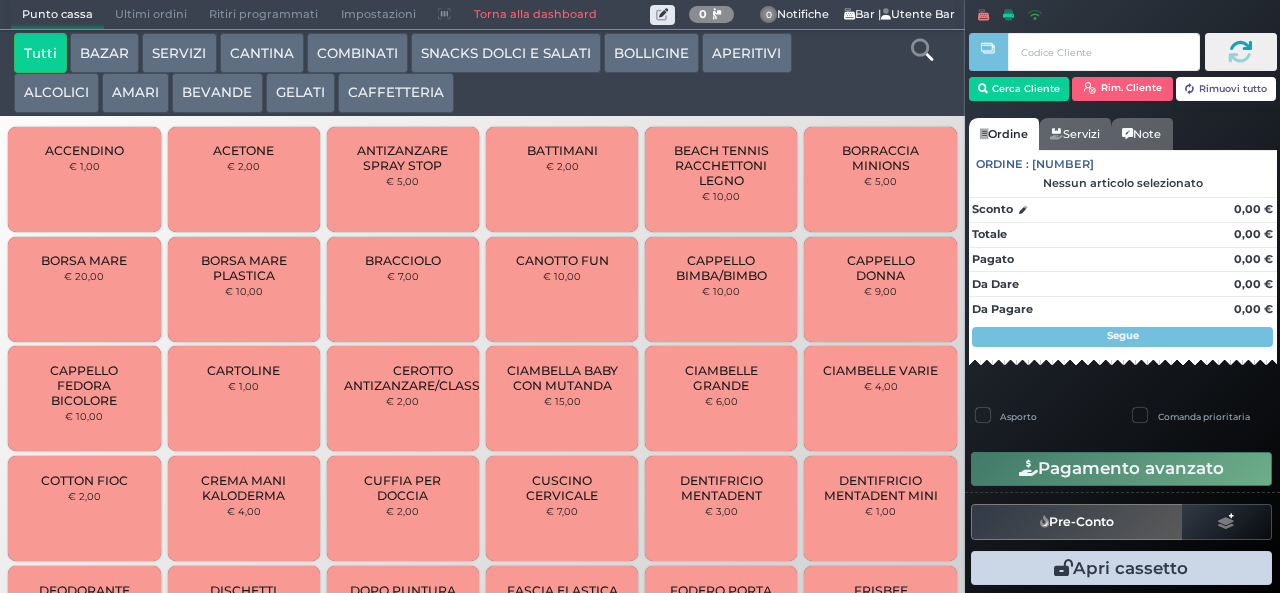 click on "AMARI" at bounding box center (135, 93) 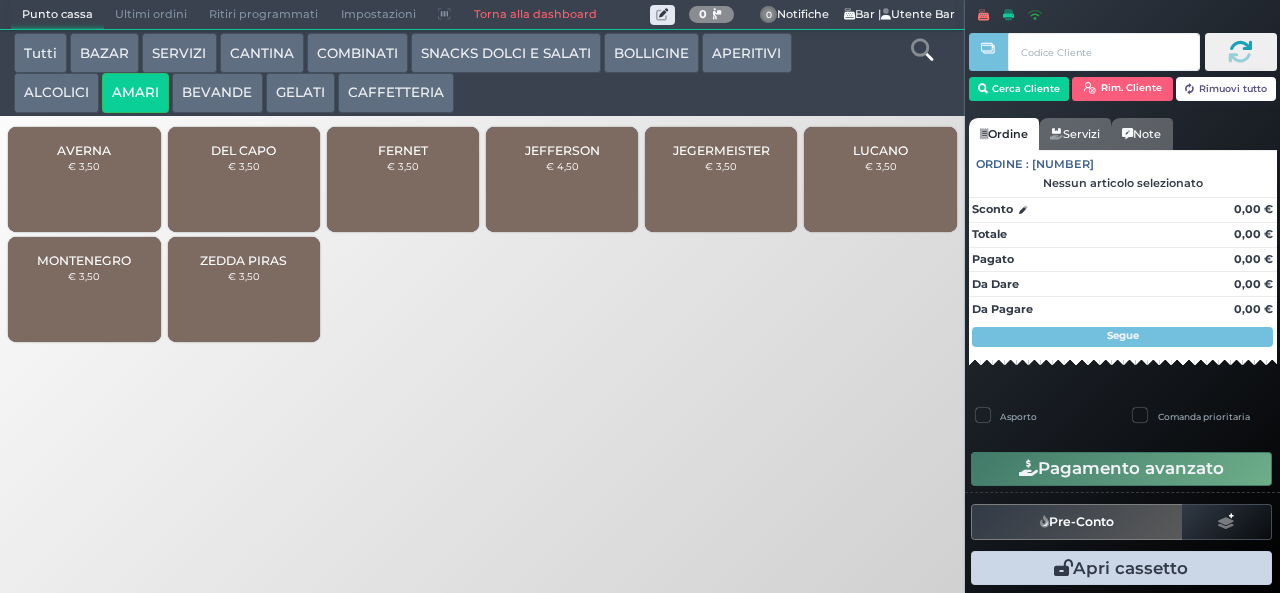 click on "DEL CAPO
€ 3,50" at bounding box center [244, 179] 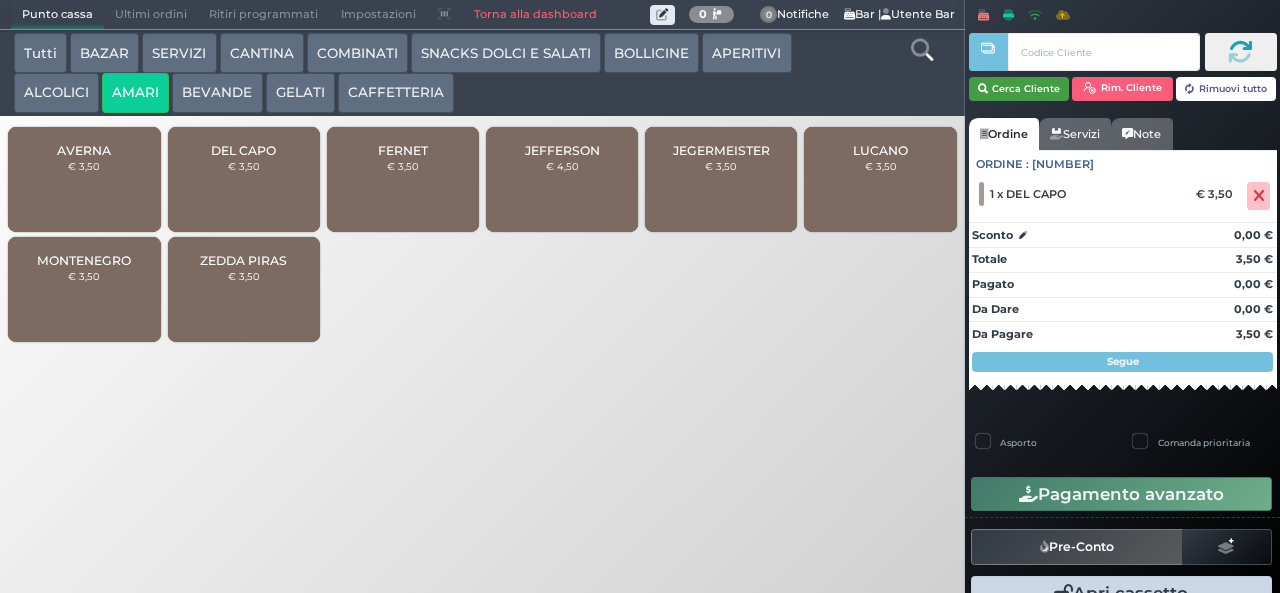 click on "Cerca Cliente" at bounding box center (1019, 89) 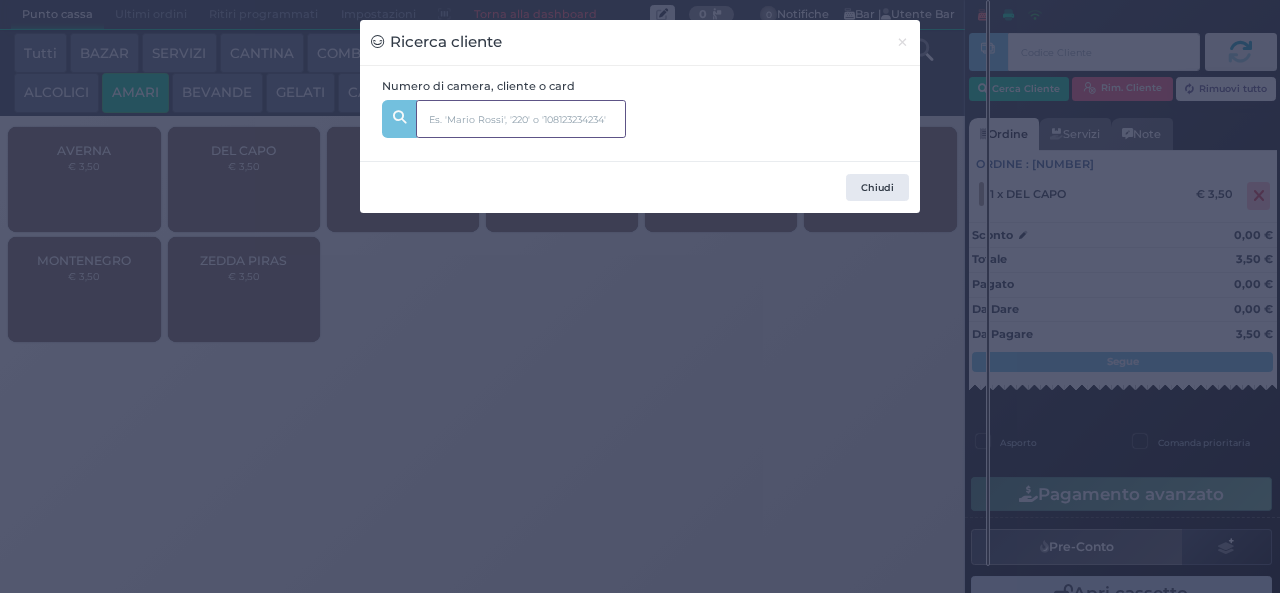 click at bounding box center (521, 119) 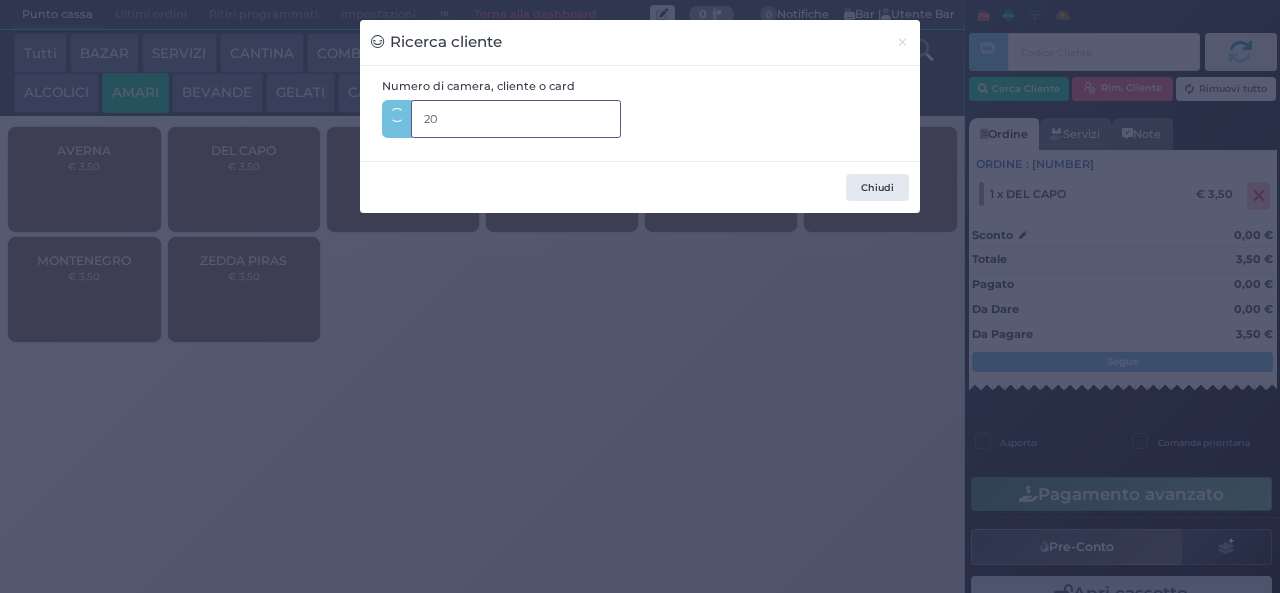 type on "202" 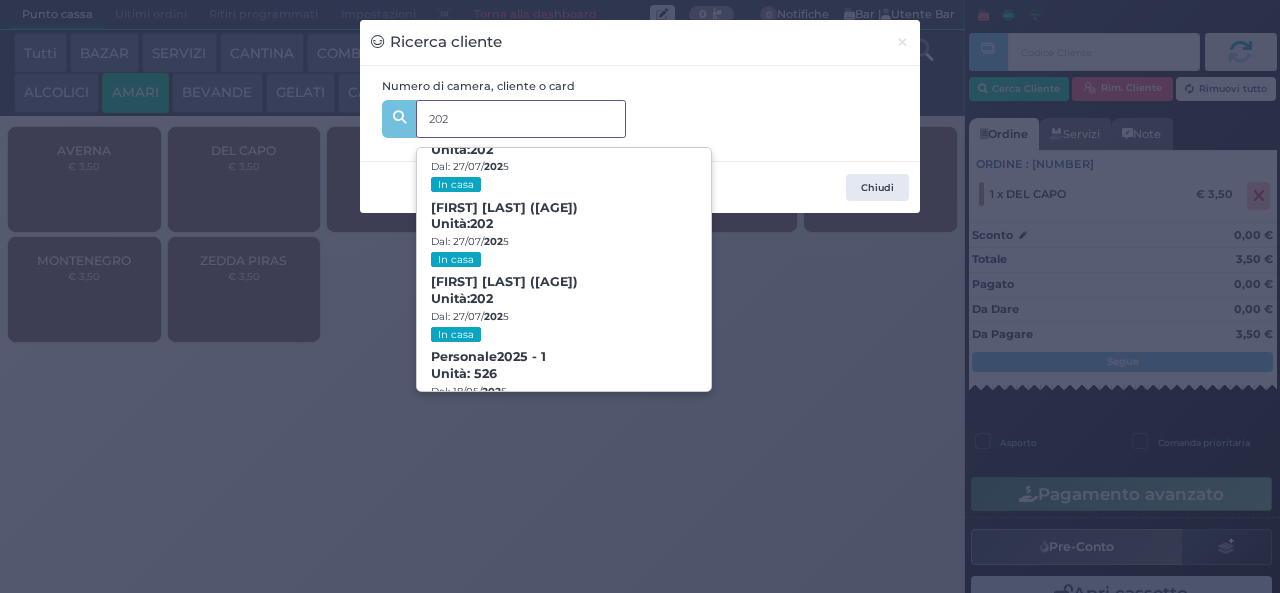 scroll, scrollTop: 264, scrollLeft: 0, axis: vertical 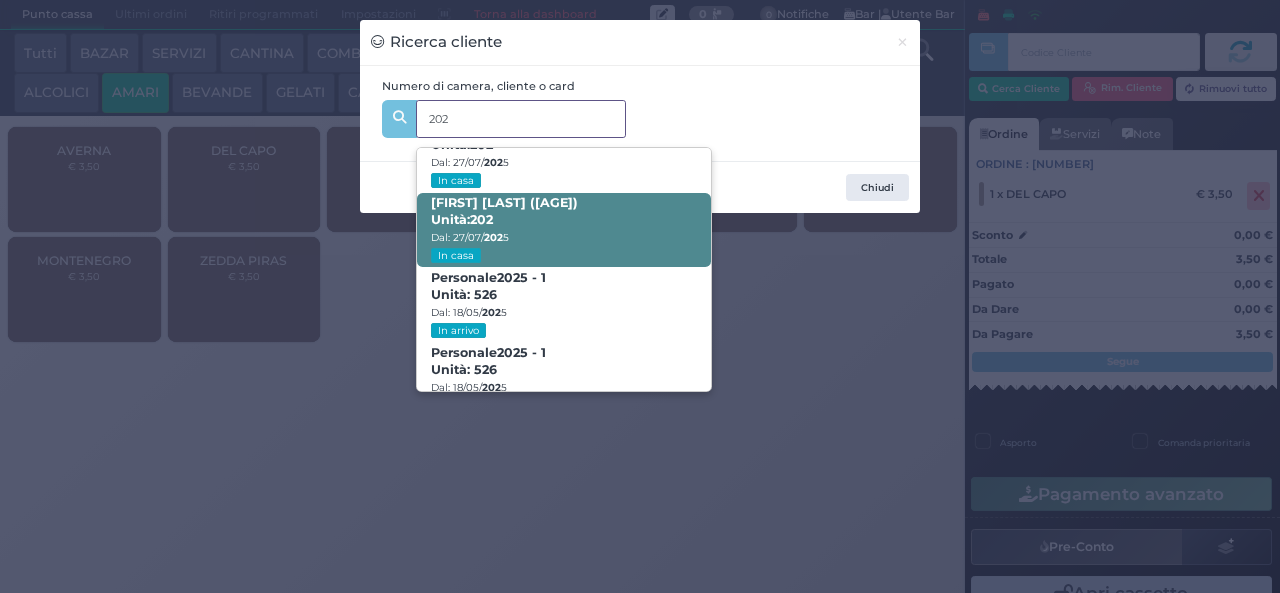 click on "Daniele Urso (39) Unità:  202 Dal: 27/07/ 202 5 In casa" at bounding box center (563, 230) 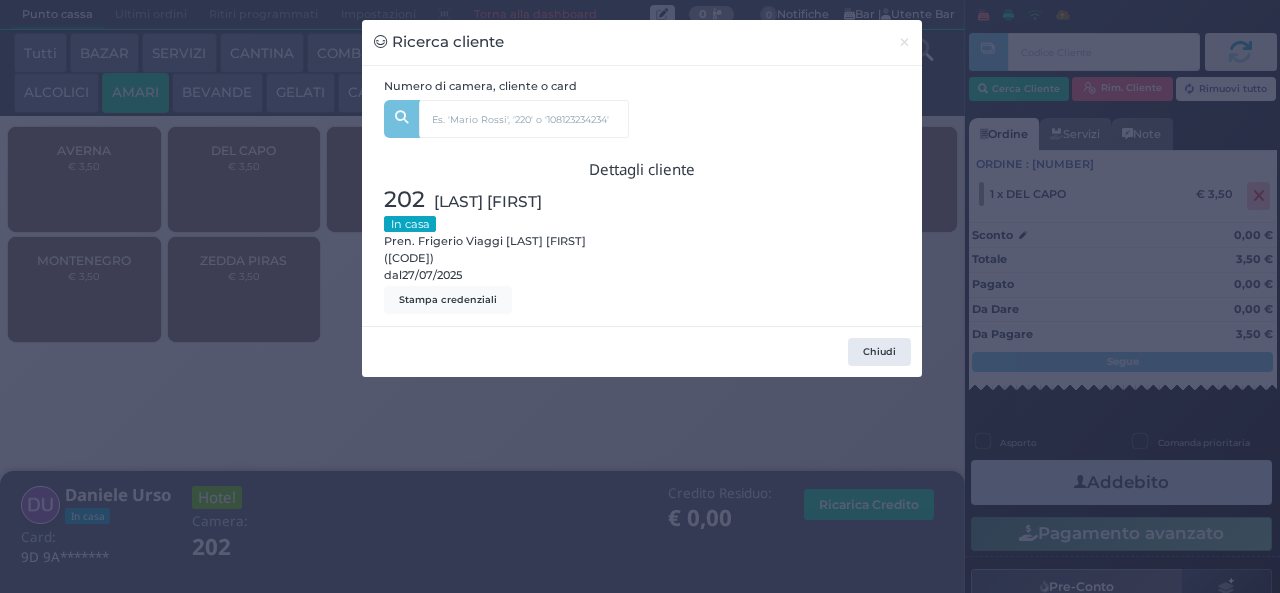 click on "Ricerca cliente
×
Numero di camera, cliente o card
202 ANDREA URSO (3) Unità:  202 Dal: 27/07/ 202 5 In casa SOFIA URSO (5) Unità:  202 Dal: 27/07/ 202 5 In casa ROSSELLA TRONCA (39) Unità:  202 Dal: 27/07/ 202 5 In casa Daniele Urso (39) Unità:  202 Dal: 27/07/ 202 5 In casa Personale  202 5 - 1  Unità: 526 Dal: 18/05/ 202 5 In arrivo Personale  202 5 - 1 Unità: 526 Dal: 18/05/ 202 5 In arrivo
Dettagli cliente
202
Urso Daniele
In casa
Pren. Frigerio Viaggi  Urso Daniele  (89D39Q105)  dal  27/07/2025
Stampa credenziali
Chiudi" at bounding box center [640, 296] 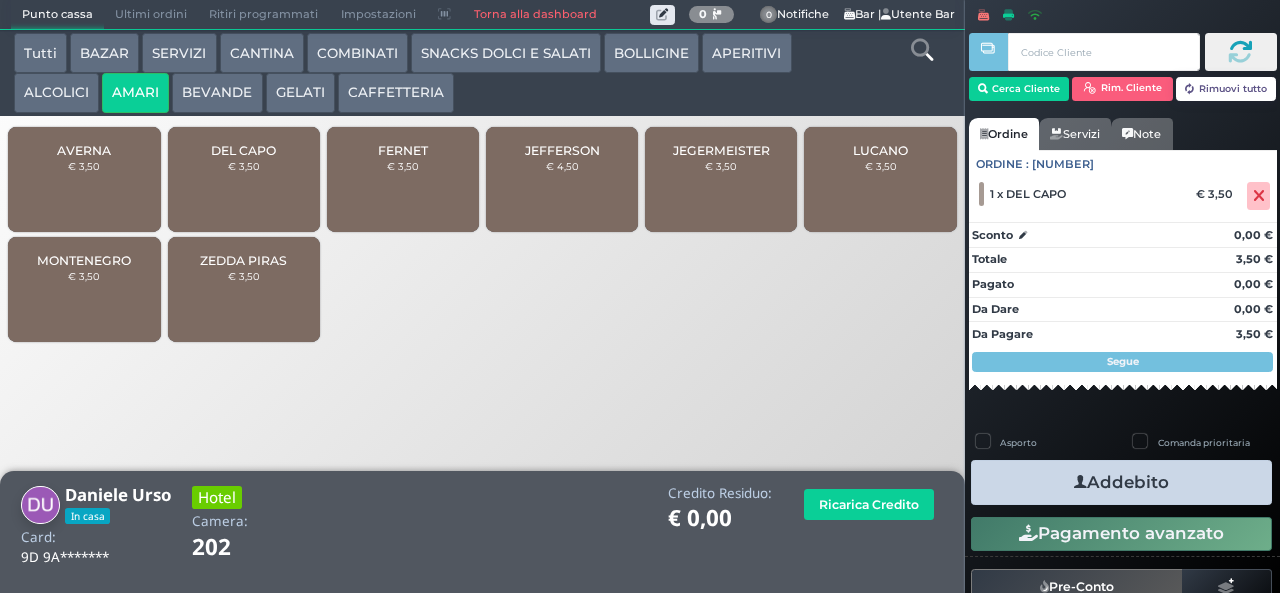 click at bounding box center (1080, 482) 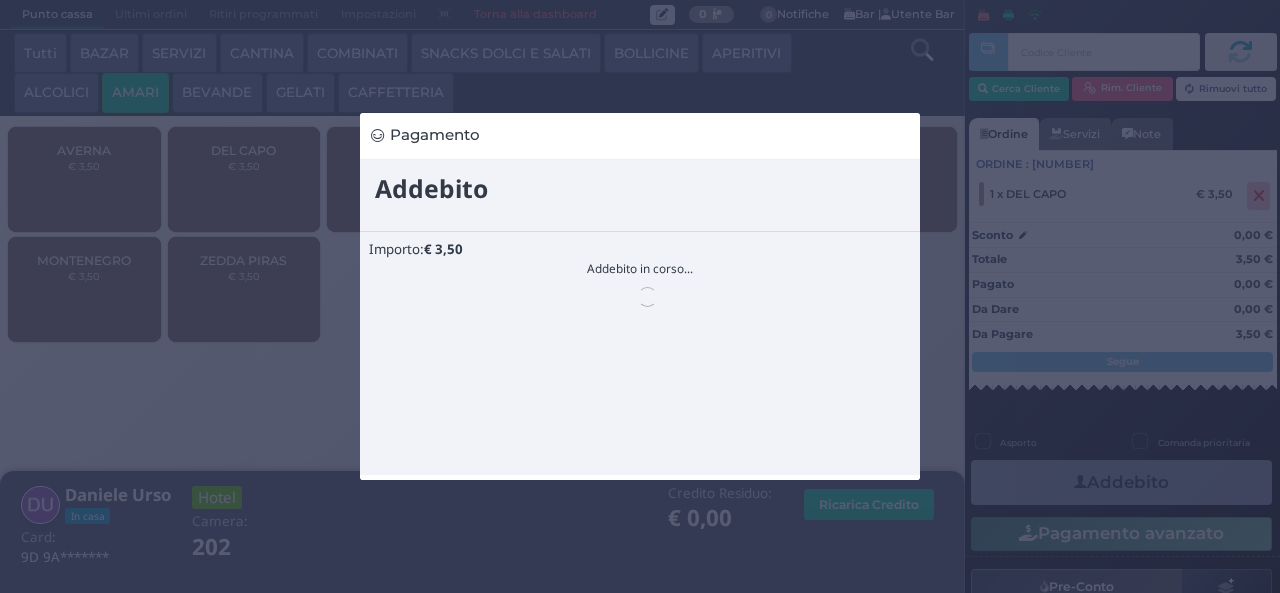 scroll, scrollTop: 0, scrollLeft: 0, axis: both 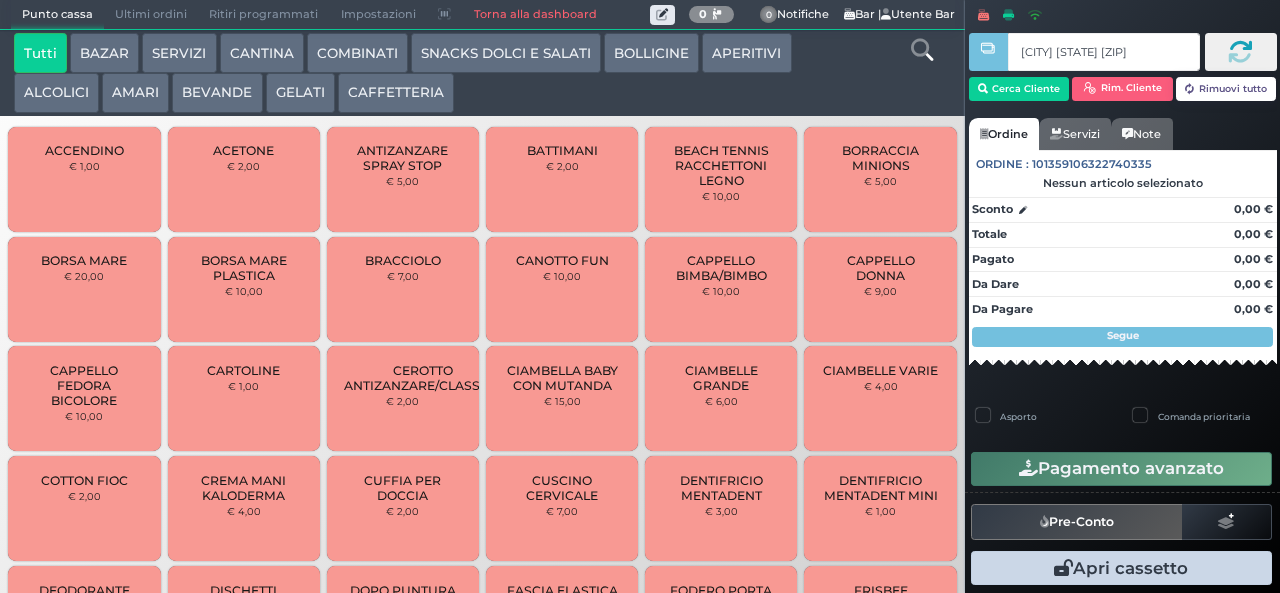 type on "[CITY] [STATE] [ZIP]" 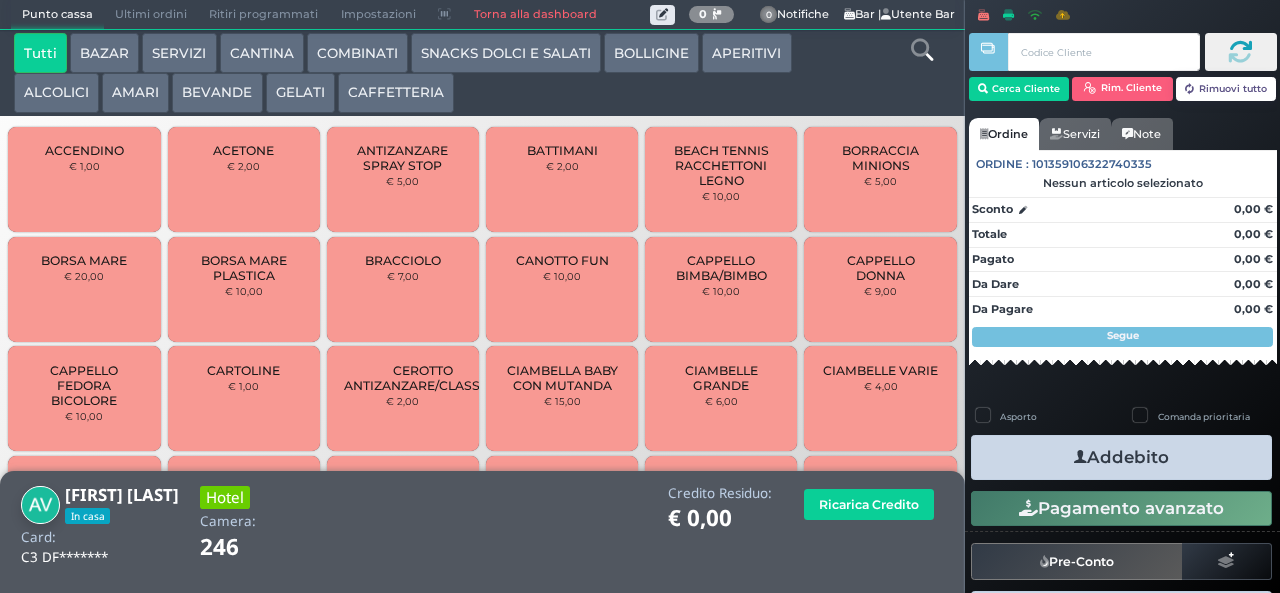 click on "AMARI" at bounding box center (135, 93) 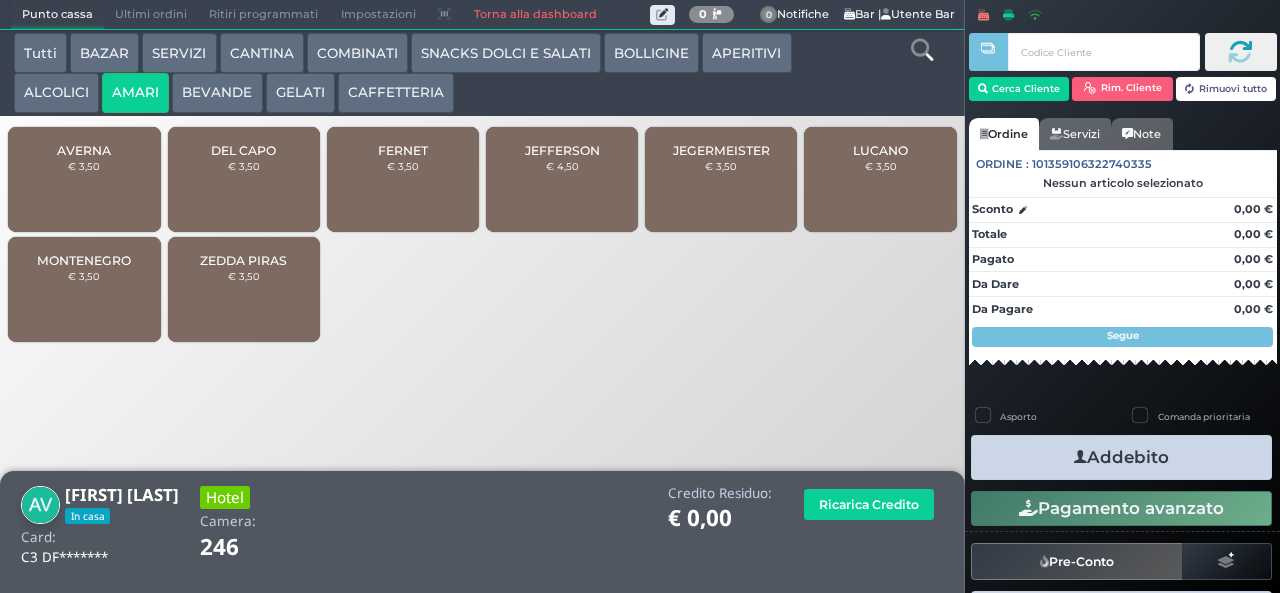 click on "JEFFERSON" at bounding box center [562, 150] 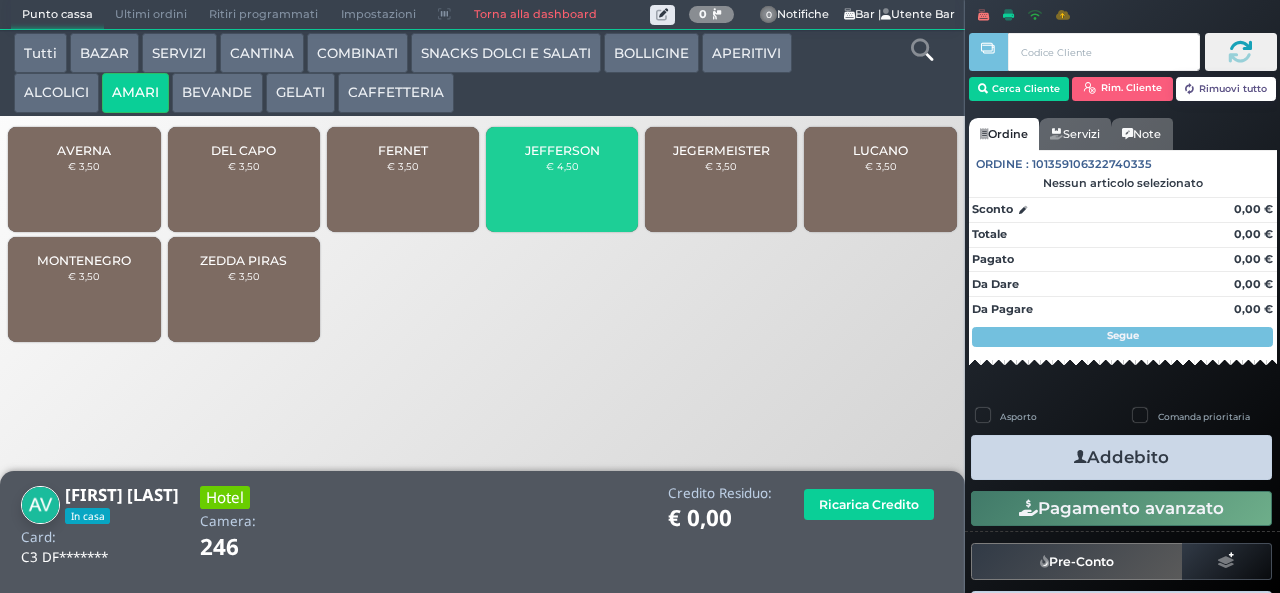 click on "JEFFERSON" at bounding box center [562, 150] 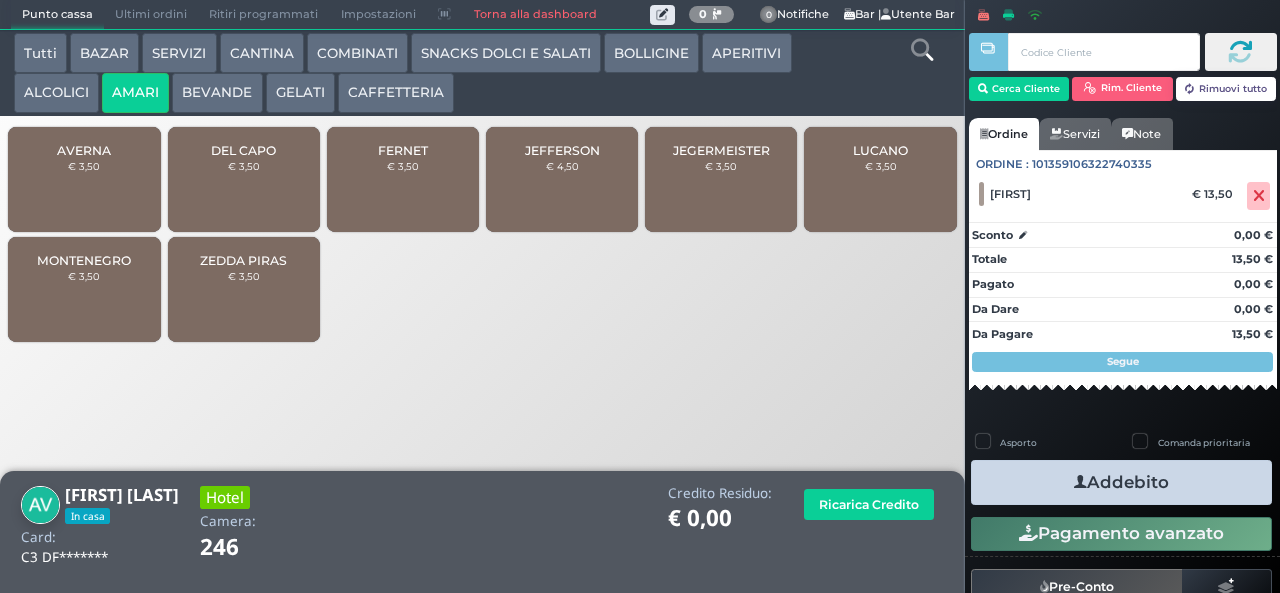 click on "MONTENEGRO" at bounding box center (84, 260) 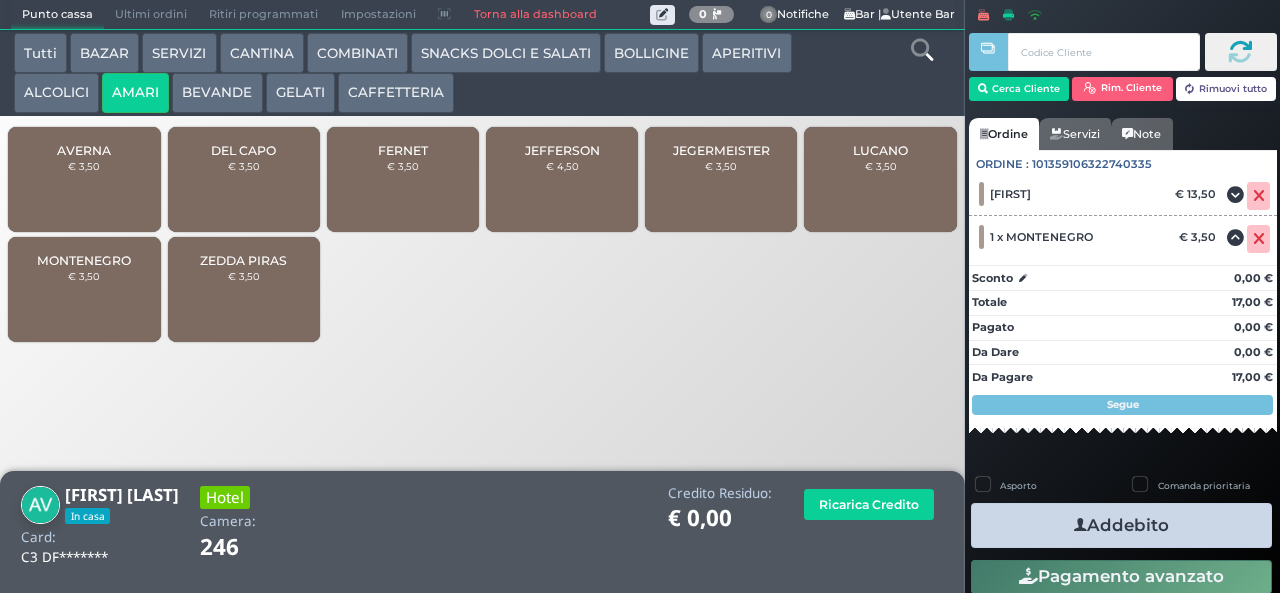 click on "Addebito" at bounding box center [1121, 525] 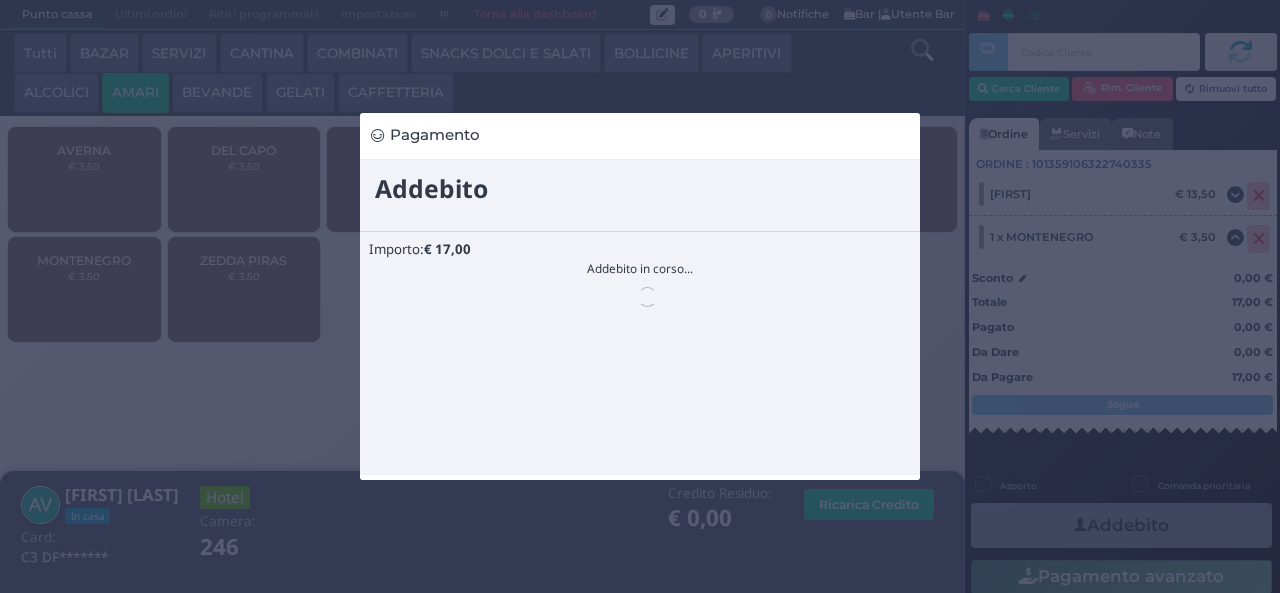 scroll, scrollTop: 0, scrollLeft: 0, axis: both 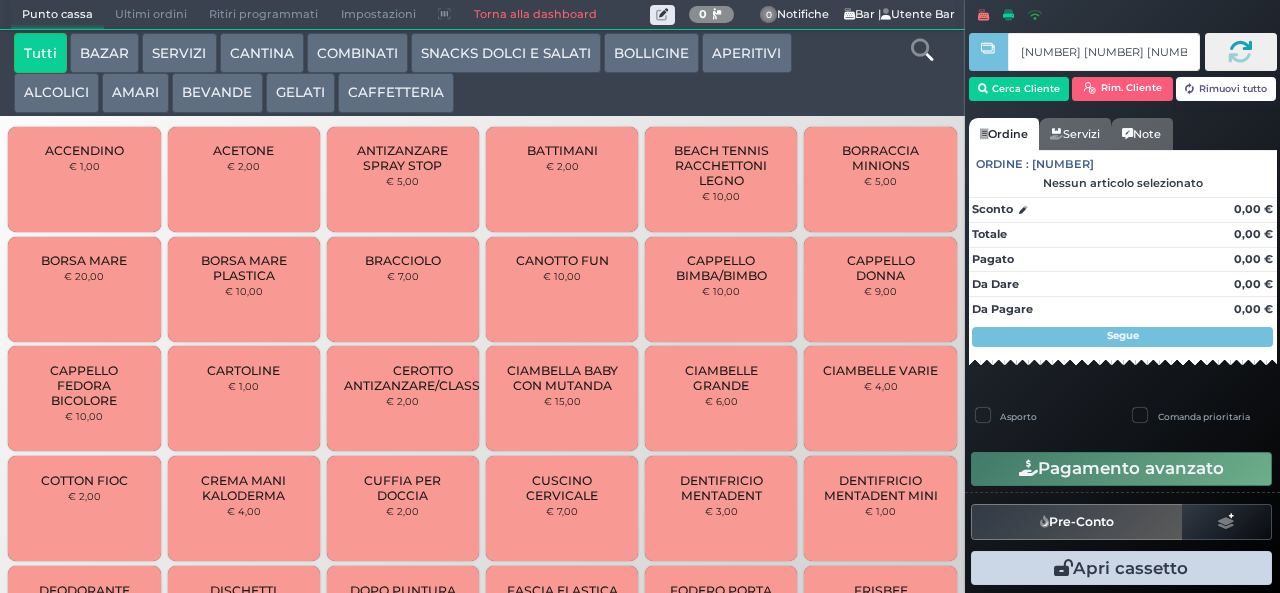 type on "[NUMBER] [NUMBER] [NUMBER] [NUMBER]" 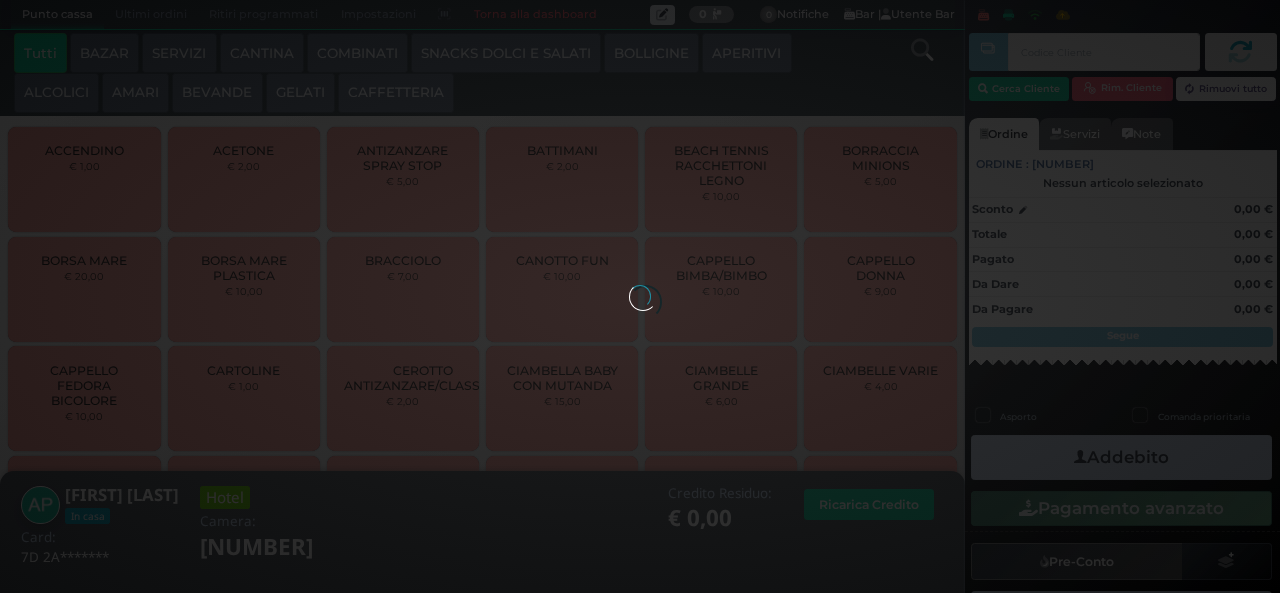 click at bounding box center (640, 296) 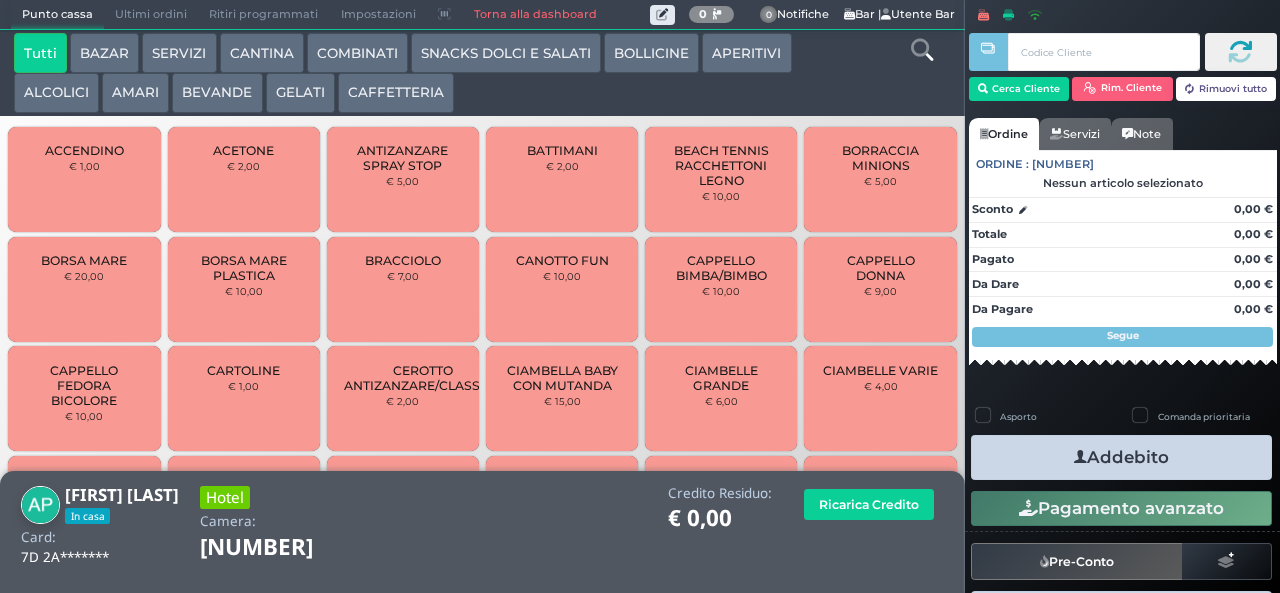 click on "AMARI" at bounding box center [135, 93] 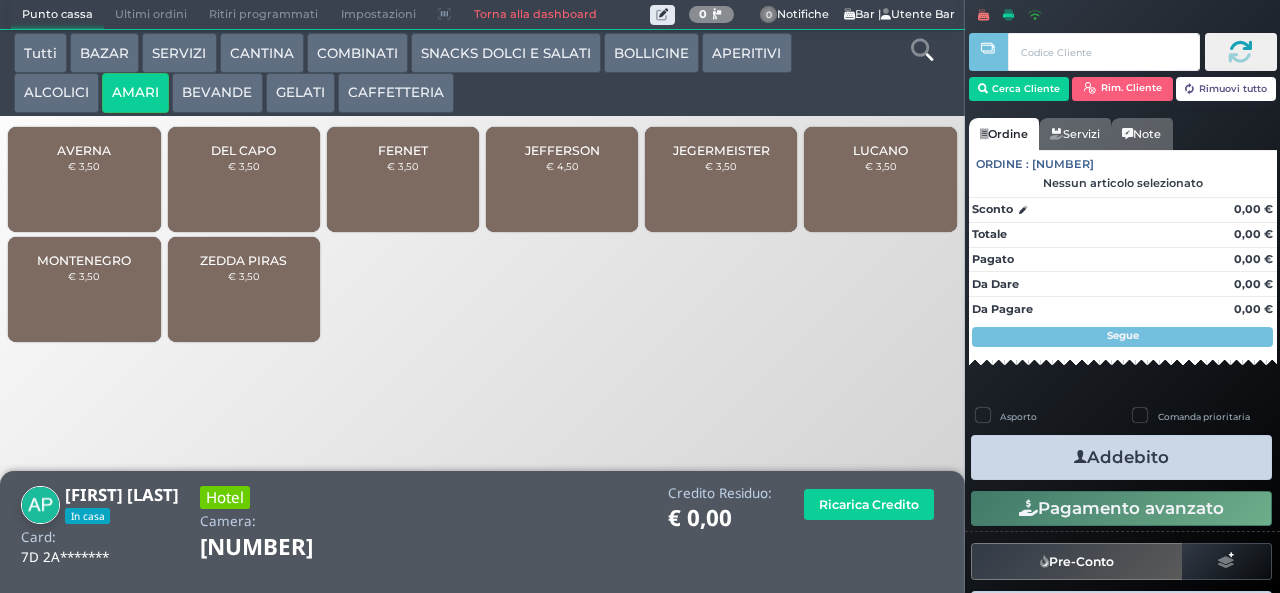 click on "[COUNTRY]
€ 3,50" at bounding box center [84, 289] 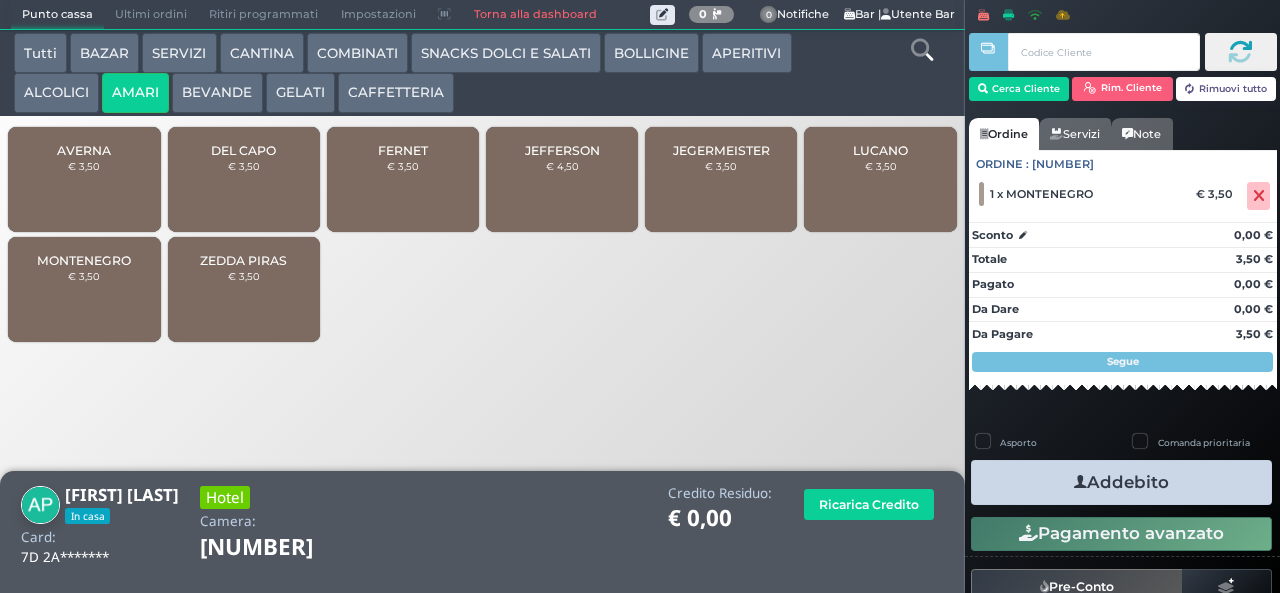 click on "Addebito" at bounding box center [1121, 482] 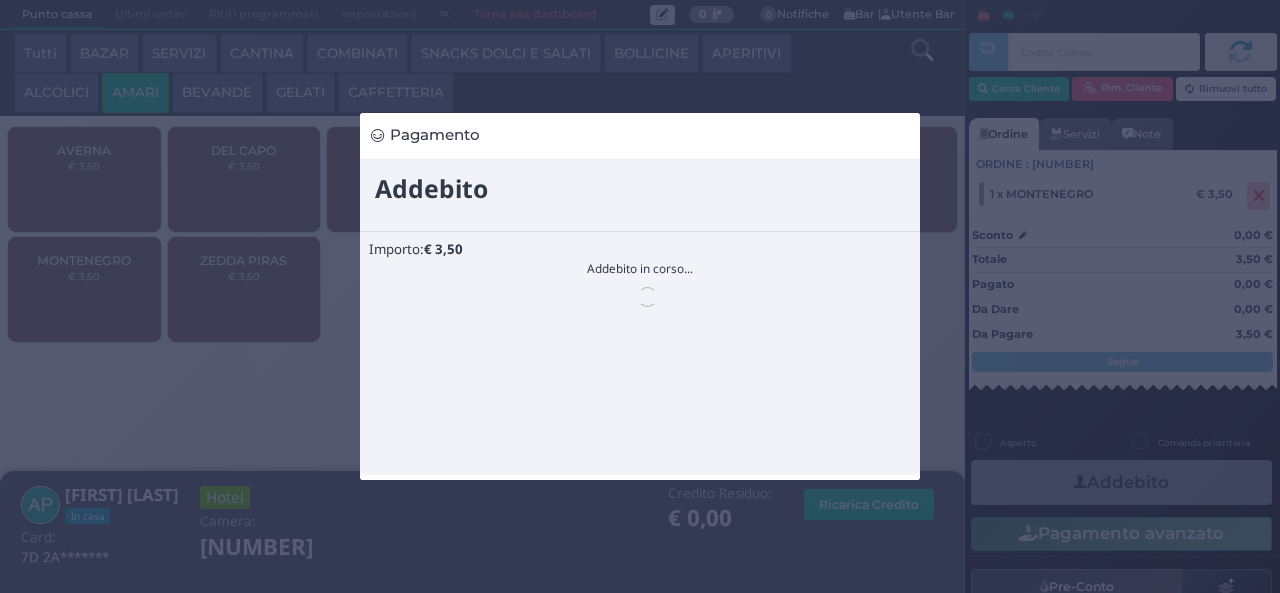 scroll, scrollTop: 0, scrollLeft: 0, axis: both 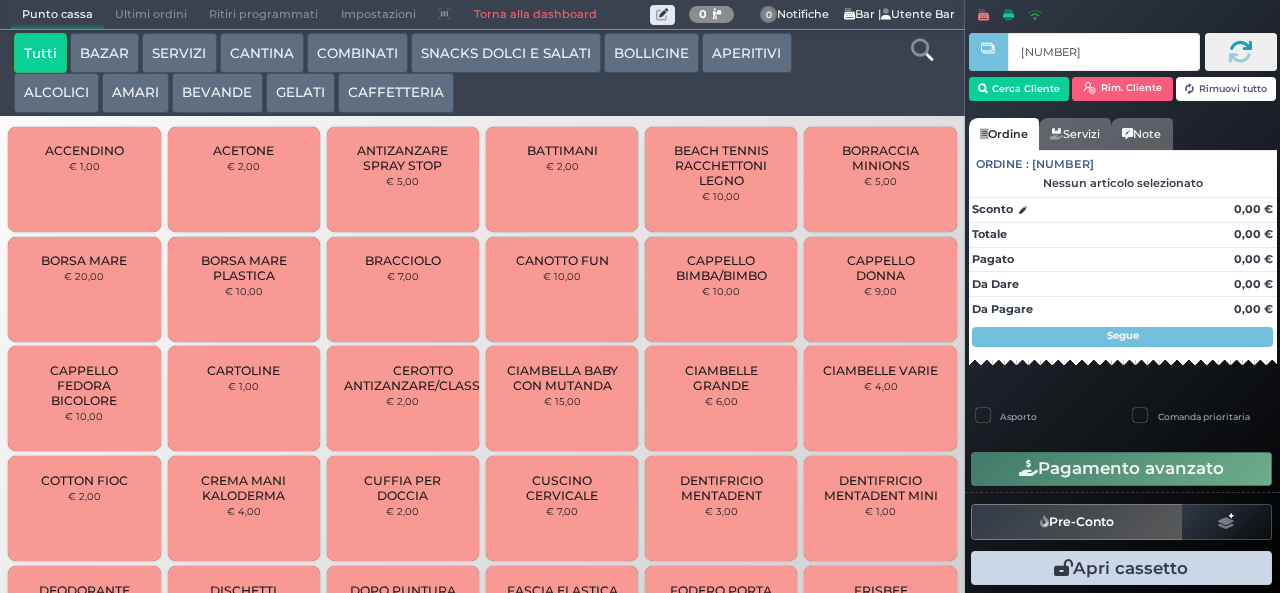 type on "[NUMBER]" 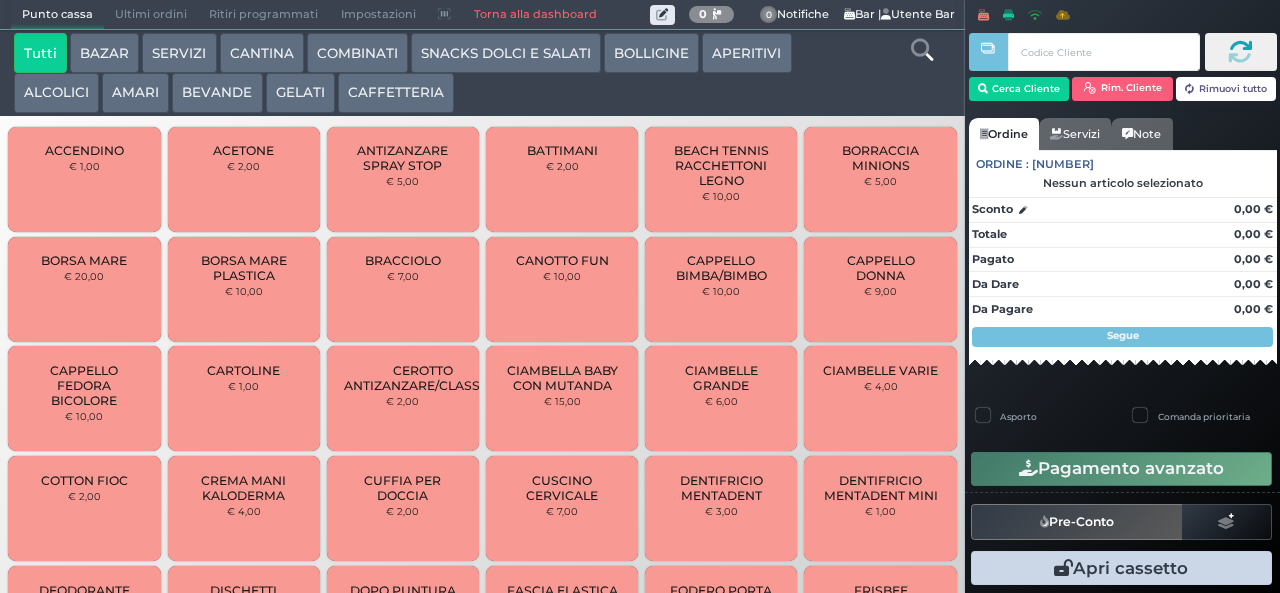 click on "AMARI" at bounding box center (135, 93) 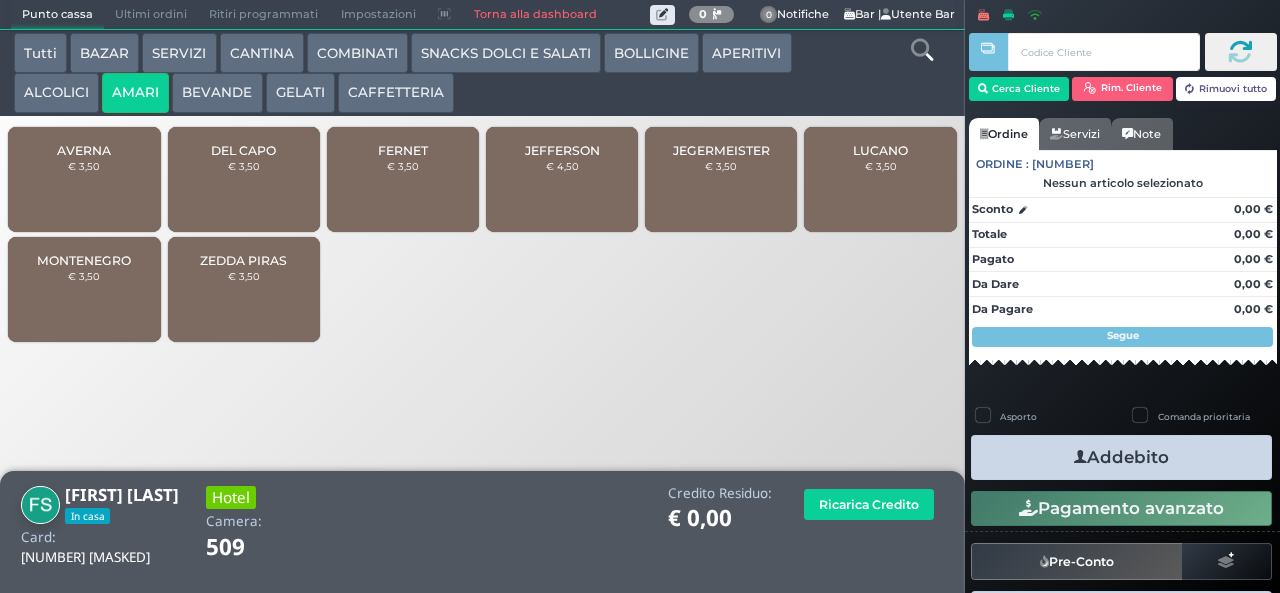 type 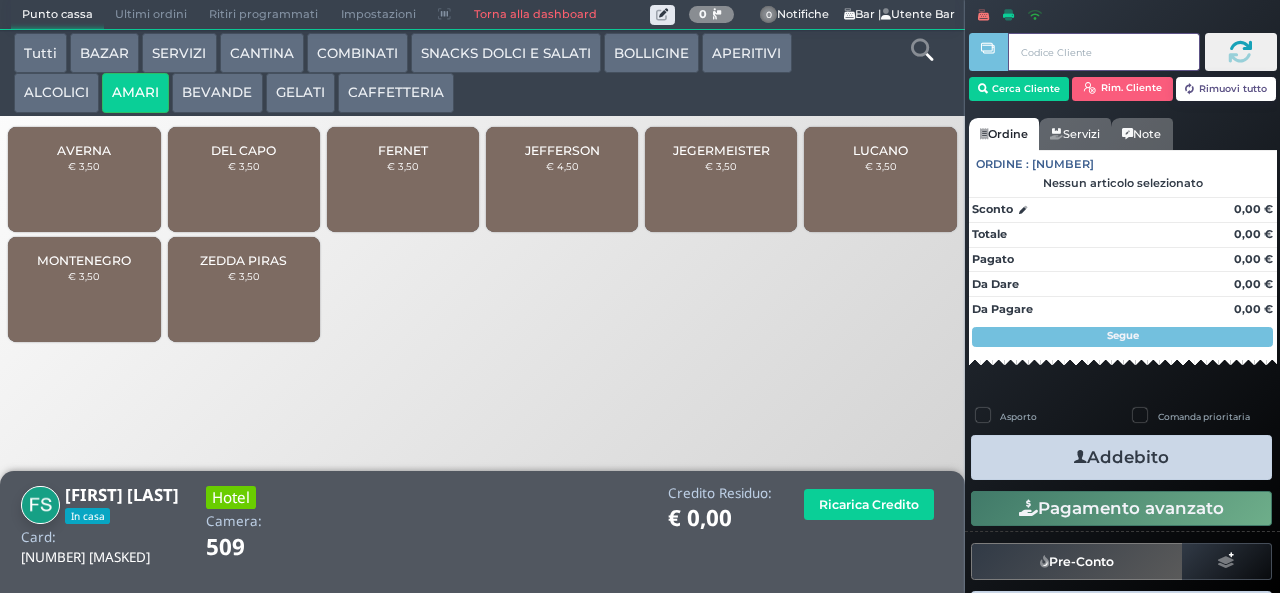 type 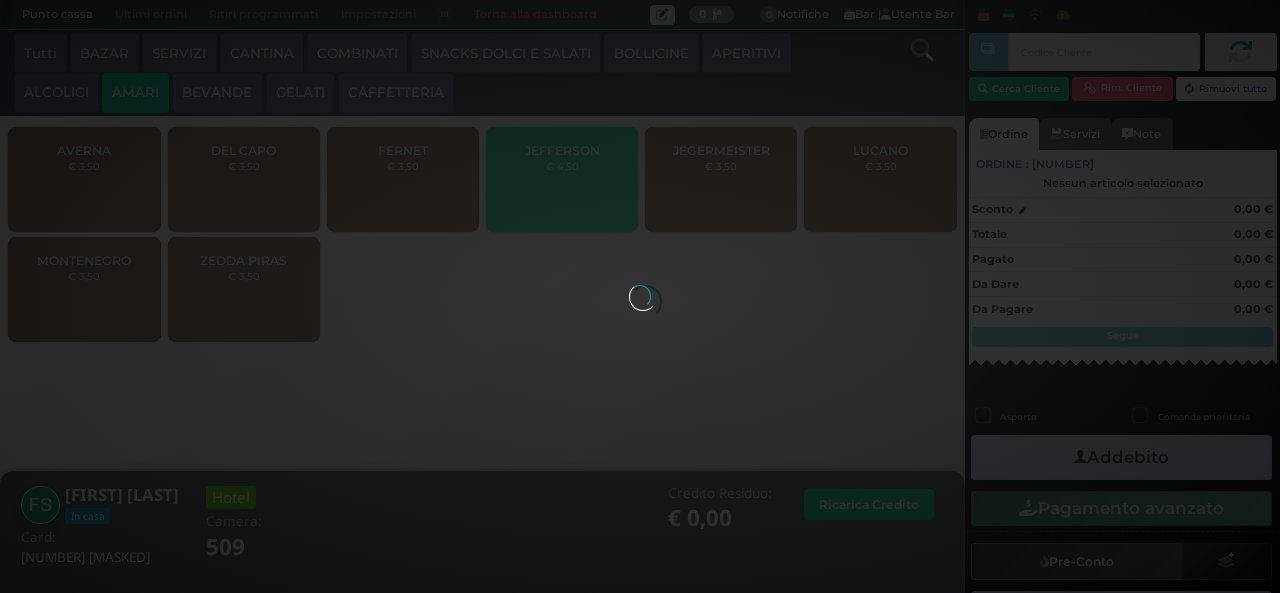 click at bounding box center [640, 296] 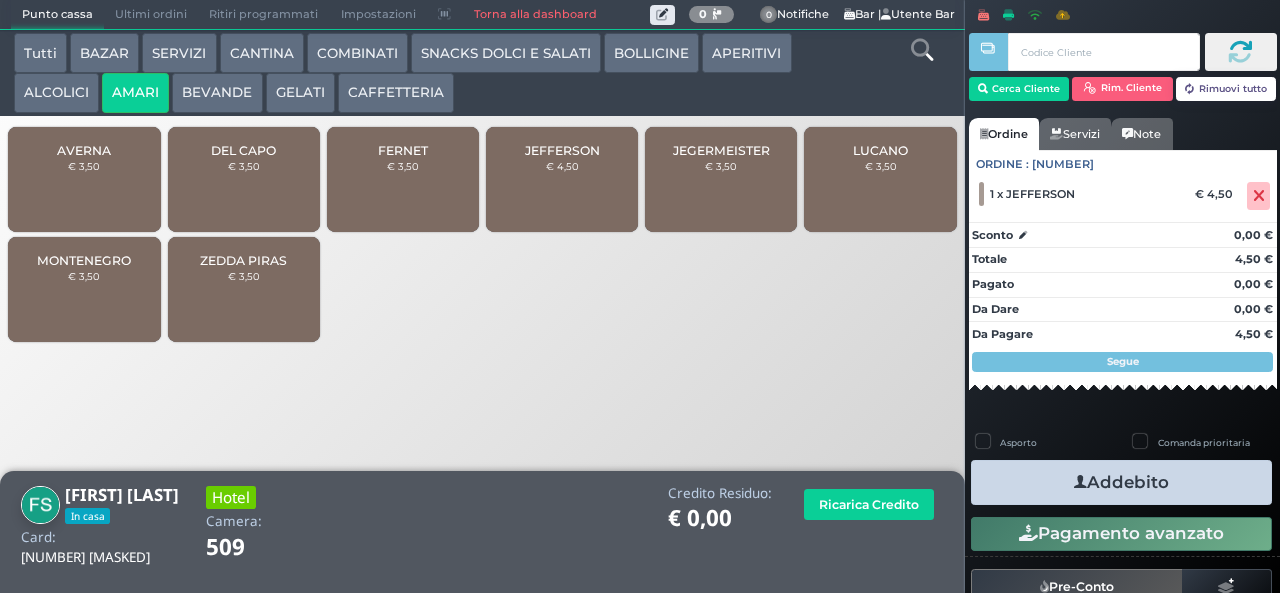click on "€ 4,50" at bounding box center (562, 166) 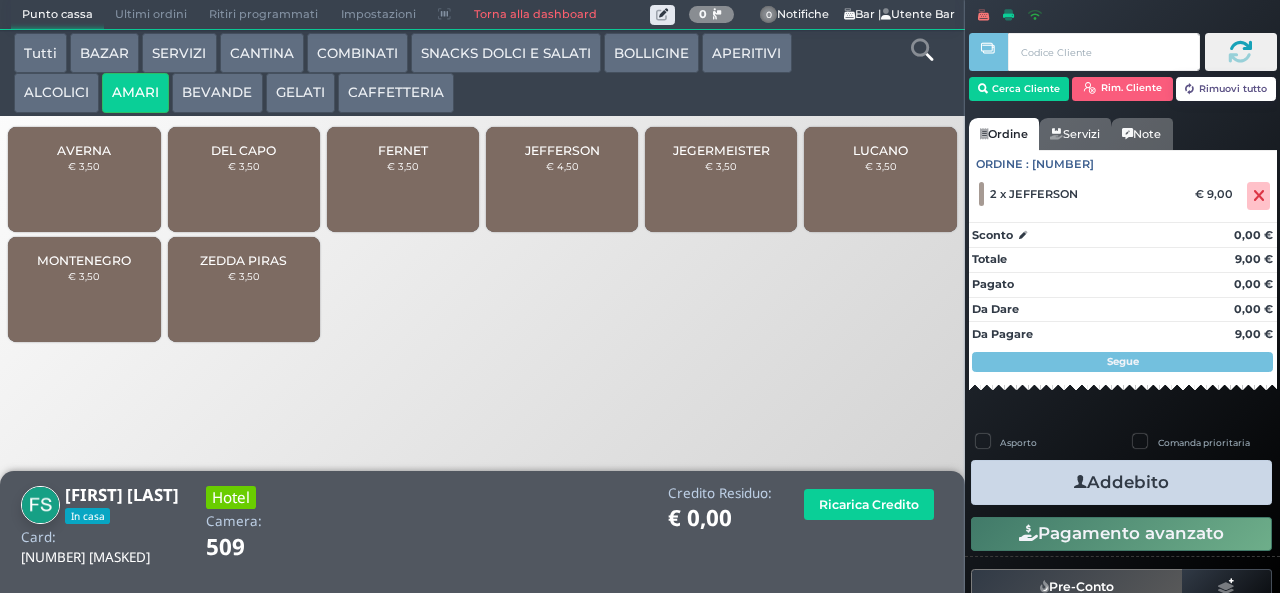 click on "JEFFERSON
€ 4,50" at bounding box center (562, 179) 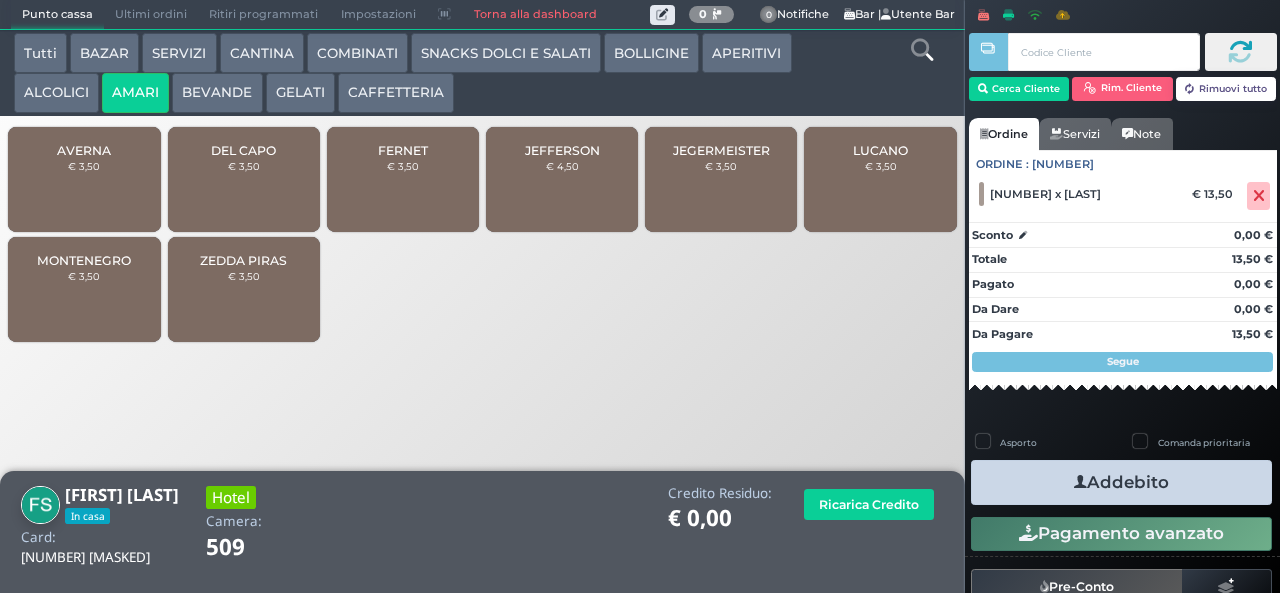 click on "ALCOLICI" at bounding box center (56, 93) 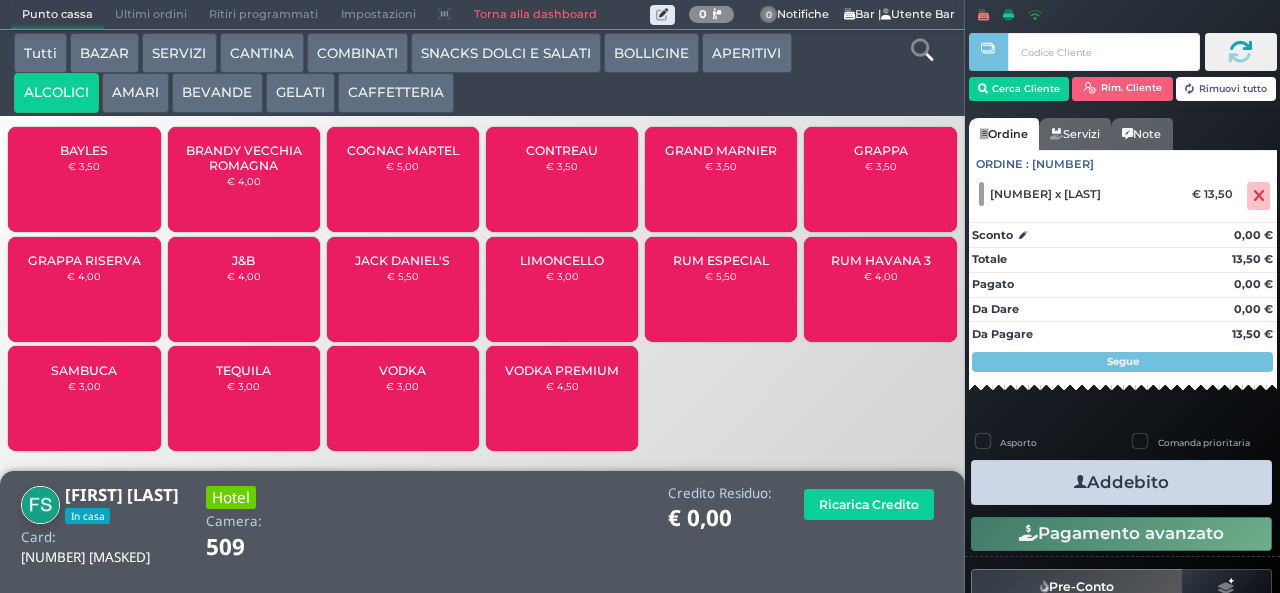 click on "SAMBUCA" at bounding box center (84, 370) 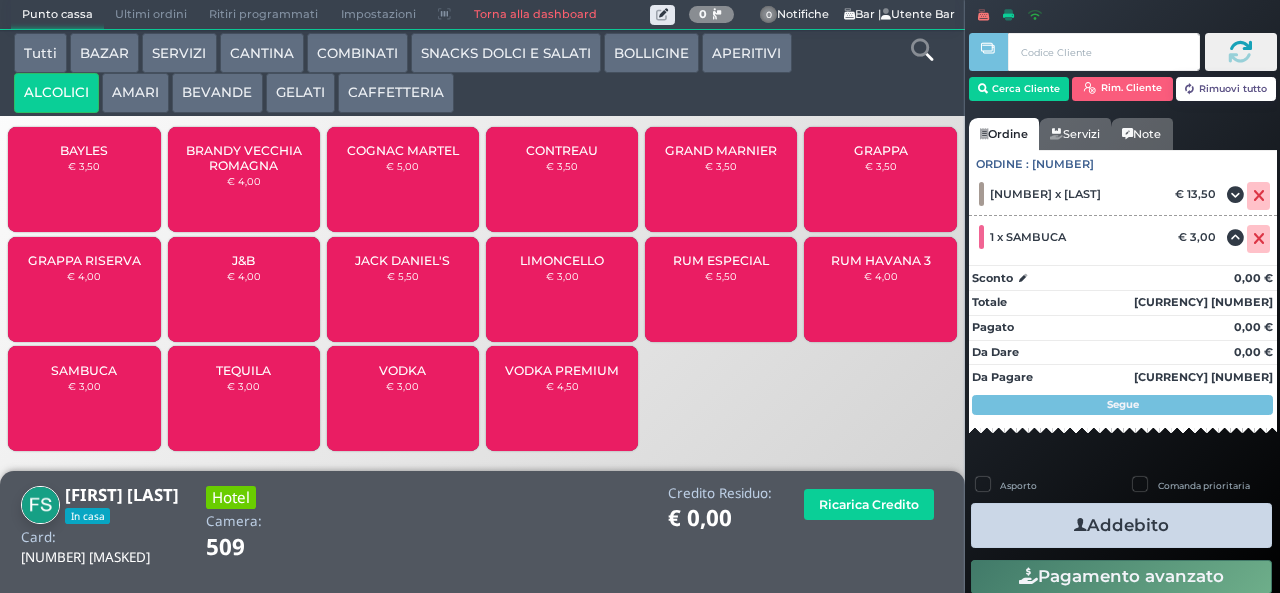 click at bounding box center (1080, 525) 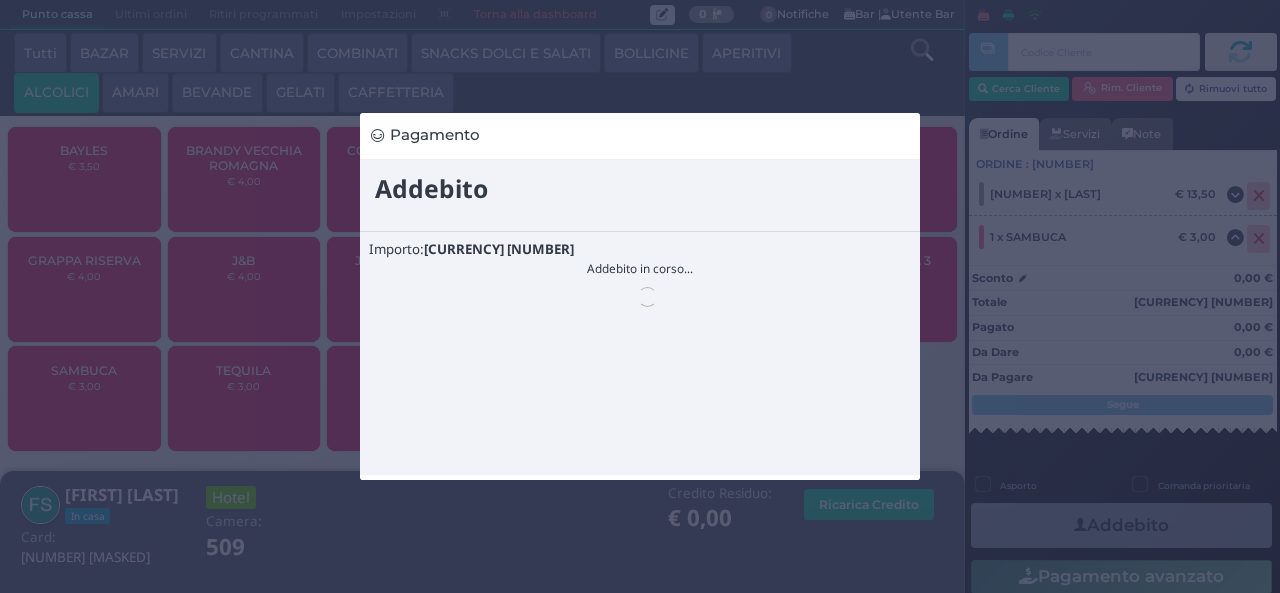 scroll, scrollTop: 0, scrollLeft: 0, axis: both 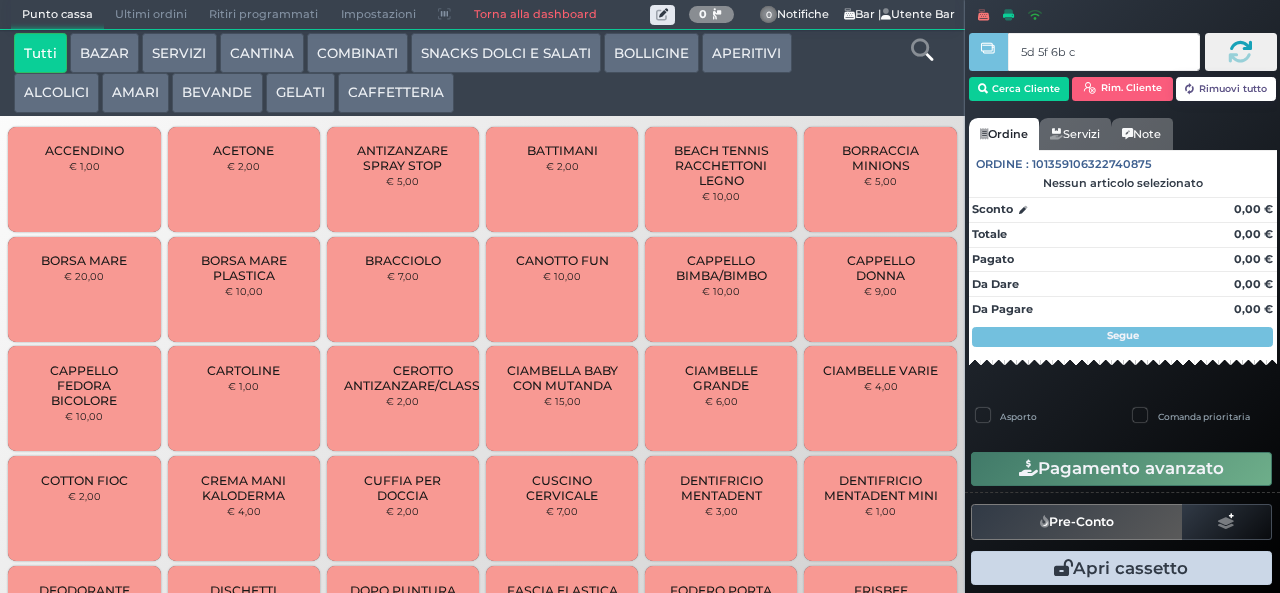 type on "5d 5f 6b c3" 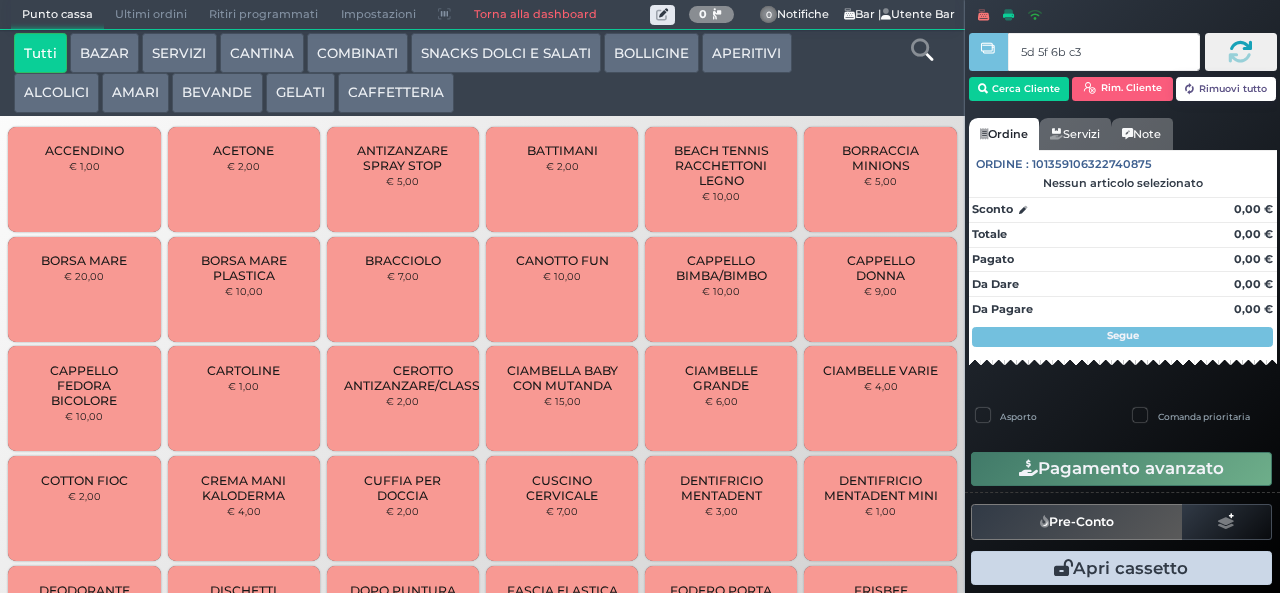 type 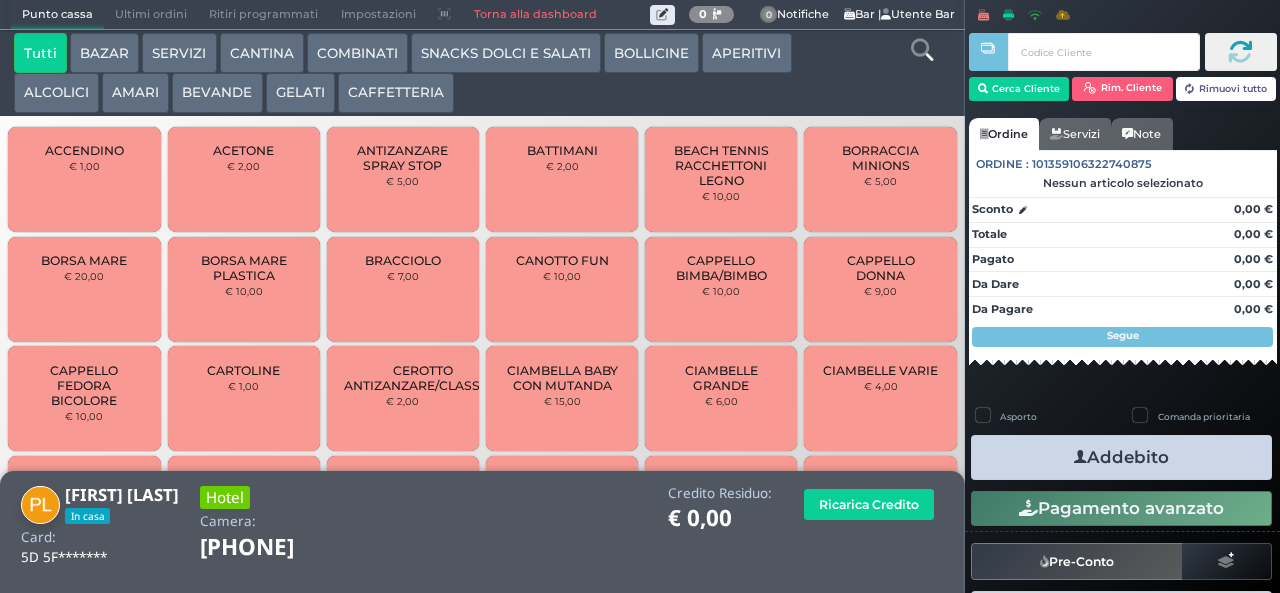 click on "AMARI" at bounding box center [135, 93] 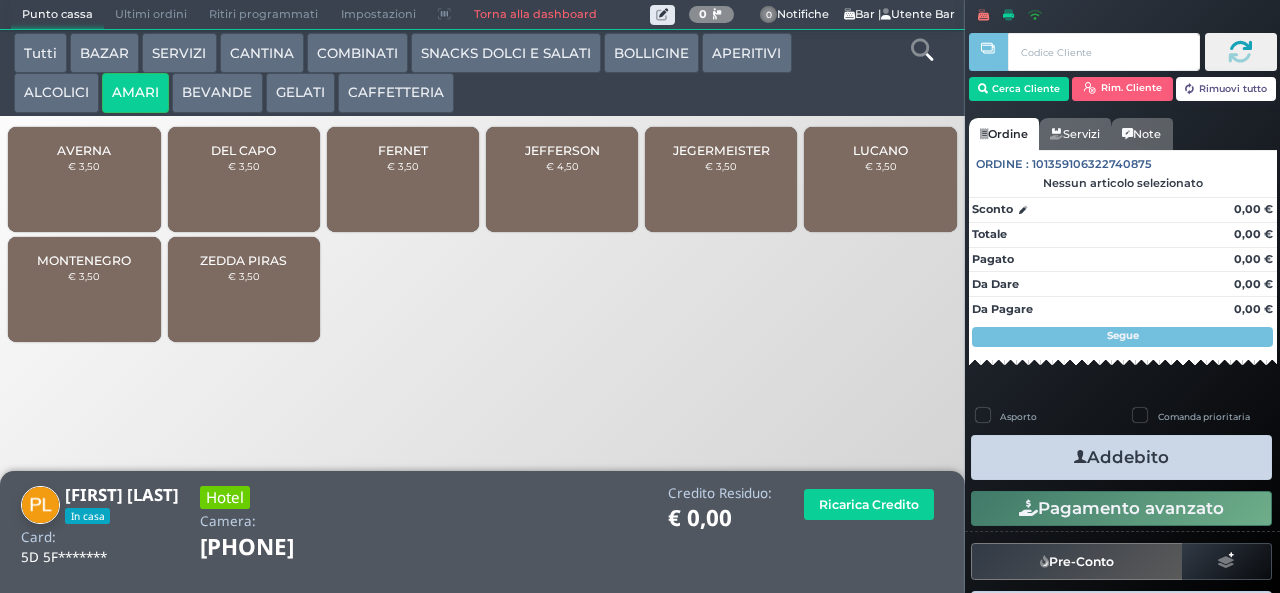 click on "MONTENEGRO" at bounding box center [84, 260] 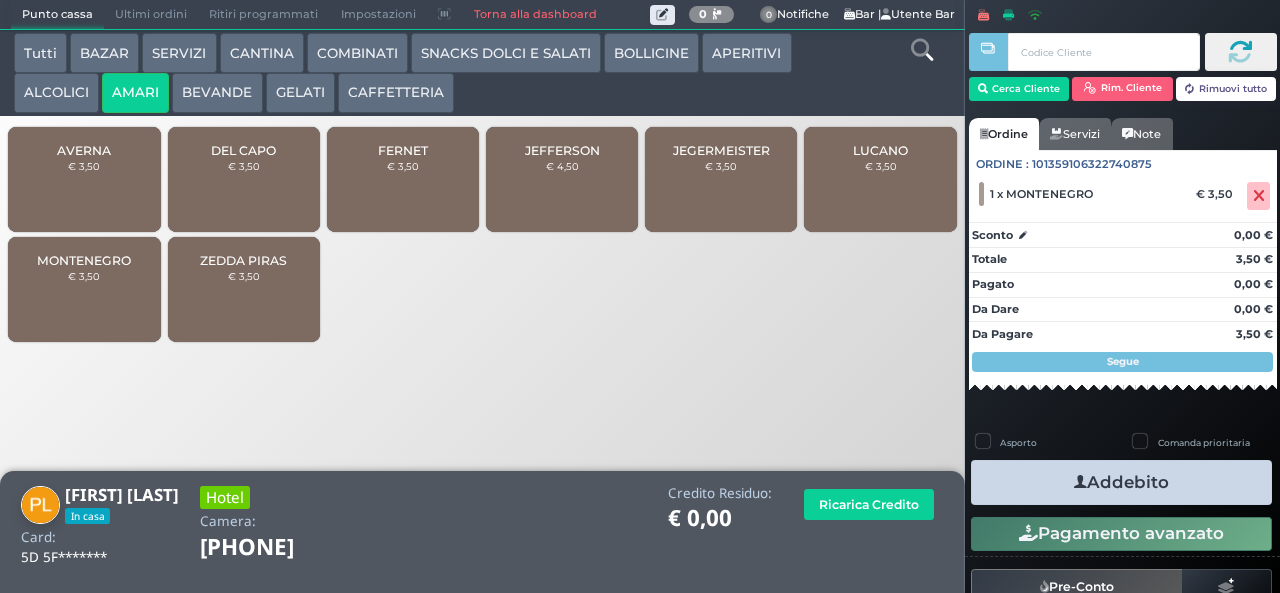 click on "Addebito" at bounding box center [1121, 482] 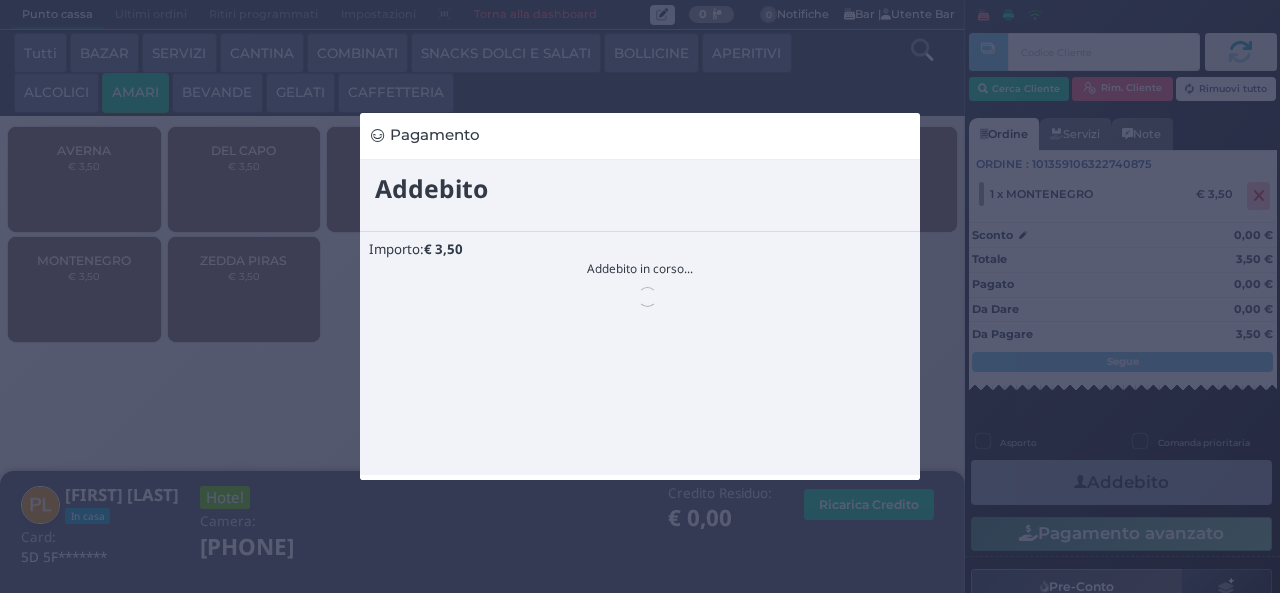 scroll, scrollTop: 0, scrollLeft: 0, axis: both 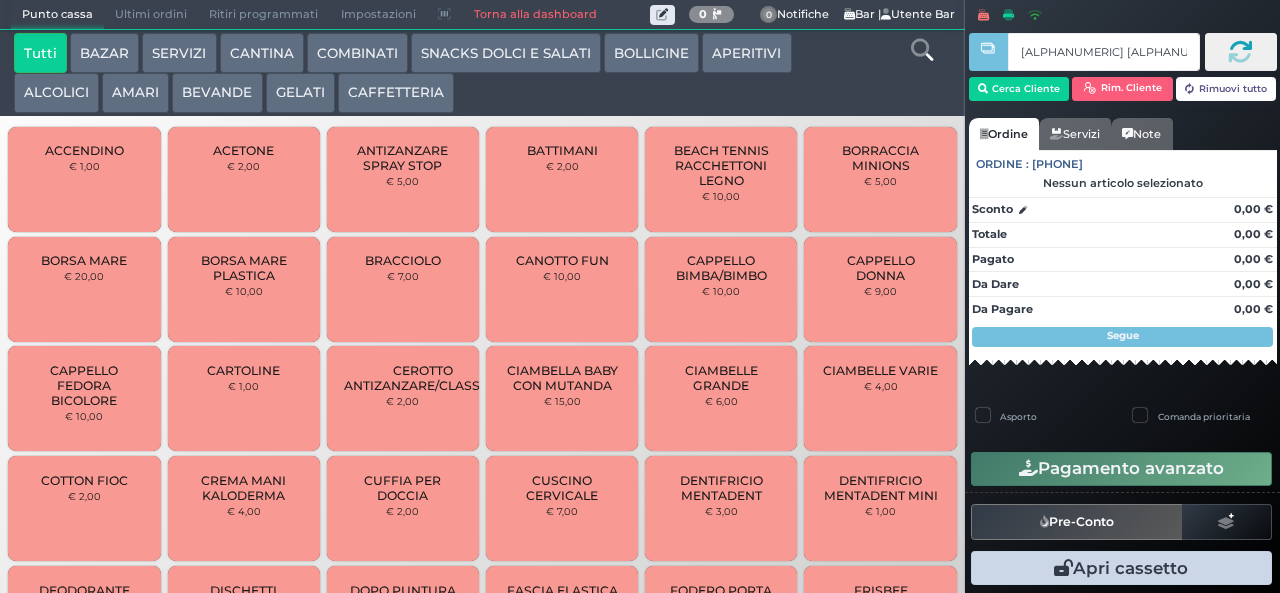 type on "[ALPHANUMERIC] [ALPHANUMERIC] [ALPHANUMERIC] [ALPHANUMERIC]" 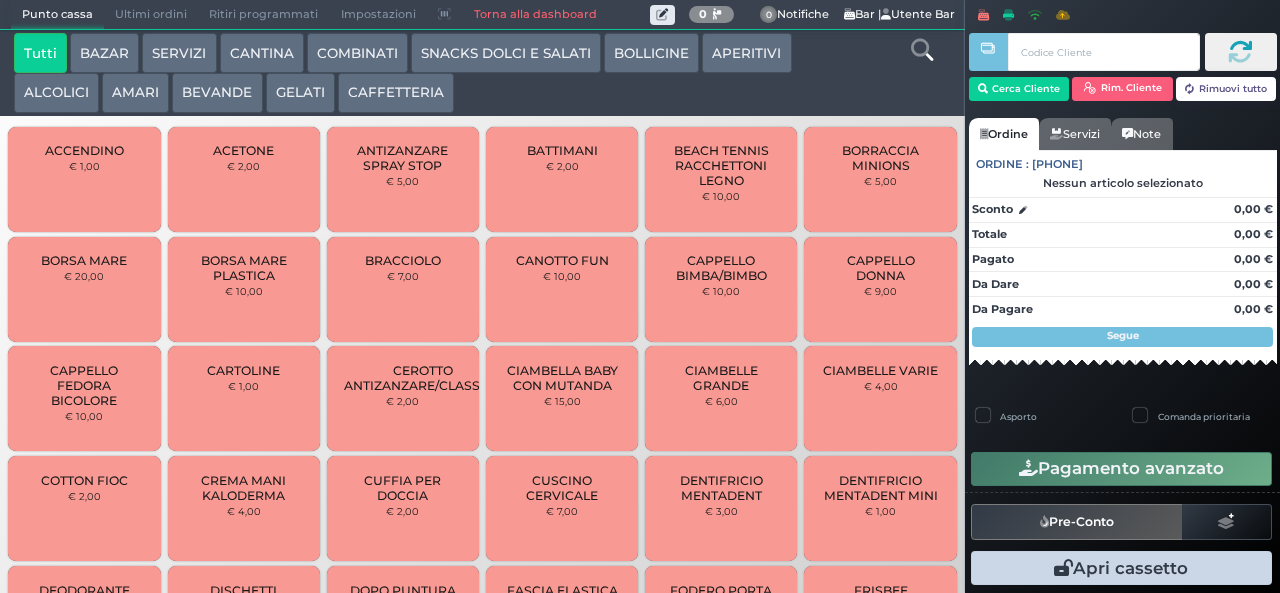 click at bounding box center [0, 0] 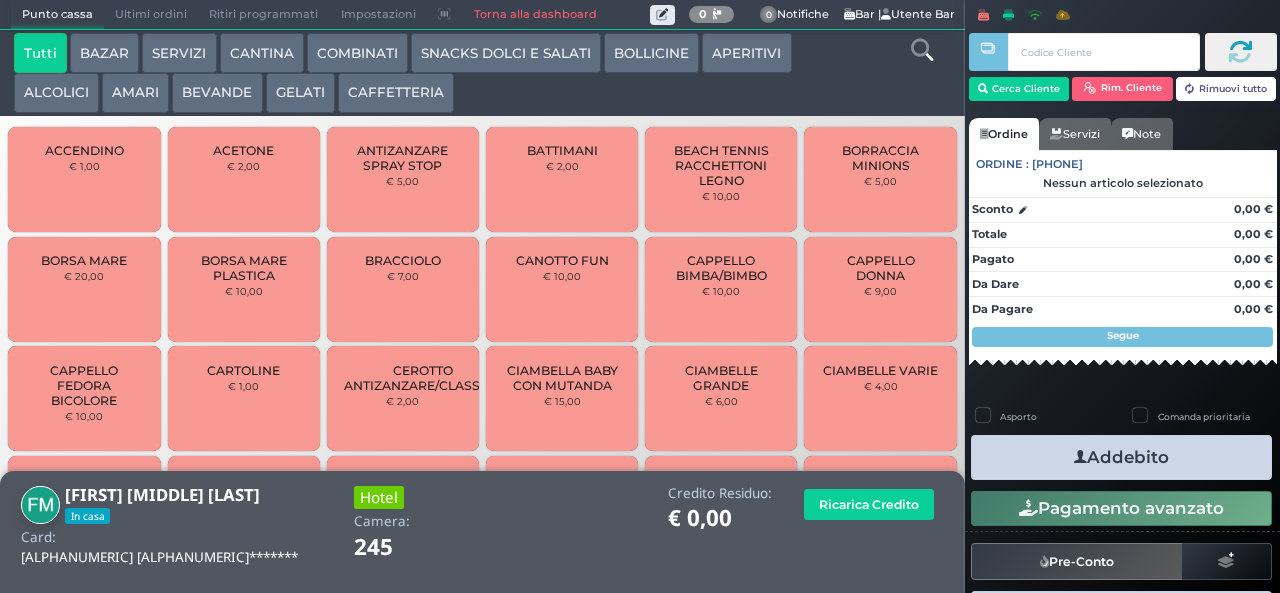 click on "AMARI" at bounding box center (135, 93) 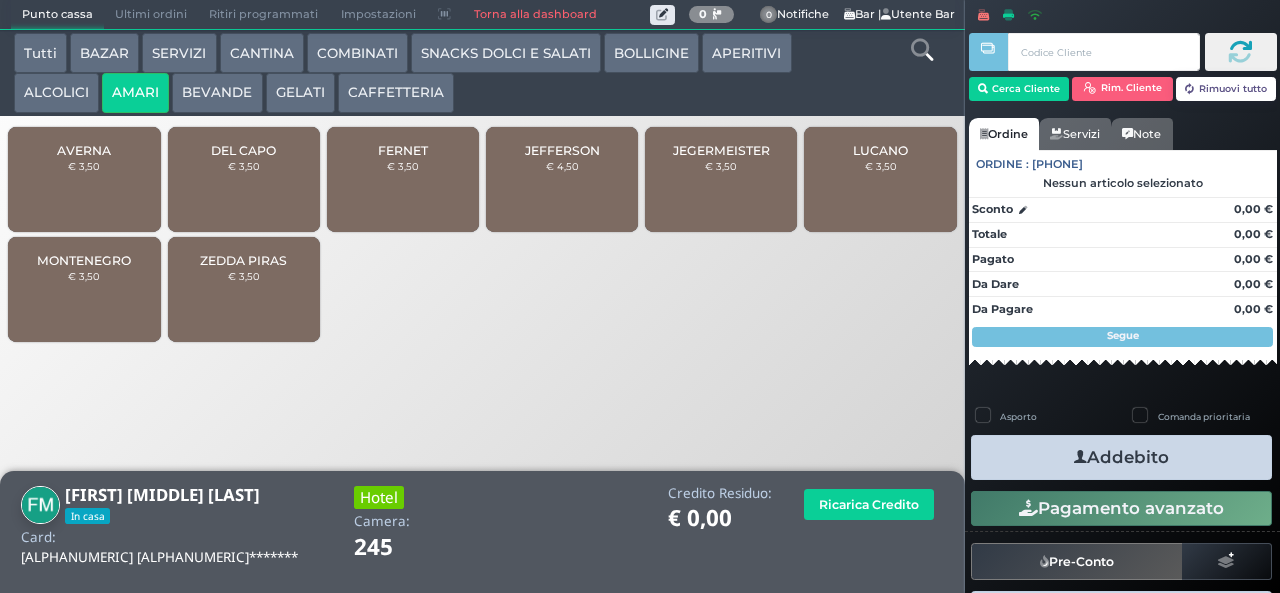 click on "MONTENEGRO" at bounding box center (84, 260) 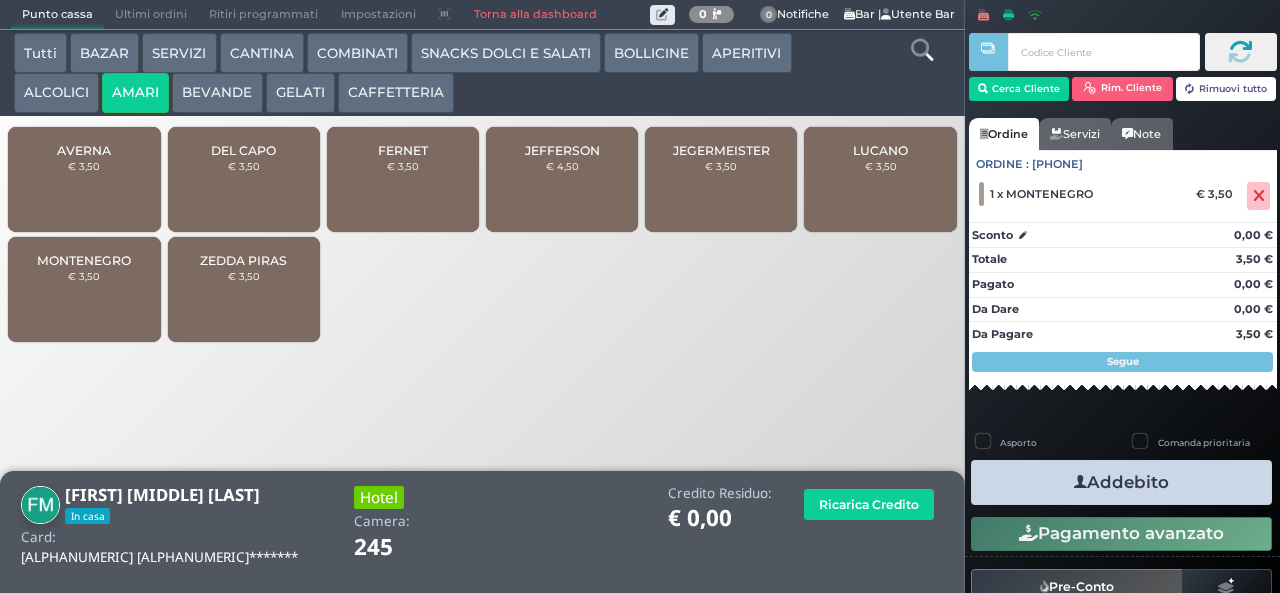 click on "Addebito" at bounding box center (1121, 482) 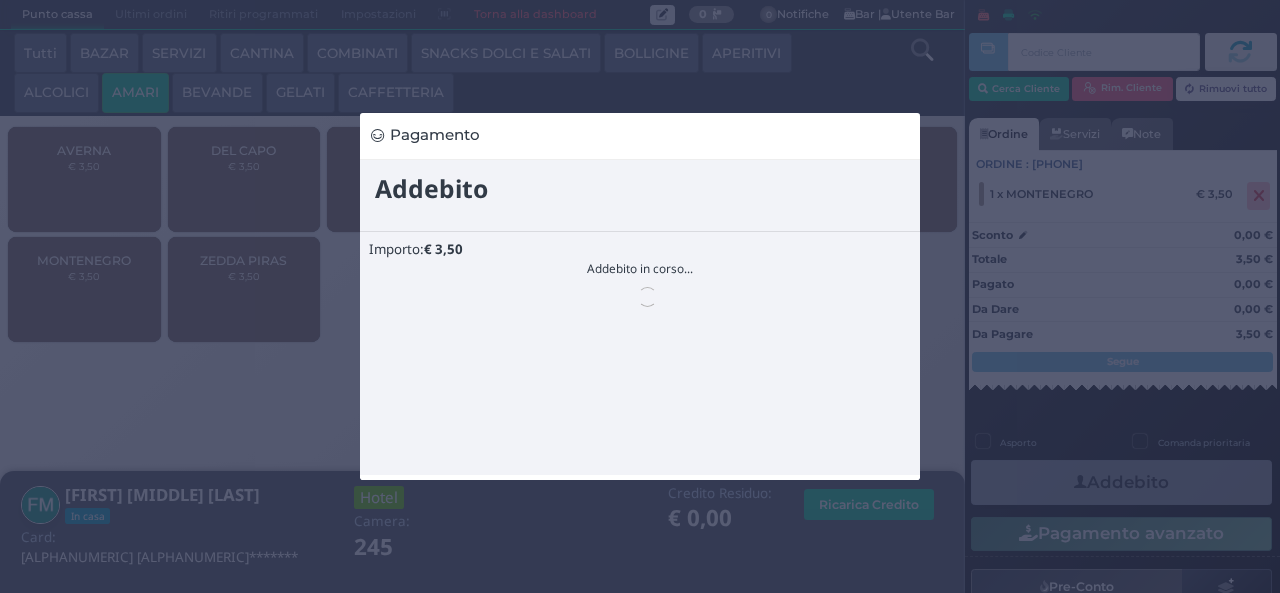 scroll, scrollTop: 0, scrollLeft: 0, axis: both 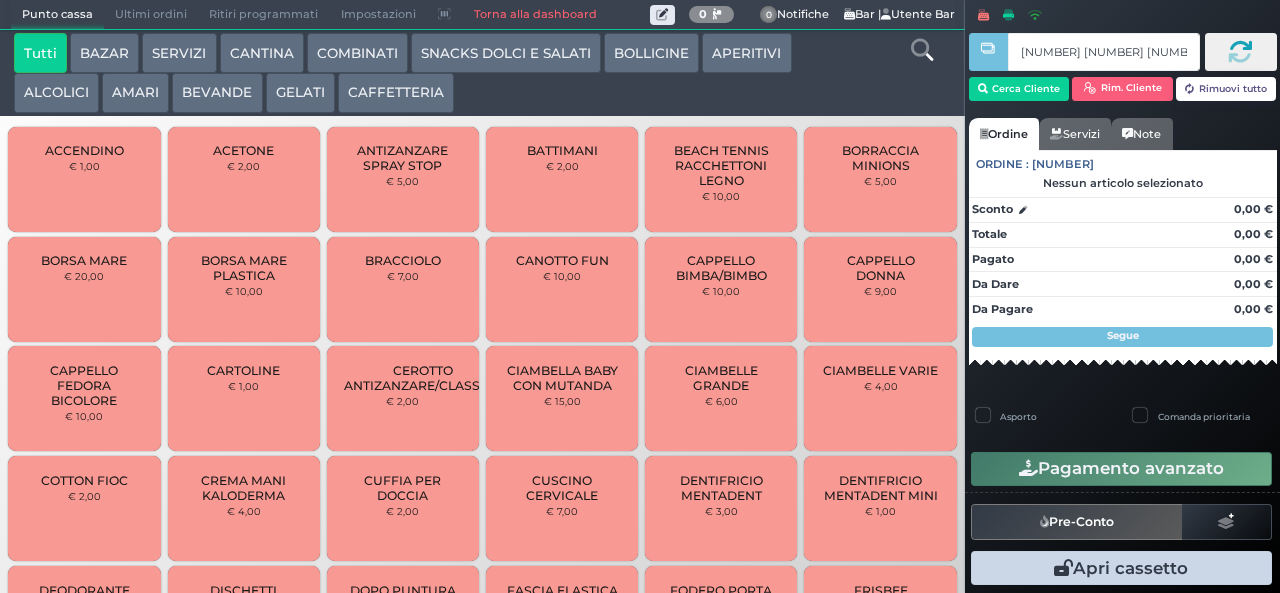 type on "66 56 b9 b9" 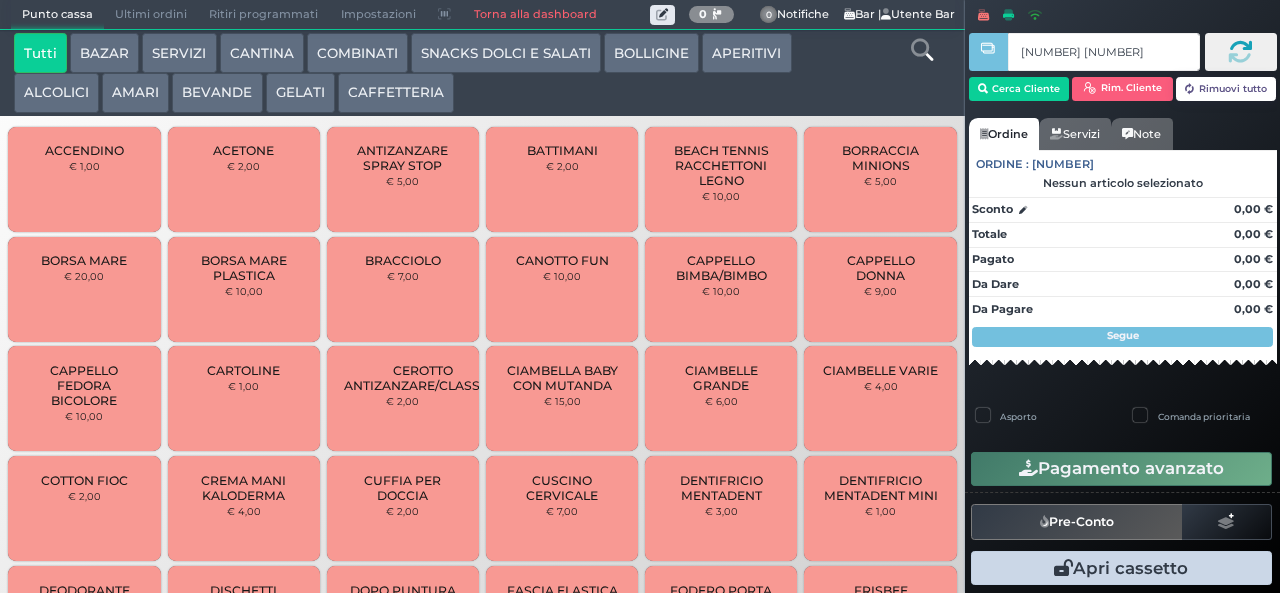 type 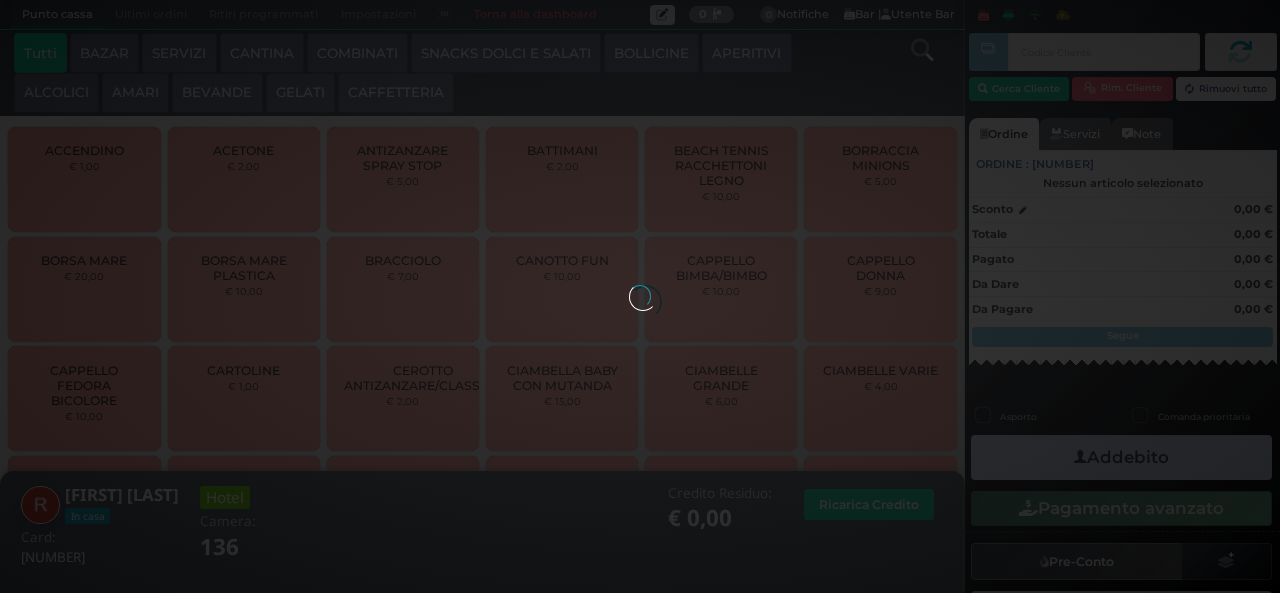 click on "BEVANDE" at bounding box center (217, 93) 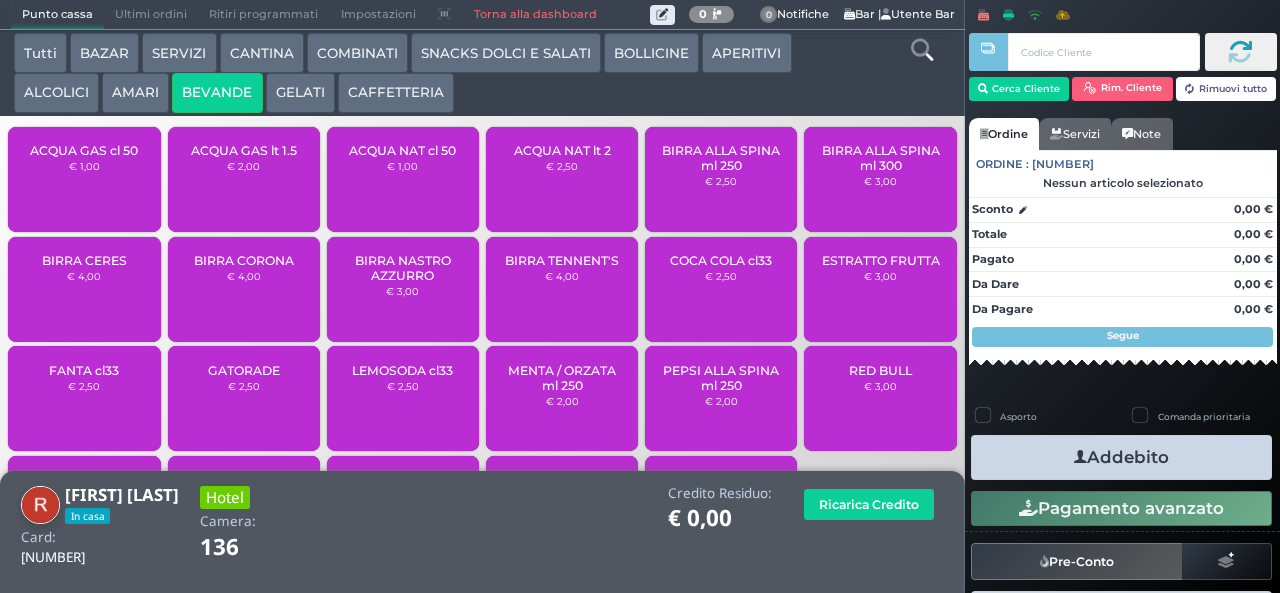 click on "AMARI" at bounding box center [135, 93] 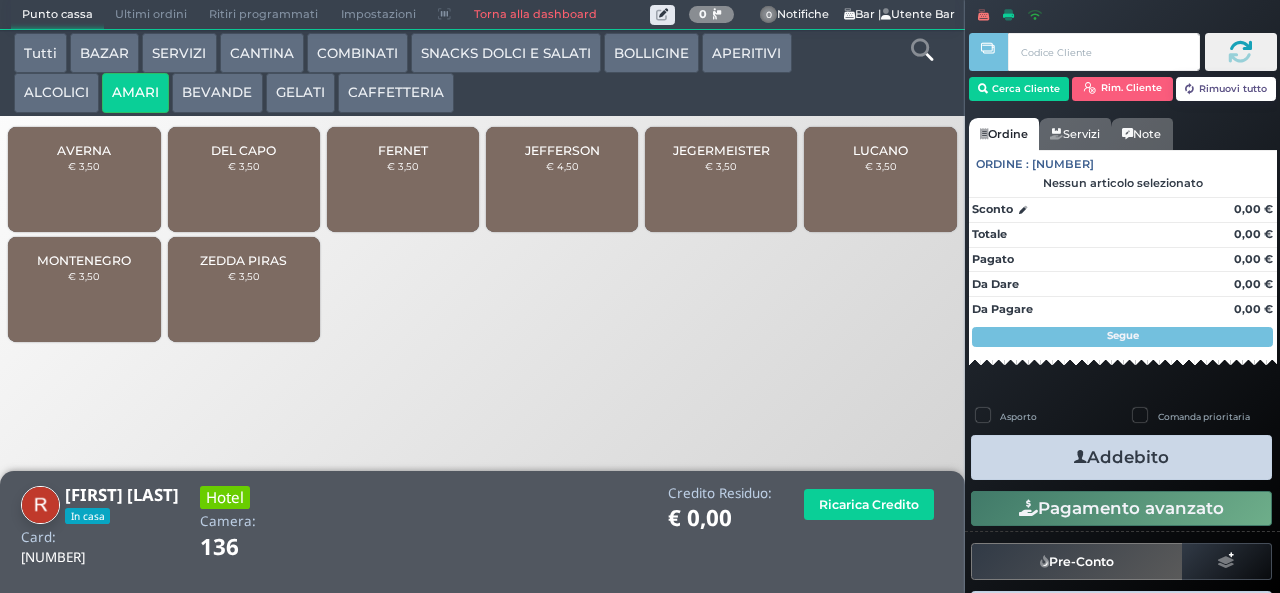 click on "€ 3,50" at bounding box center [84, 276] 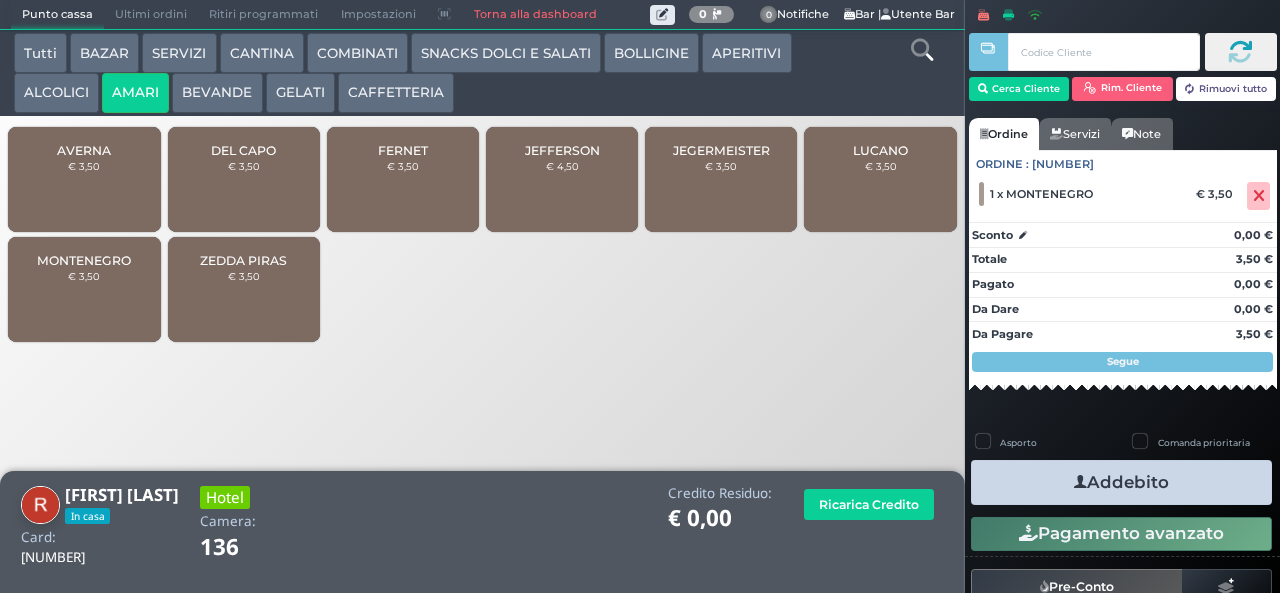 click on "JEGERMEISTER" at bounding box center (721, 150) 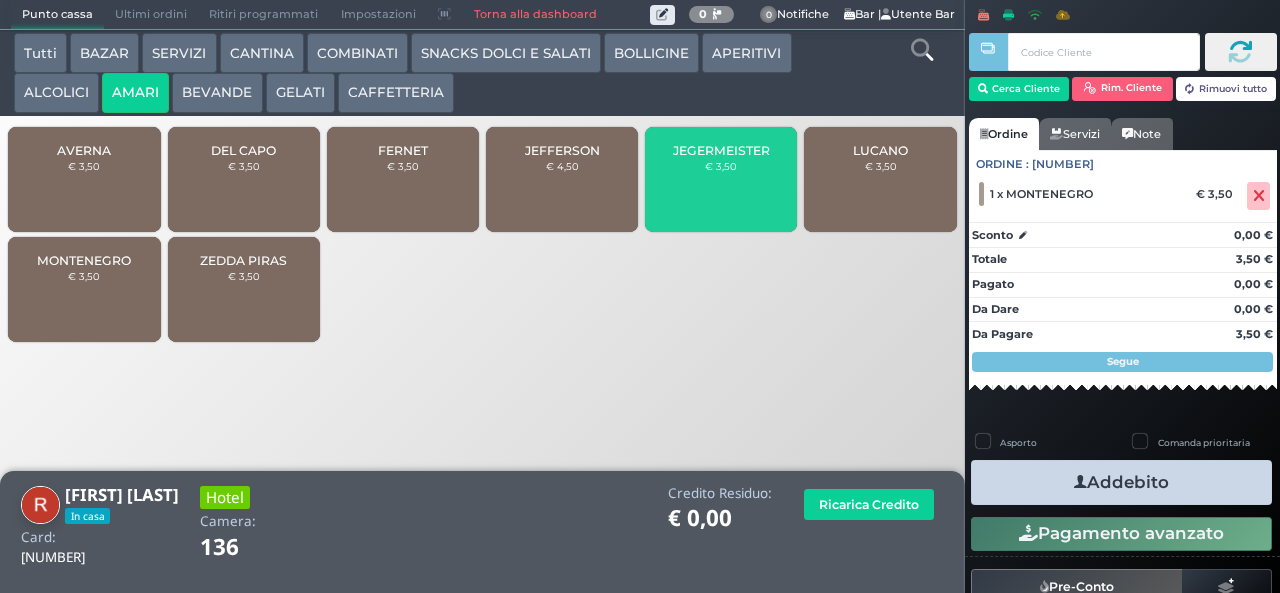 click on "JEGERMEISTER" at bounding box center [721, 150] 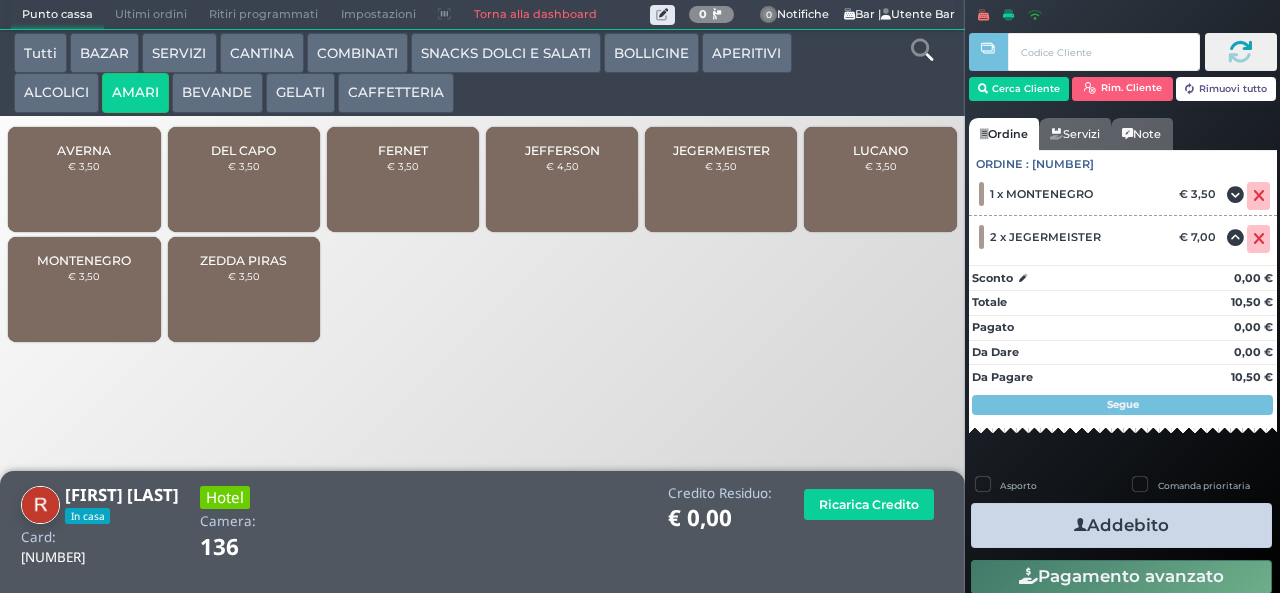 click on "Addebito" at bounding box center (1121, 525) 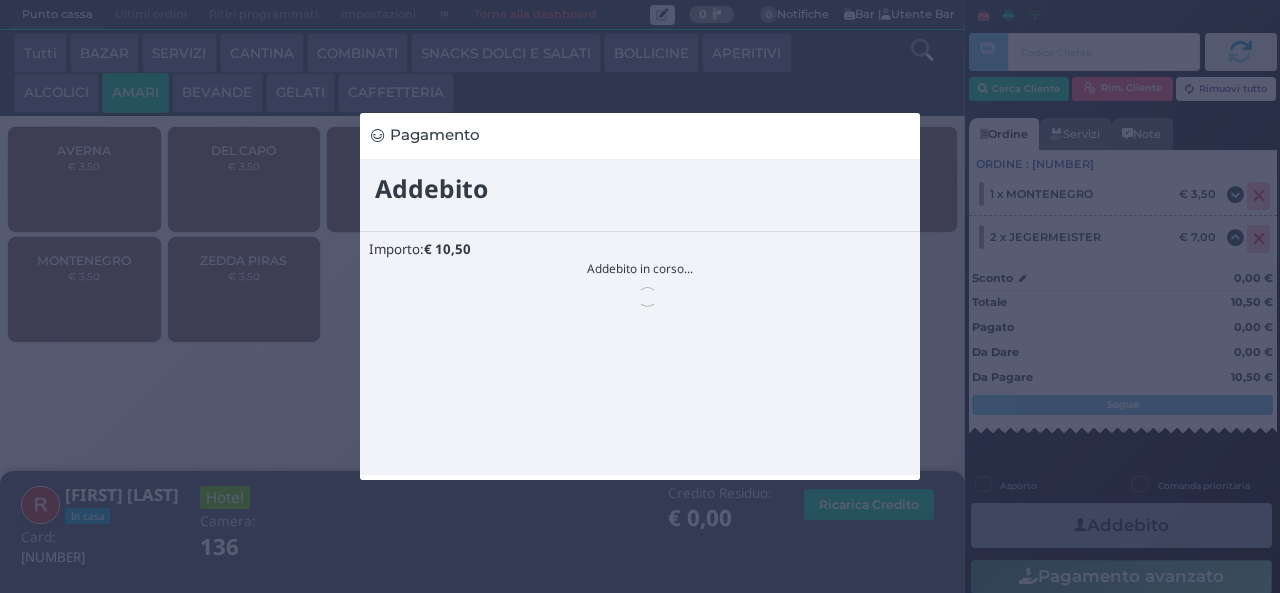 scroll, scrollTop: 0, scrollLeft: 0, axis: both 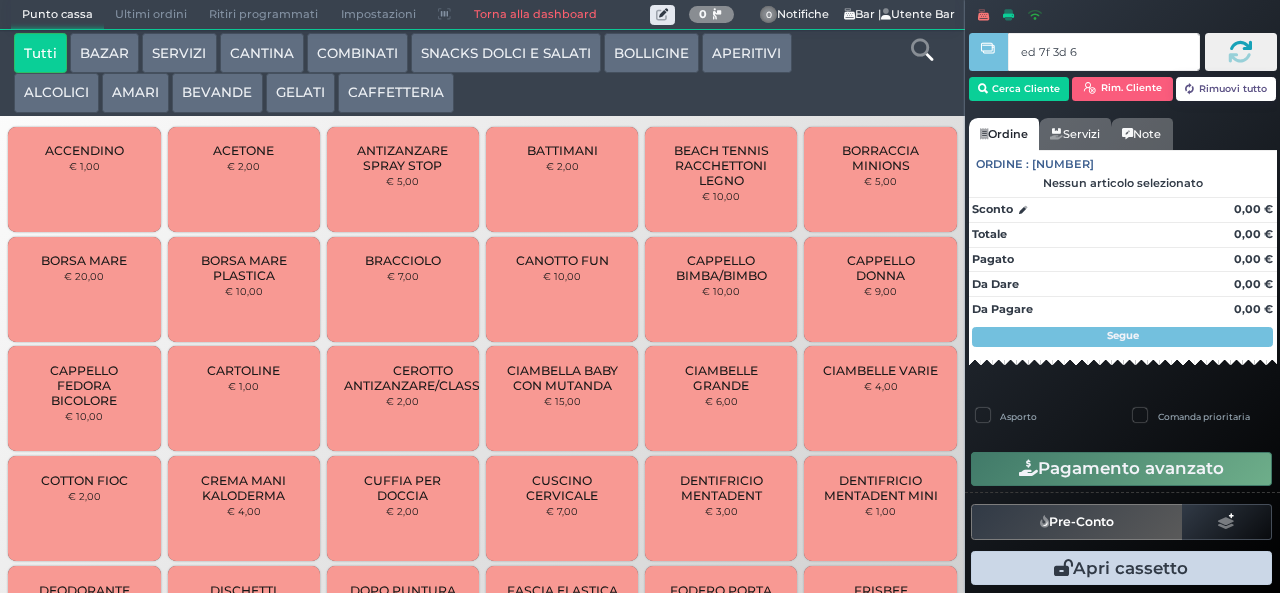 type on "ed 7f 3d 66" 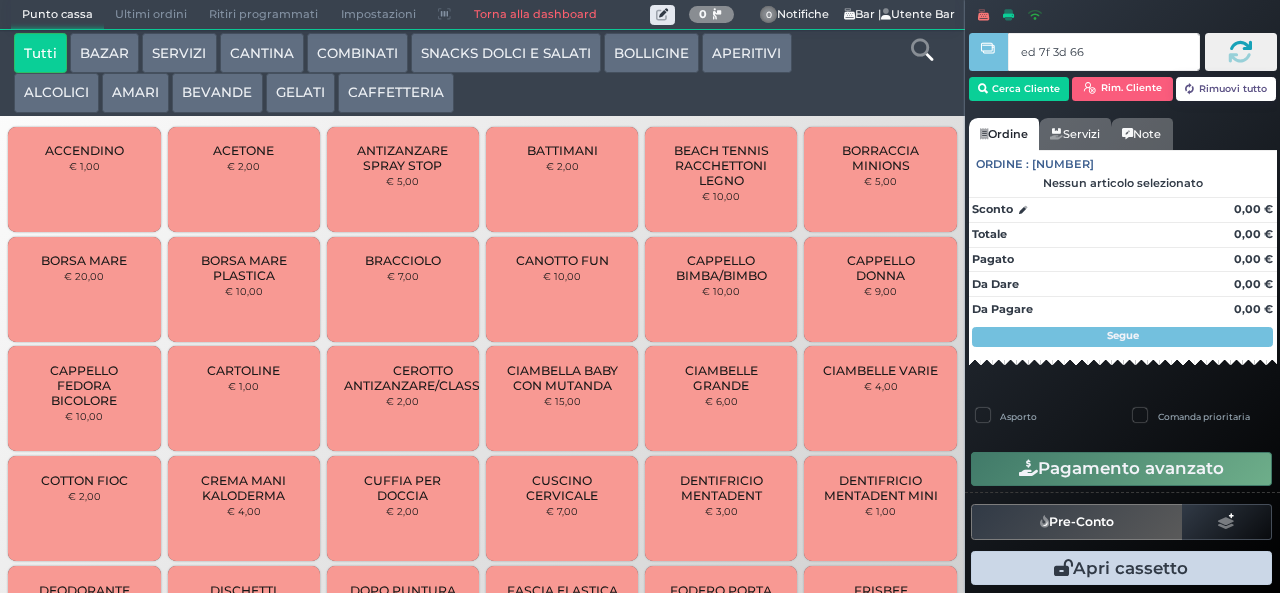 type 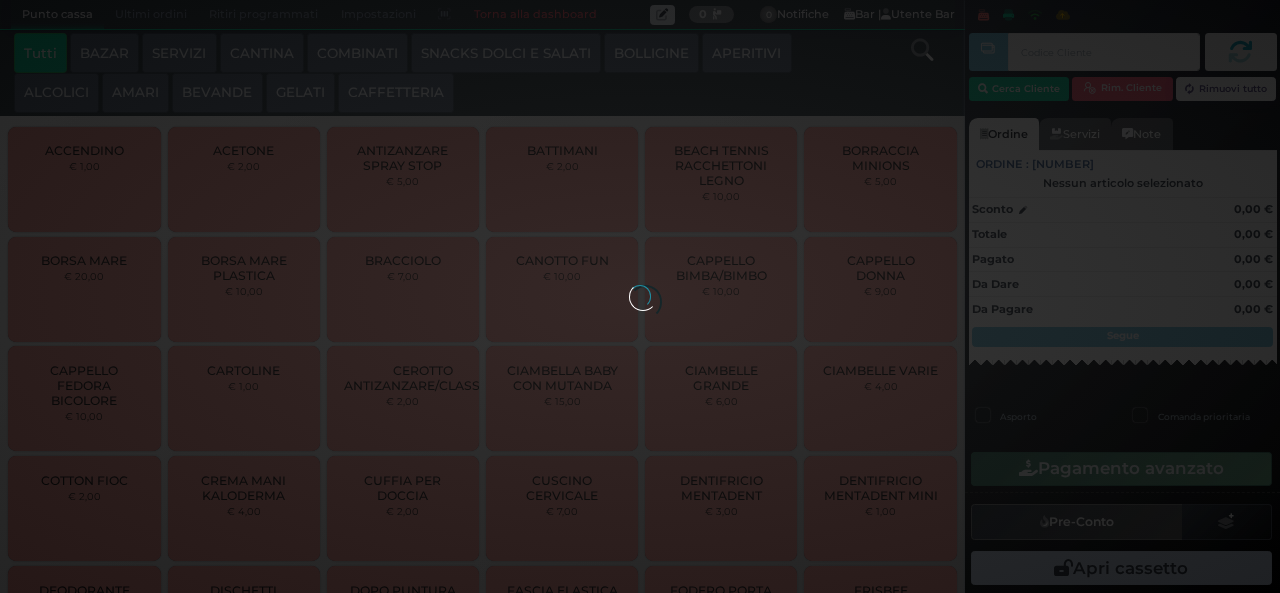 click on "AMARI" at bounding box center (135, 93) 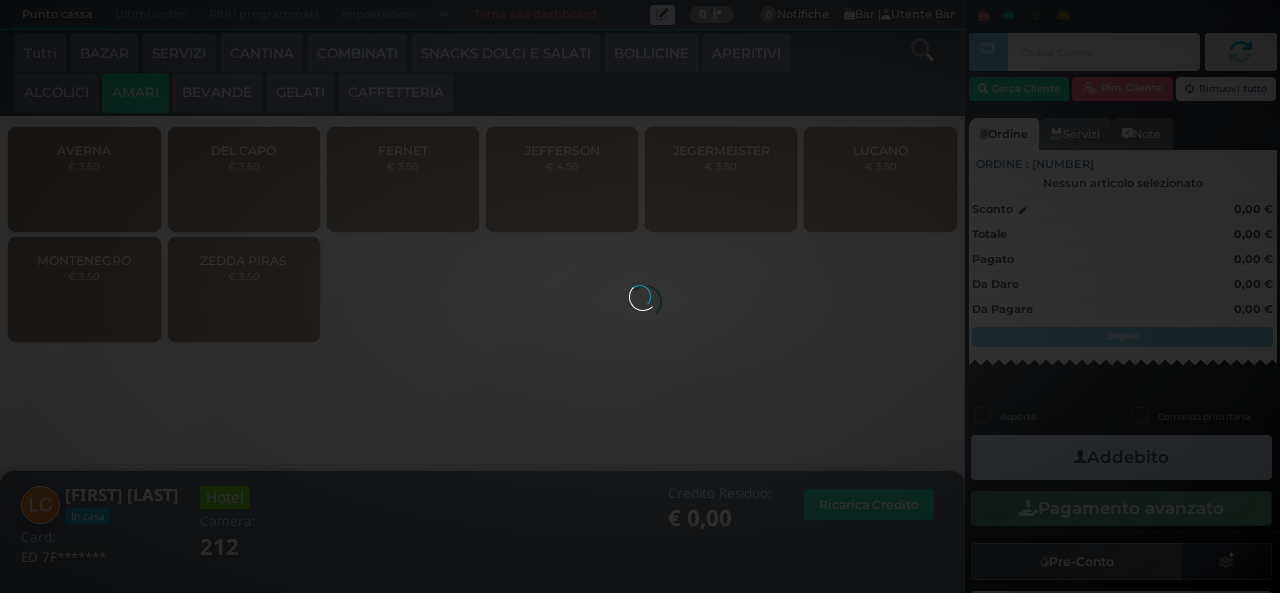 type 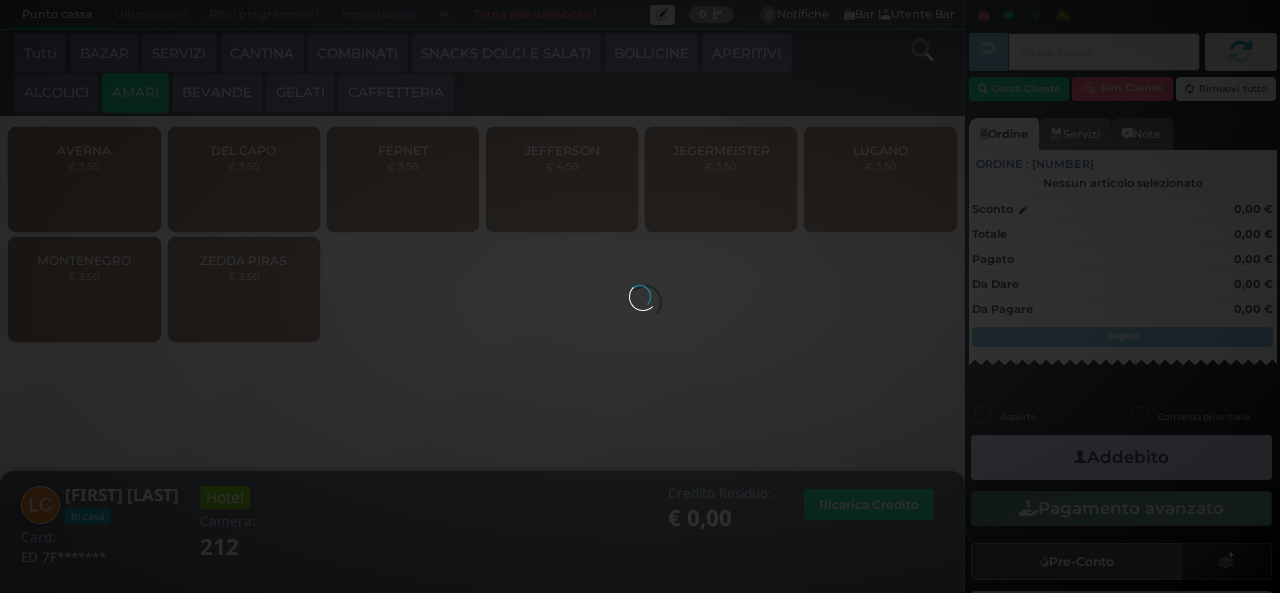 type 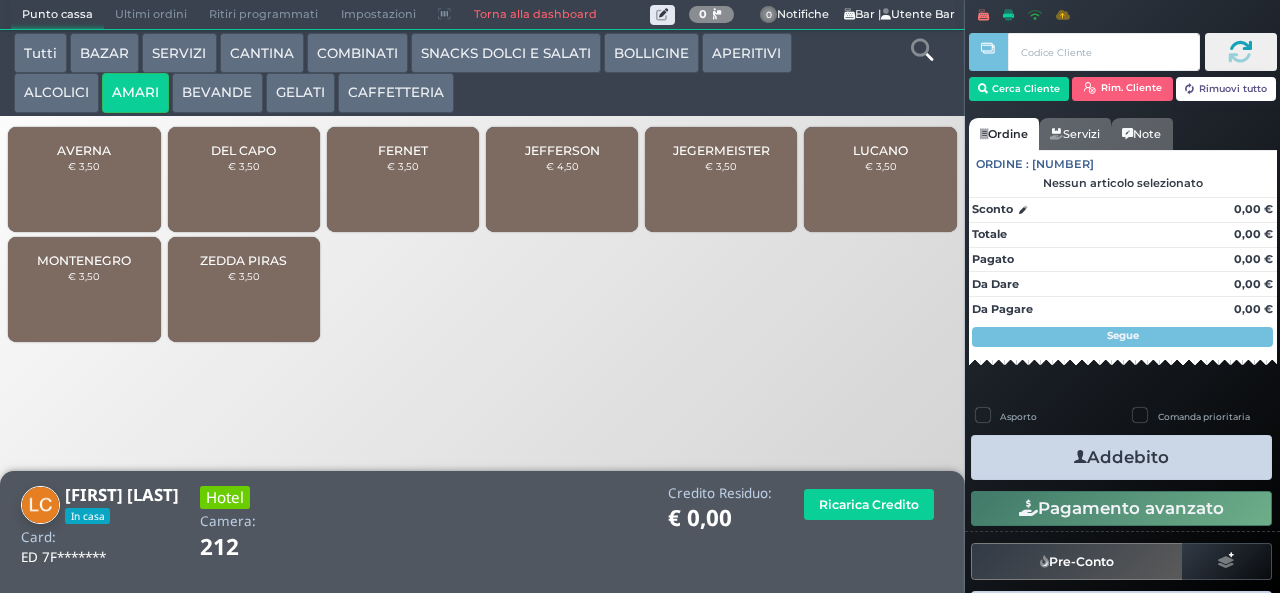click on "[COUNTRY]
€ 3,50" at bounding box center [84, 289] 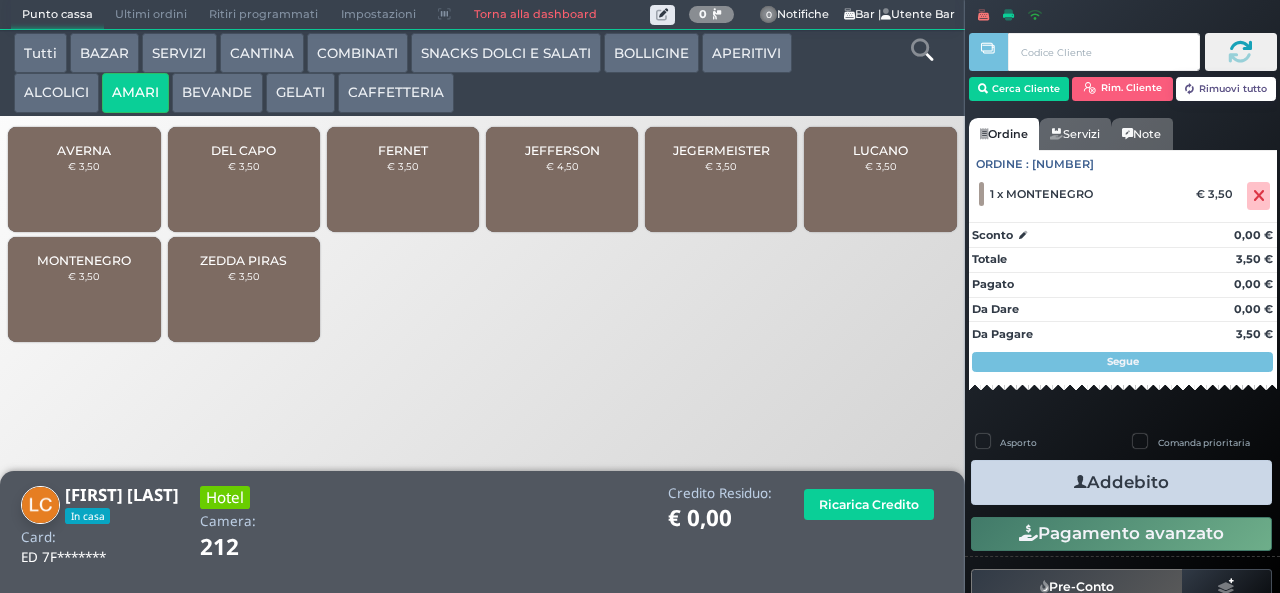 click at bounding box center [1080, 482] 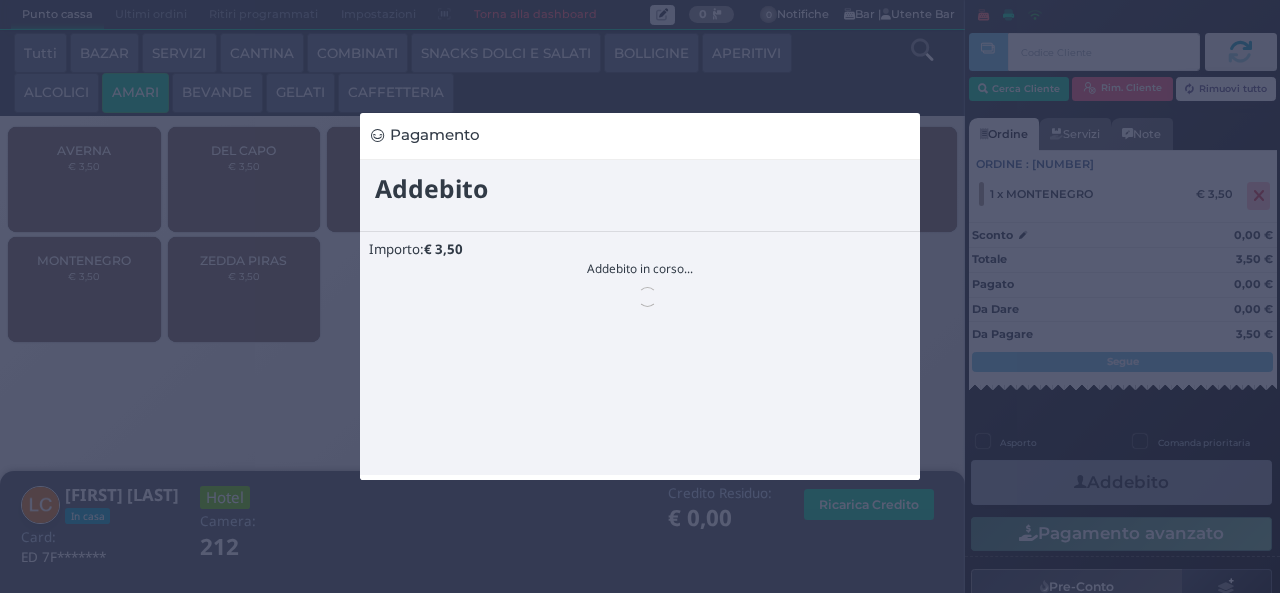 scroll, scrollTop: 0, scrollLeft: 0, axis: both 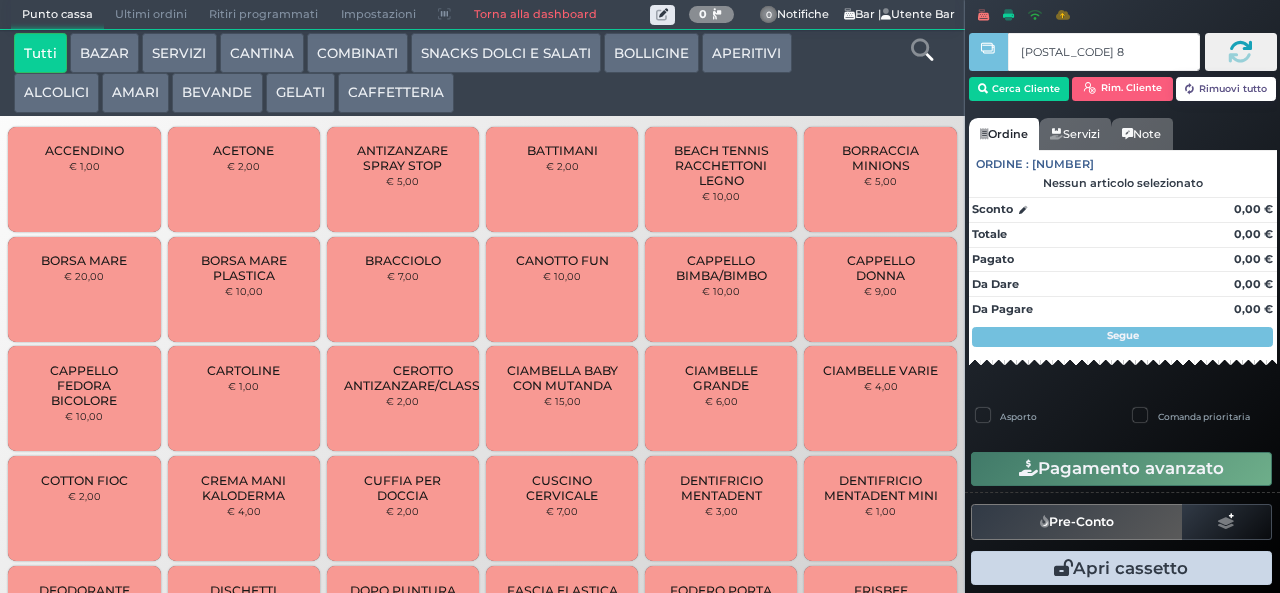 type on "84 ed bc 8b" 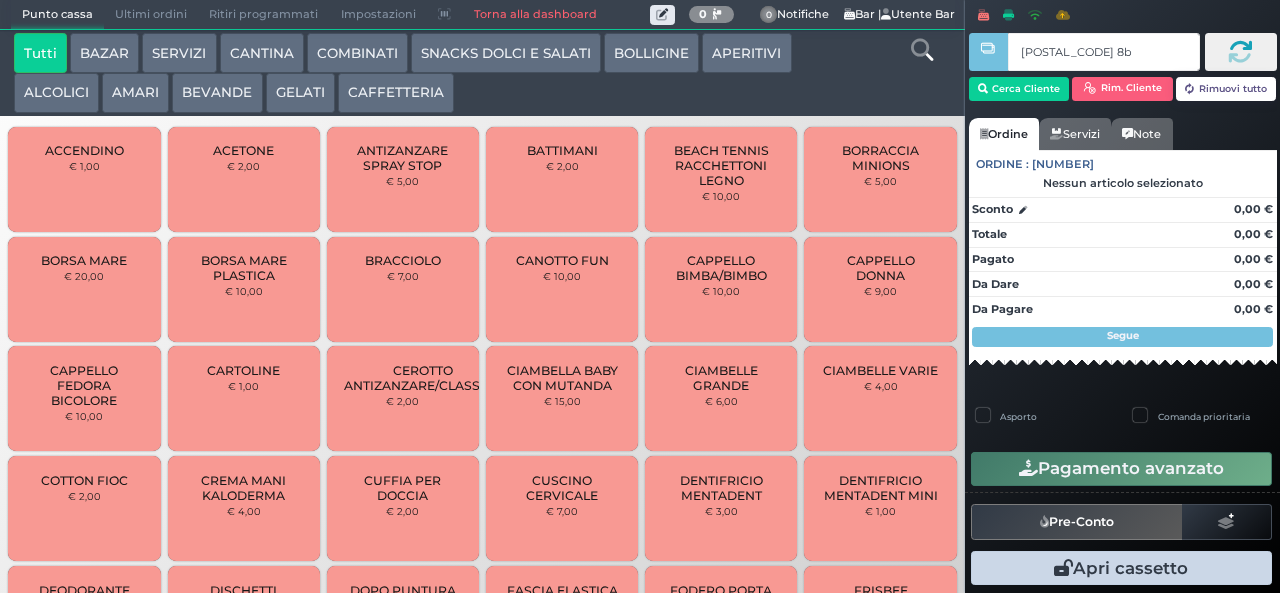 type 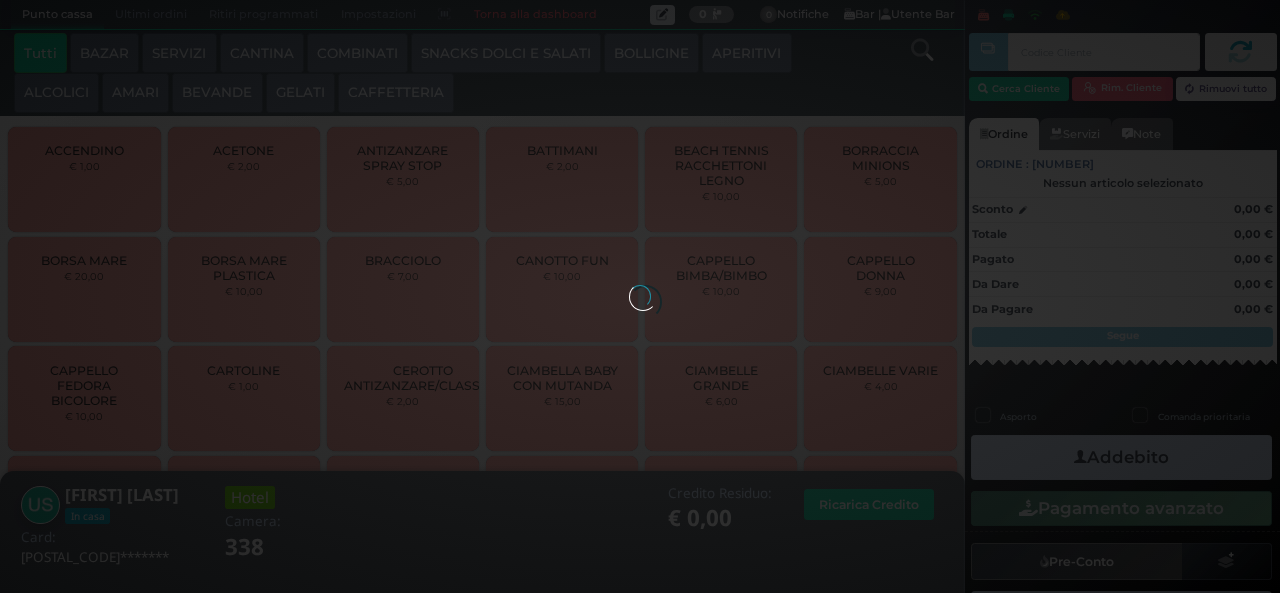 click at bounding box center [640, 296] 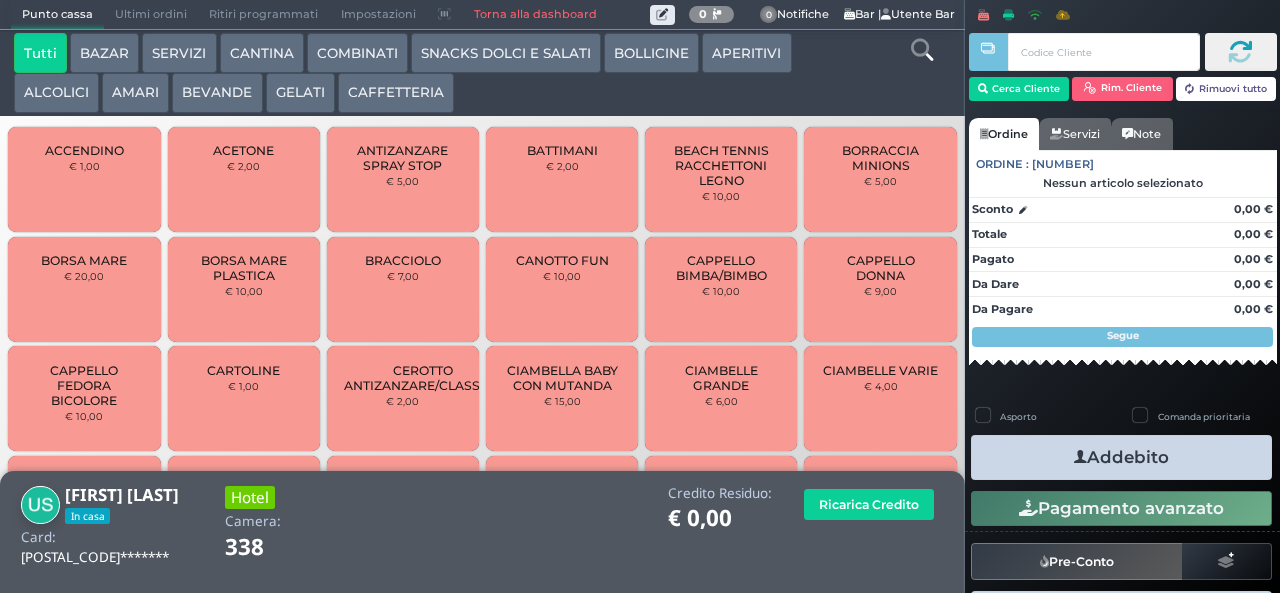 click on "AMARI" at bounding box center (135, 93) 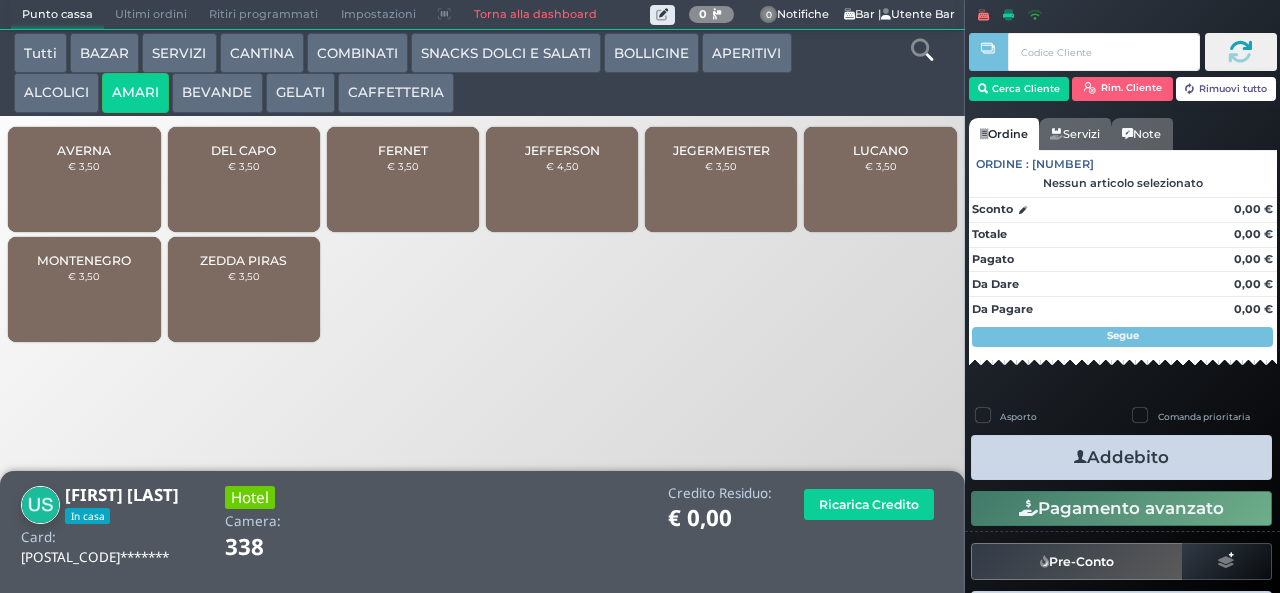 click on "FERNET" at bounding box center [403, 150] 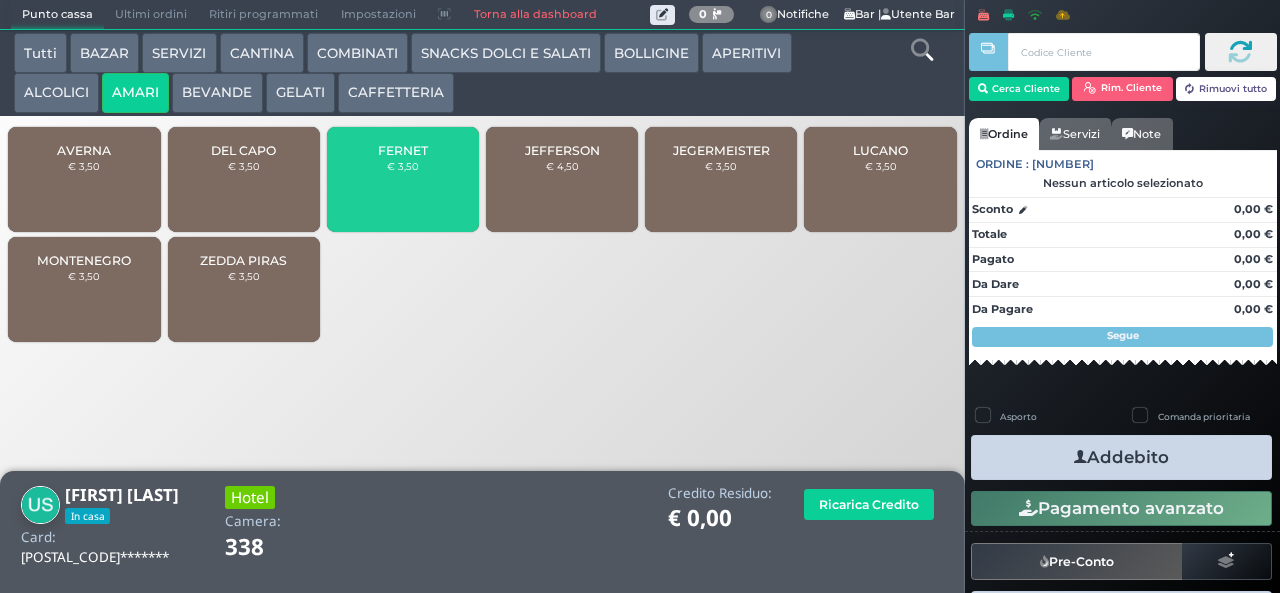 click on "FERNET" at bounding box center (403, 150) 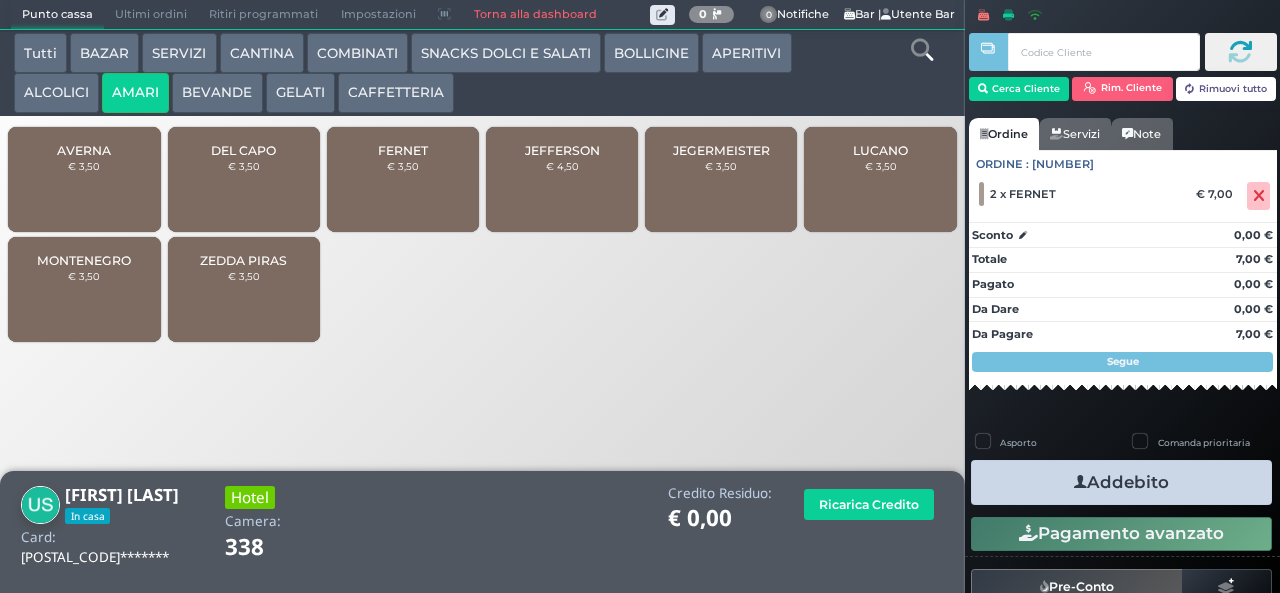 click on "DEL CAPO" at bounding box center (243, 150) 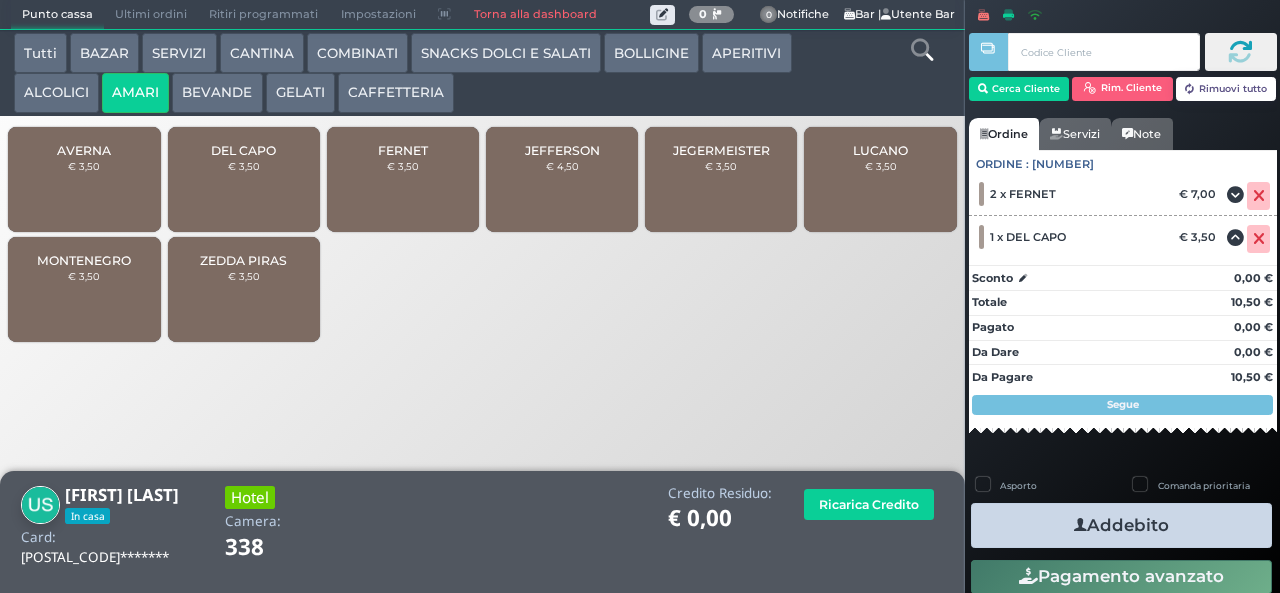 click on "MONTENEGRO
€ 3,50" at bounding box center [84, 289] 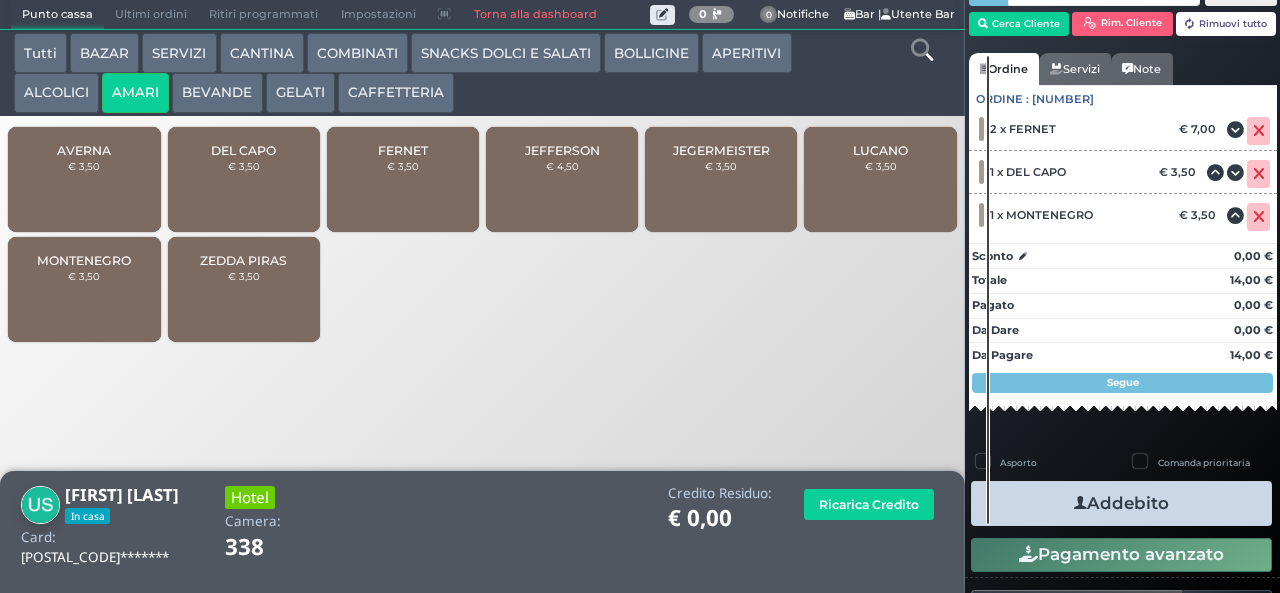 click on "Addebito" at bounding box center [1121, 503] 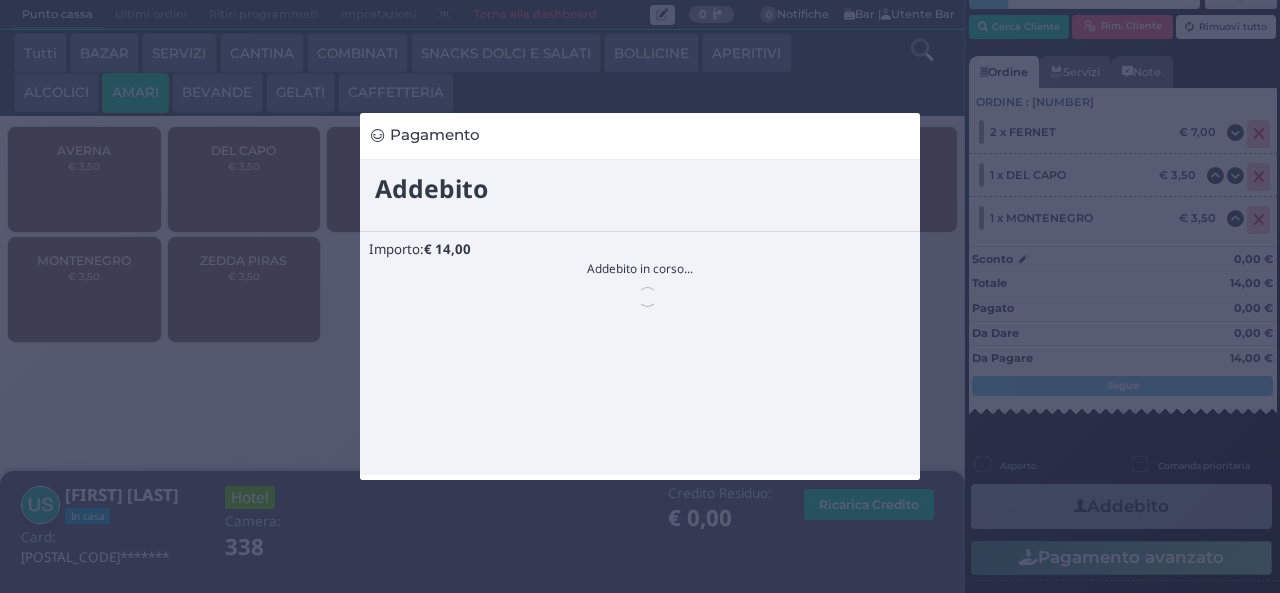 scroll, scrollTop: 0, scrollLeft: 0, axis: both 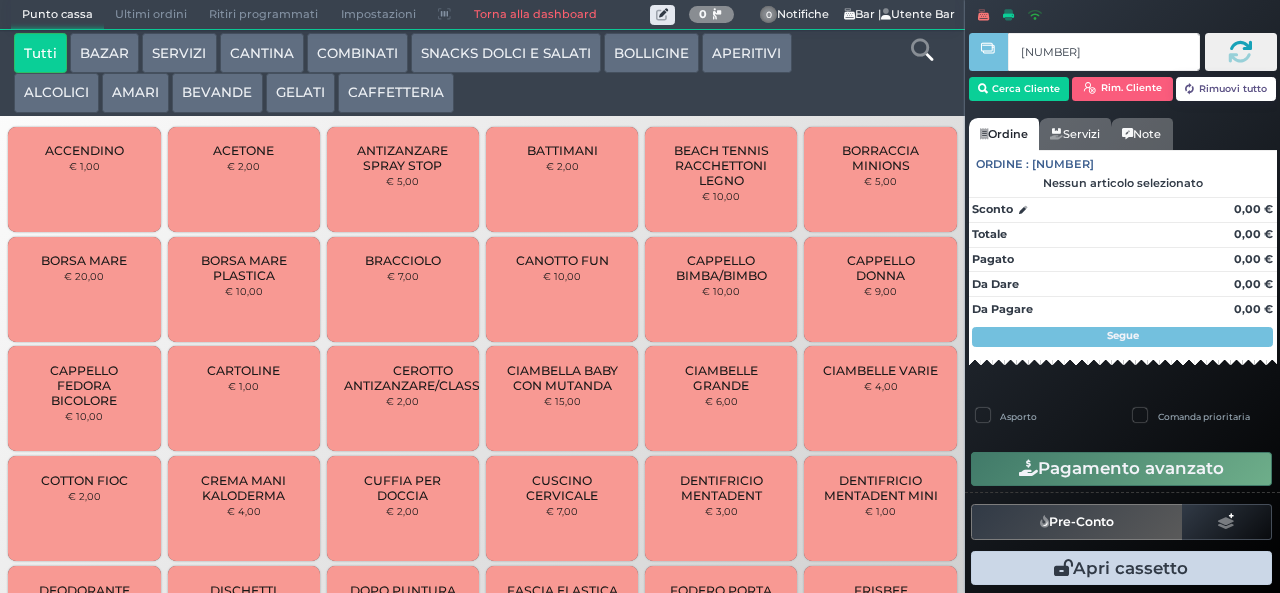 type on "[NUMBER]" 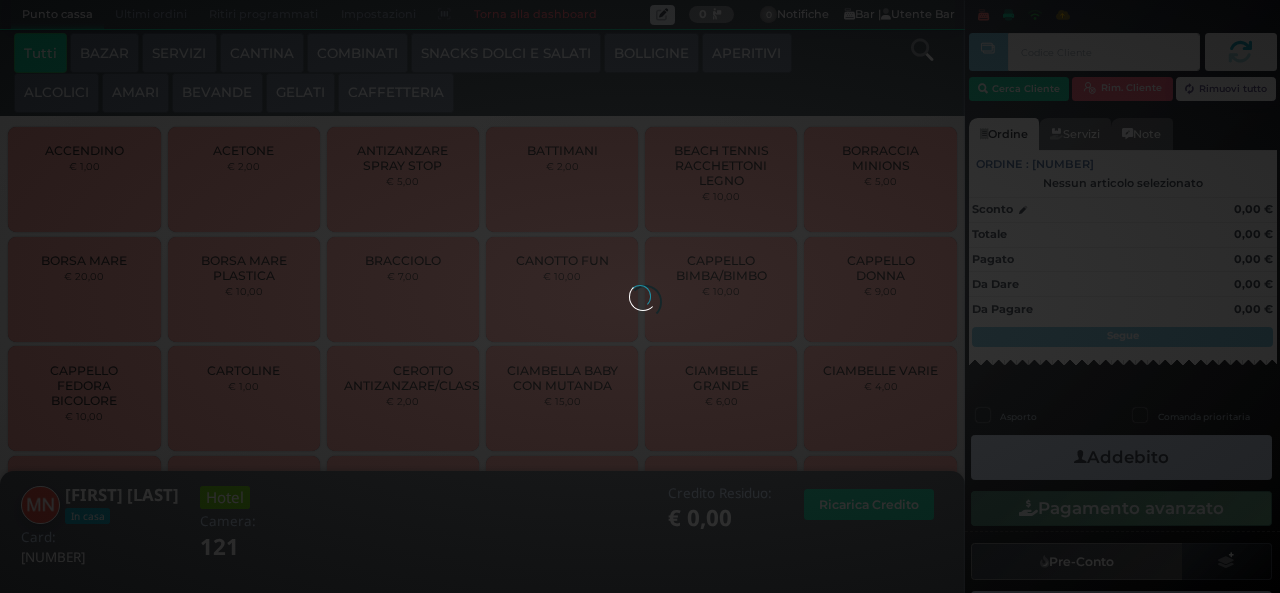 click on "AMARI" at bounding box center (135, 93) 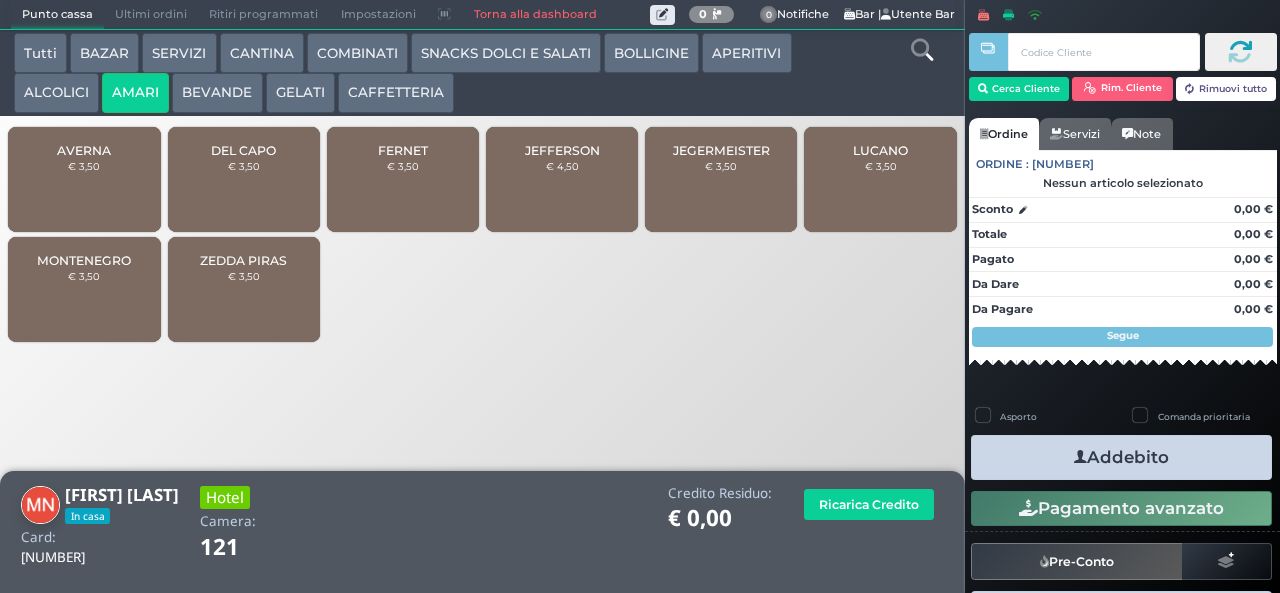 click on "€ 3,50" at bounding box center [721, 166] 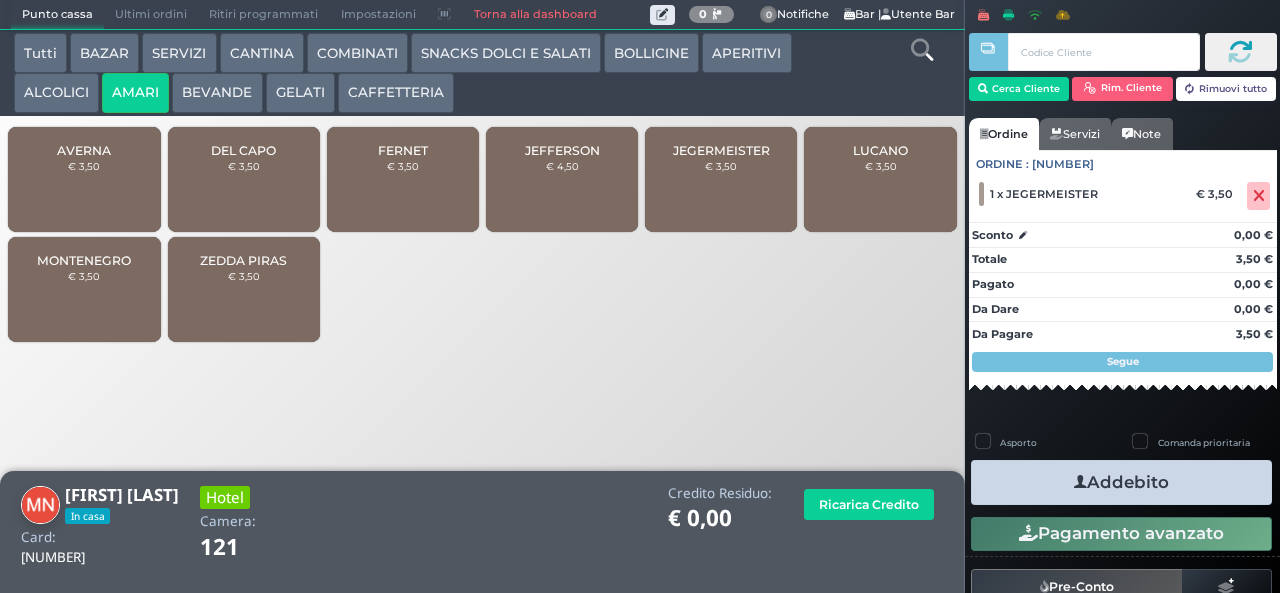 click on "ALCOLICI" at bounding box center (56, 93) 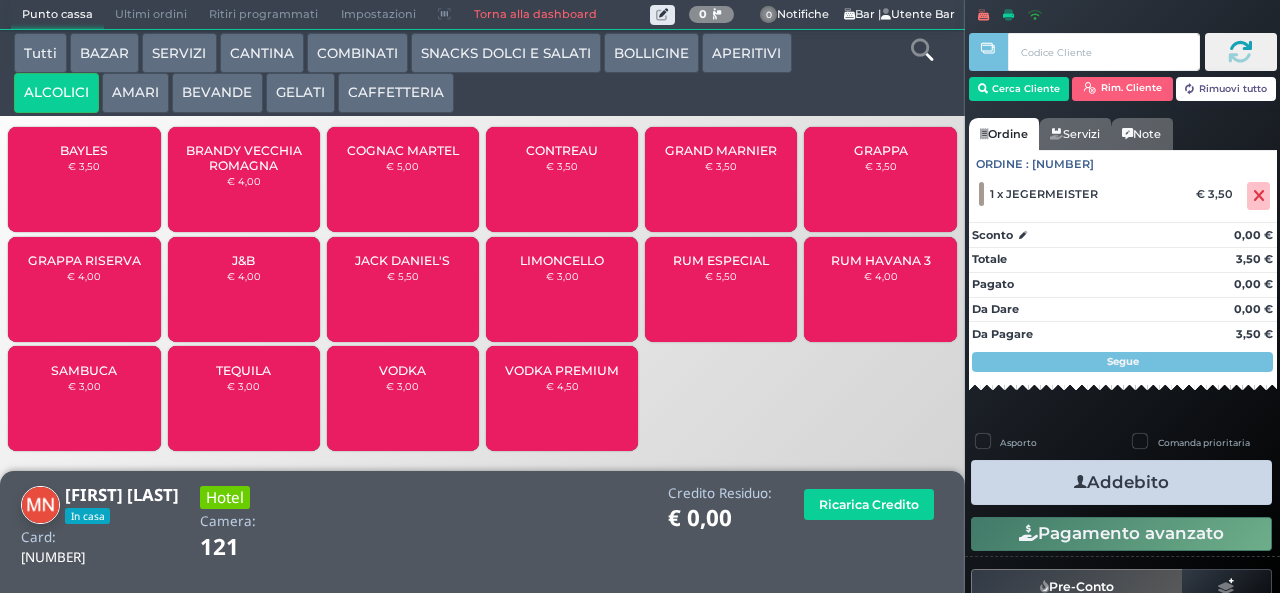 click on "LIMONCELLO" at bounding box center [562, 260] 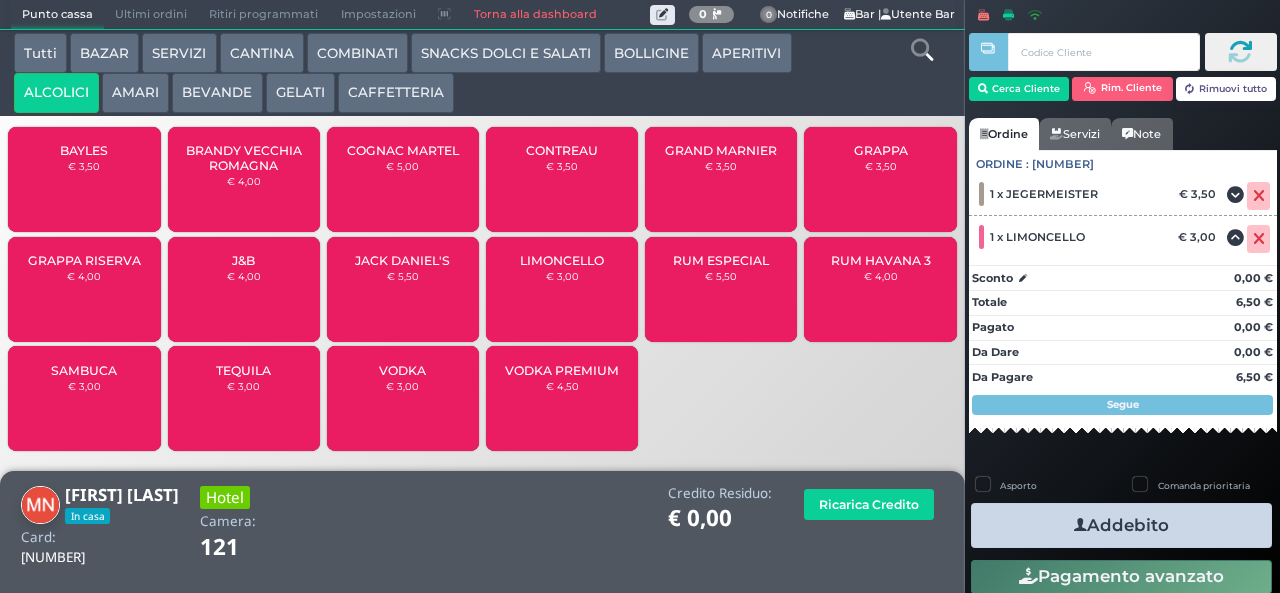 click on "Addebito" at bounding box center [1121, 525] 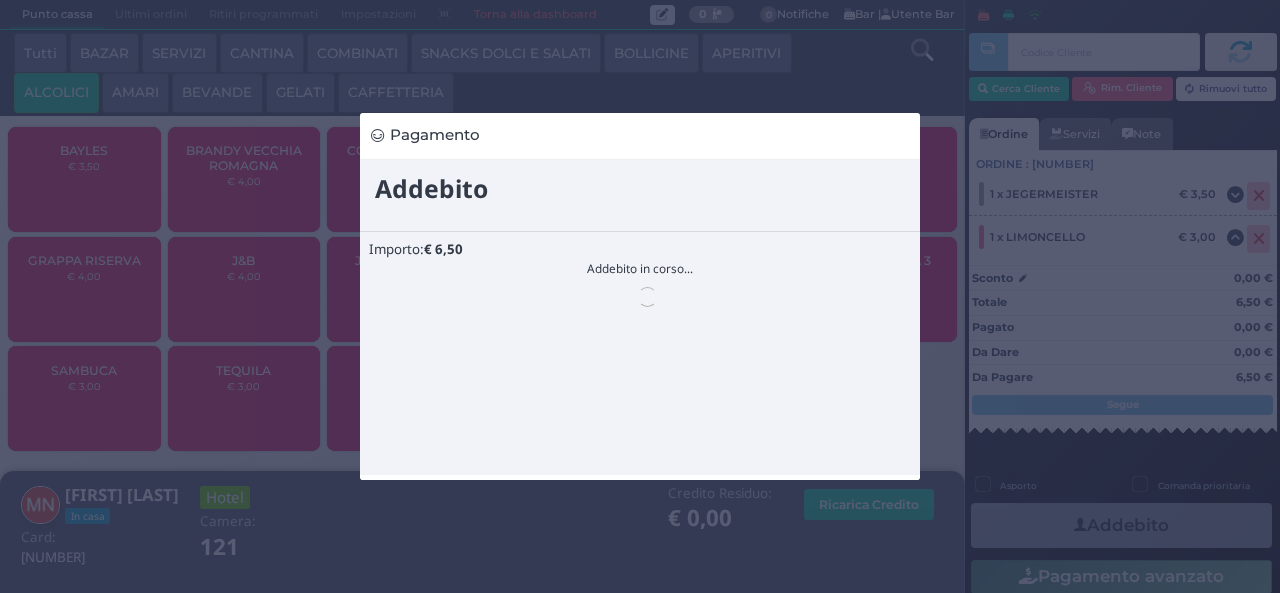 scroll, scrollTop: 0, scrollLeft: 0, axis: both 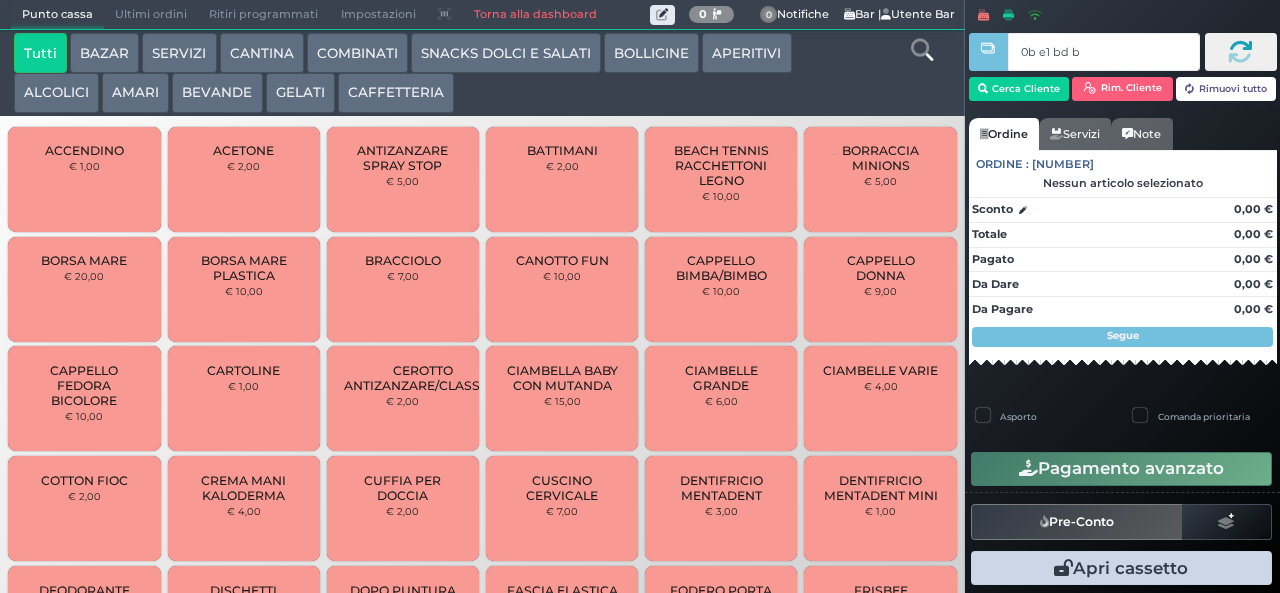 type on "0b e1 bd b9" 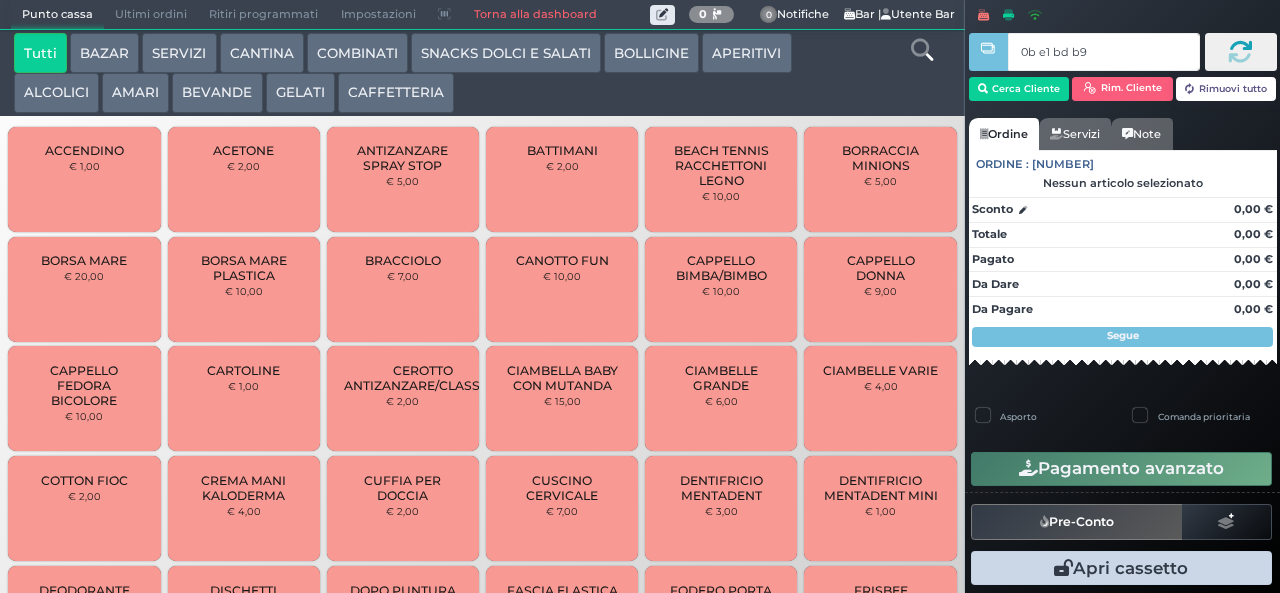 type 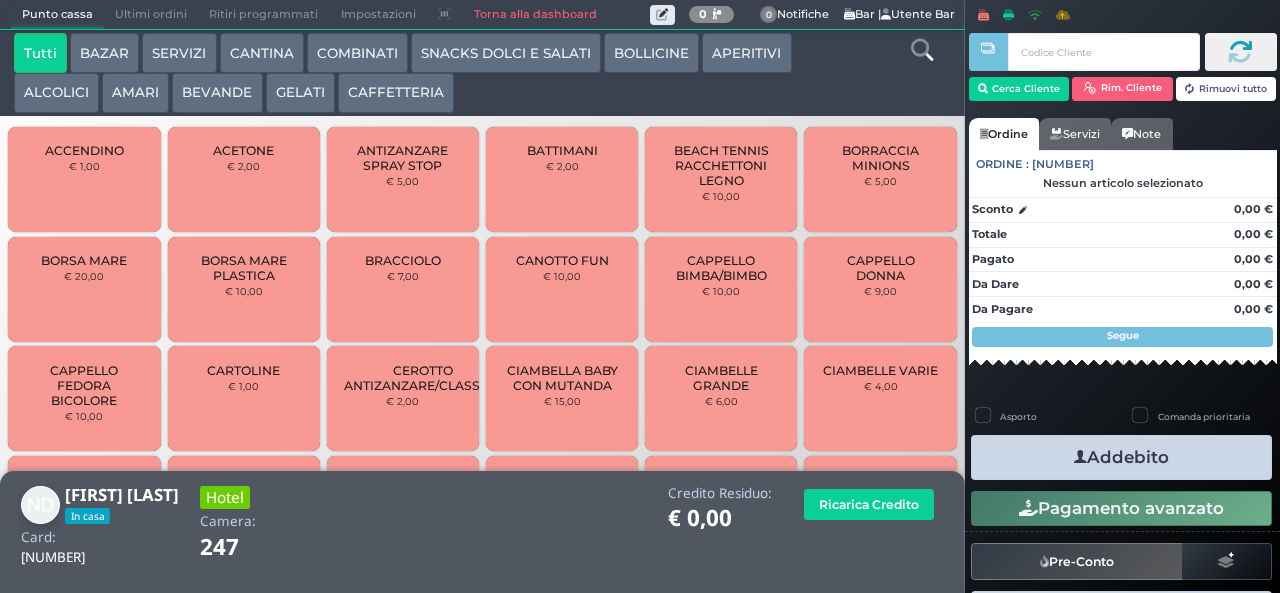 click on "AMARI" at bounding box center [135, 93] 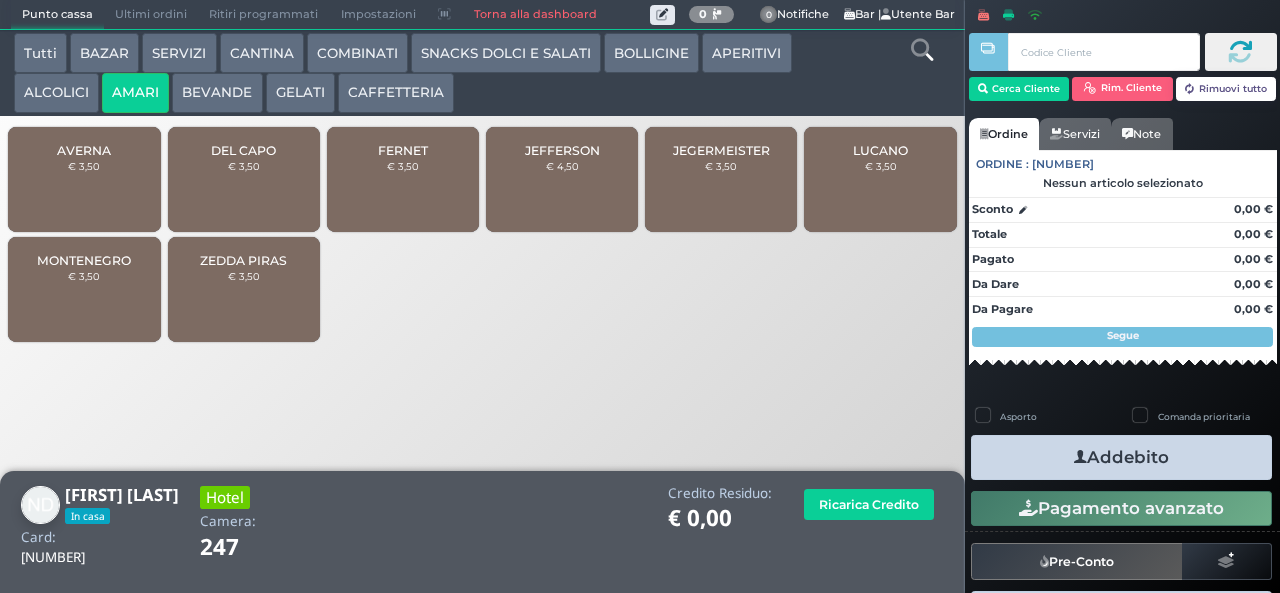 click on "DEL CAPO" at bounding box center (243, 150) 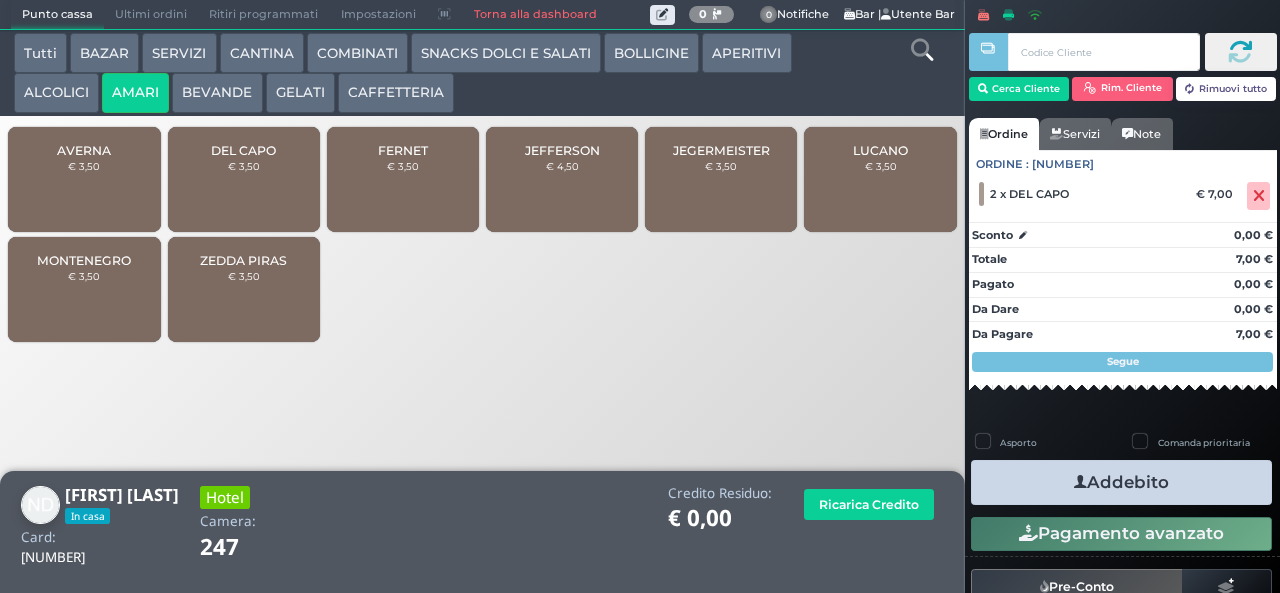 click on "Addebito" at bounding box center [1121, 482] 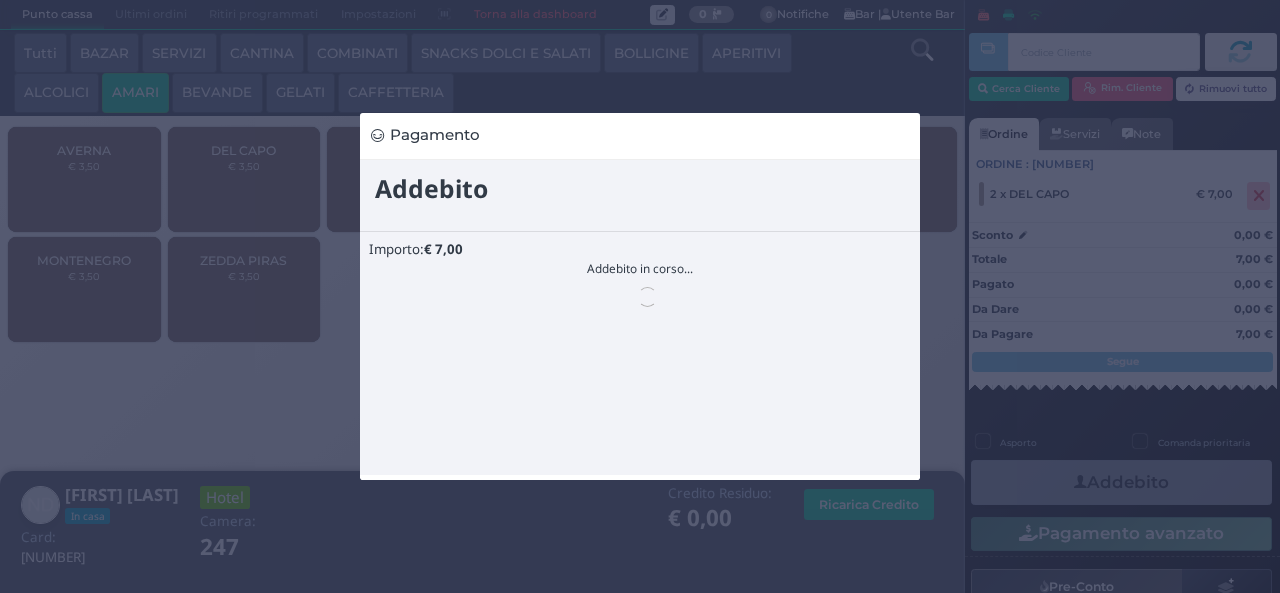 scroll, scrollTop: 0, scrollLeft: 0, axis: both 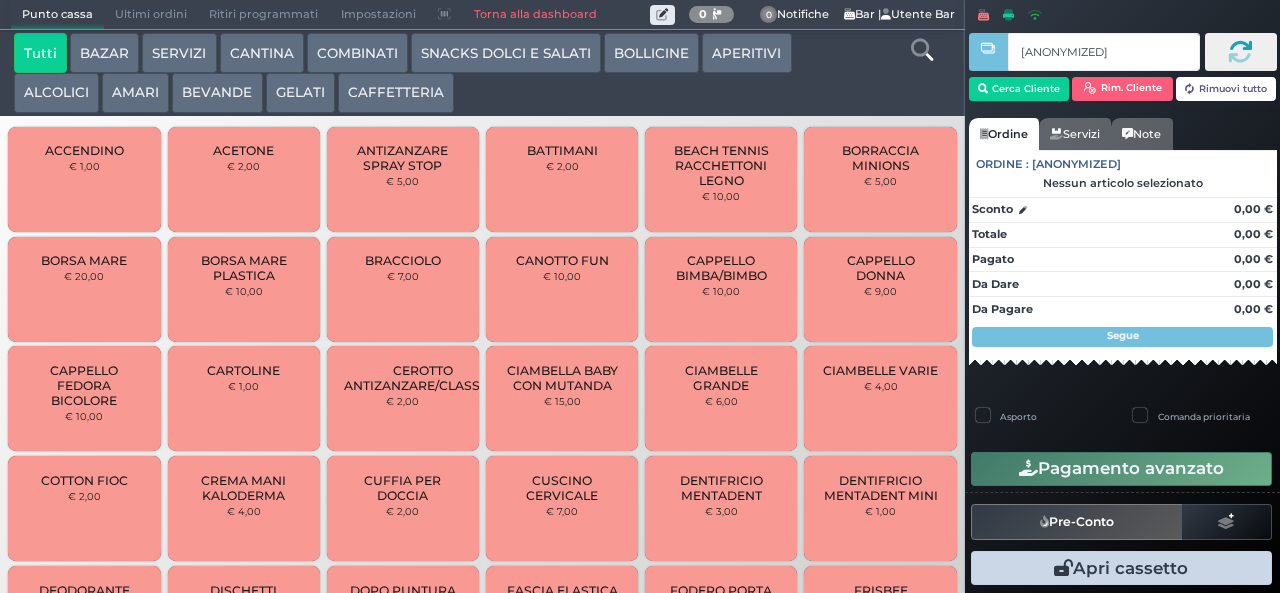 type on "[ANONYMIZED]" 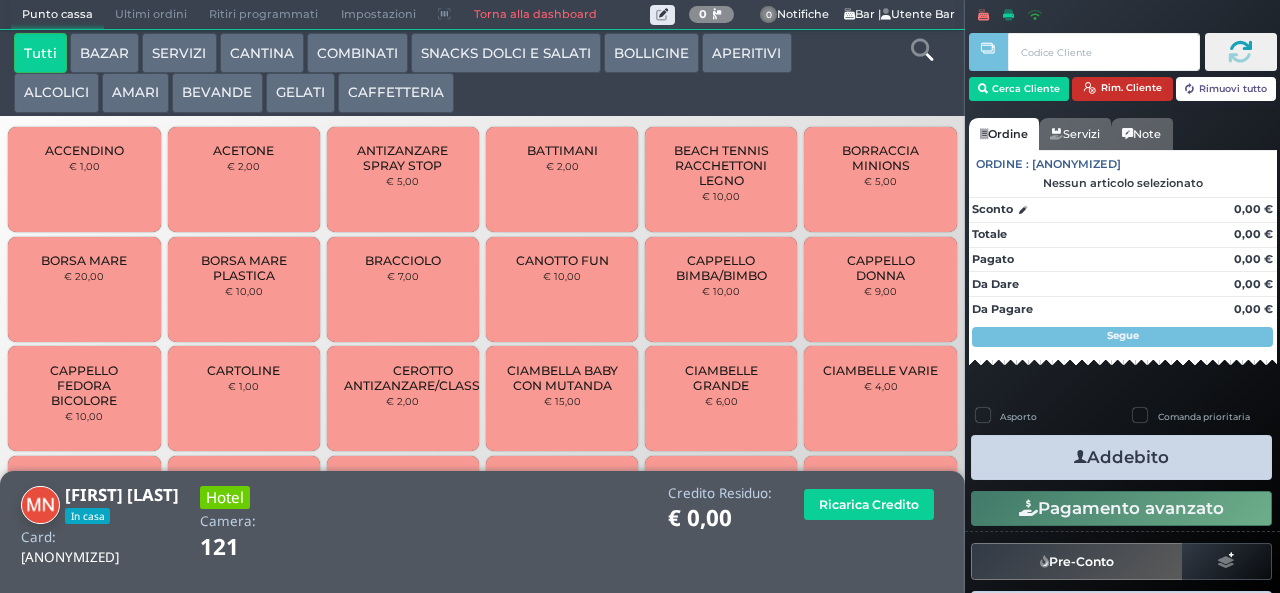 click at bounding box center (1089, 88) 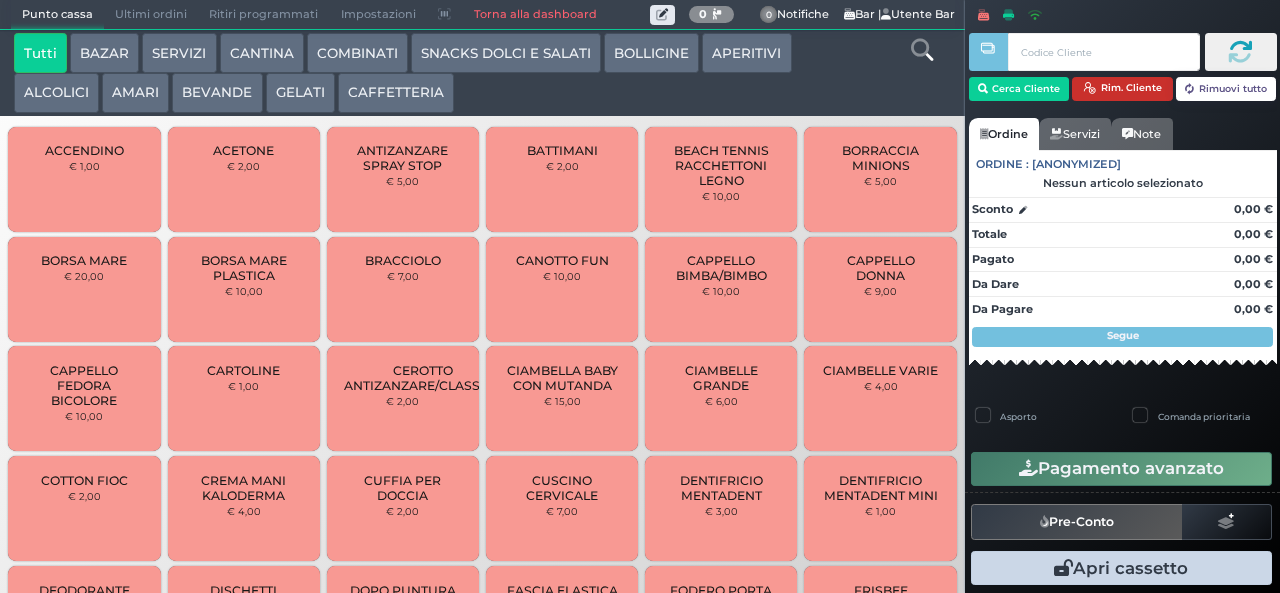 type 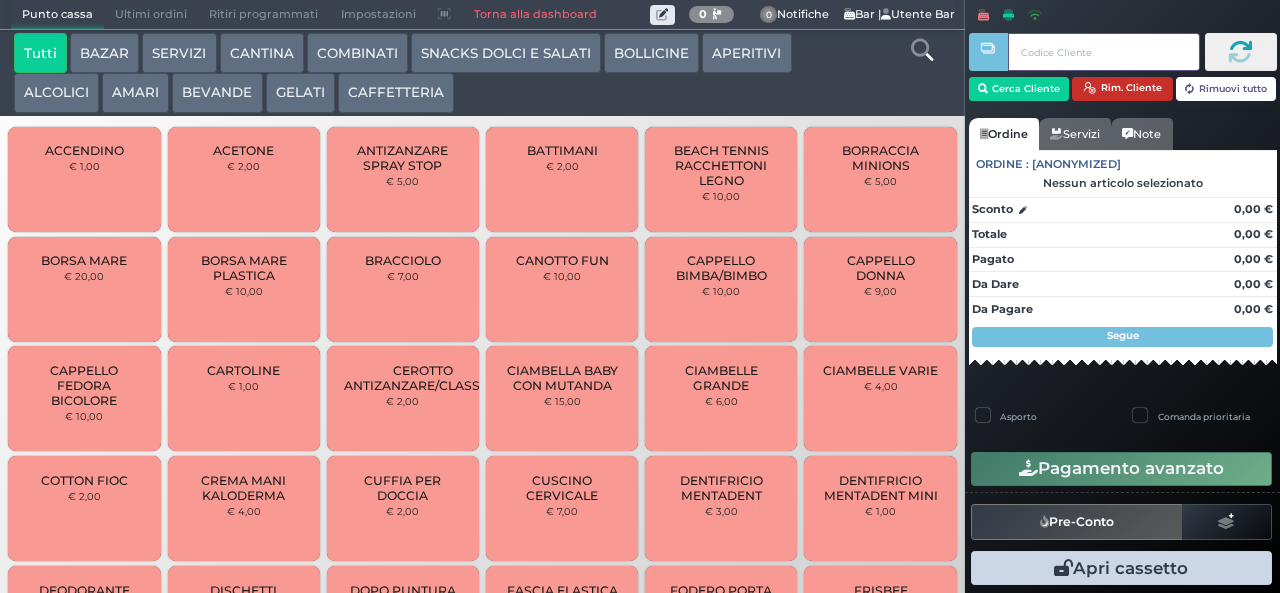 type 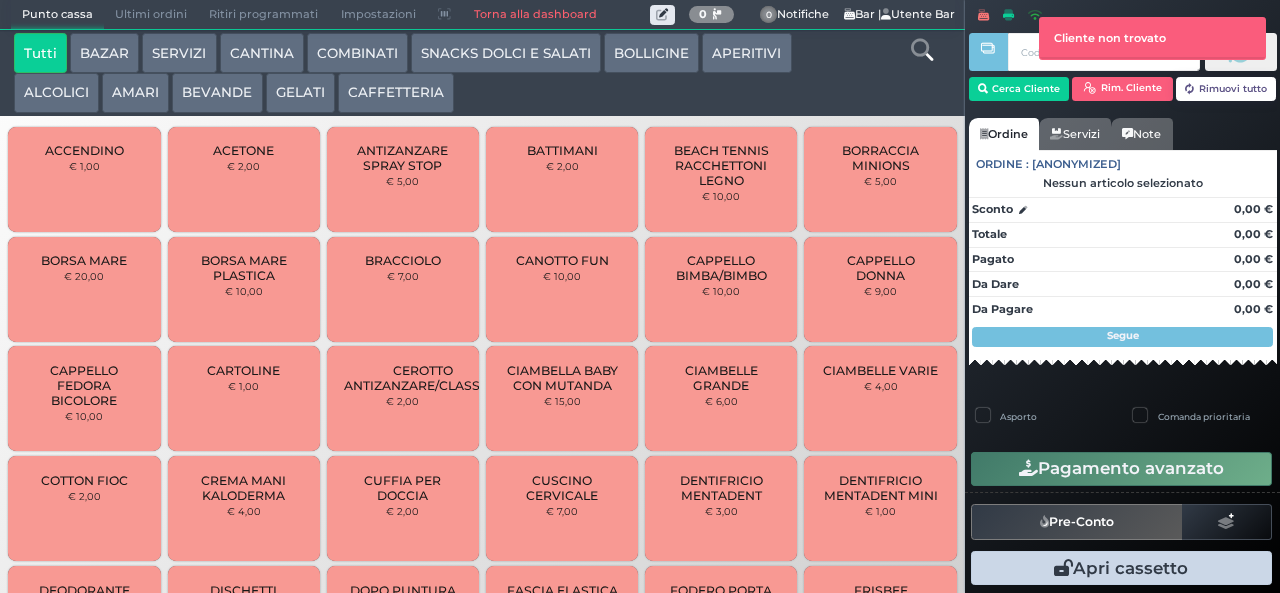 click on "AMARI" at bounding box center [135, 93] 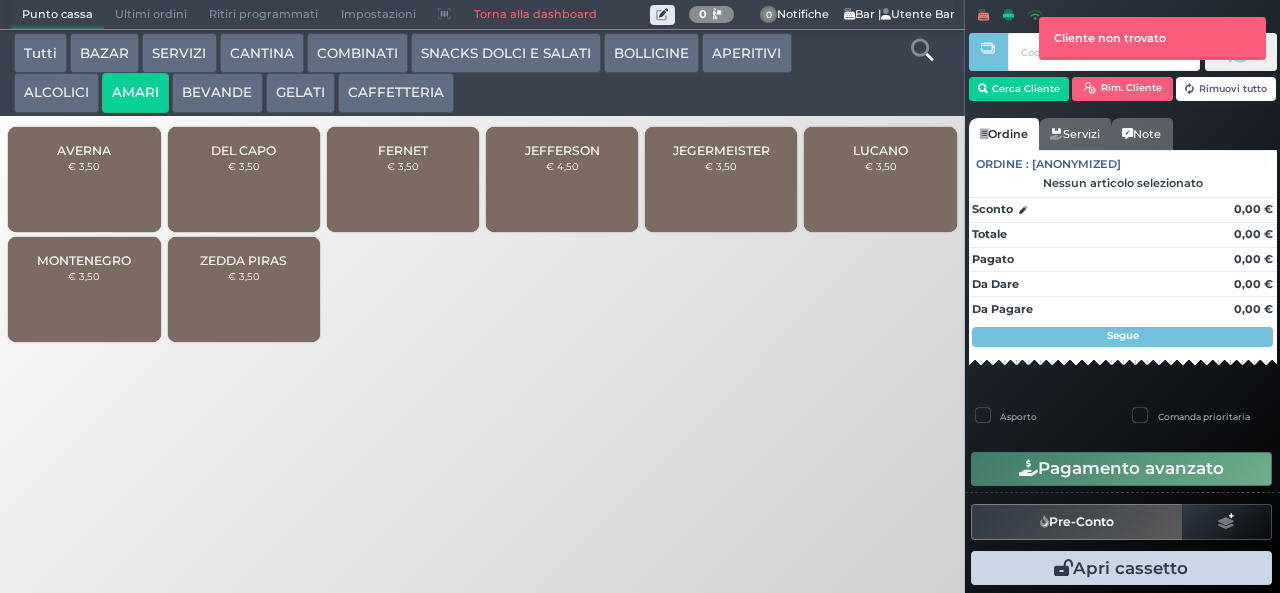click on "AMARI" at bounding box center (135, 93) 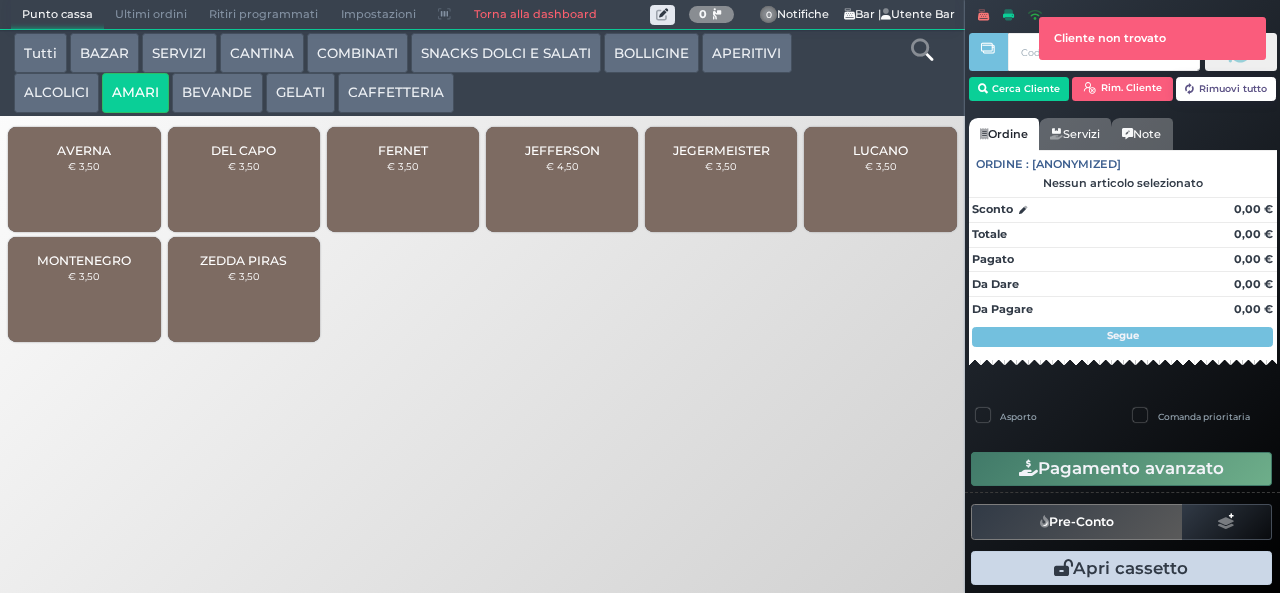 click at bounding box center (988, 294) 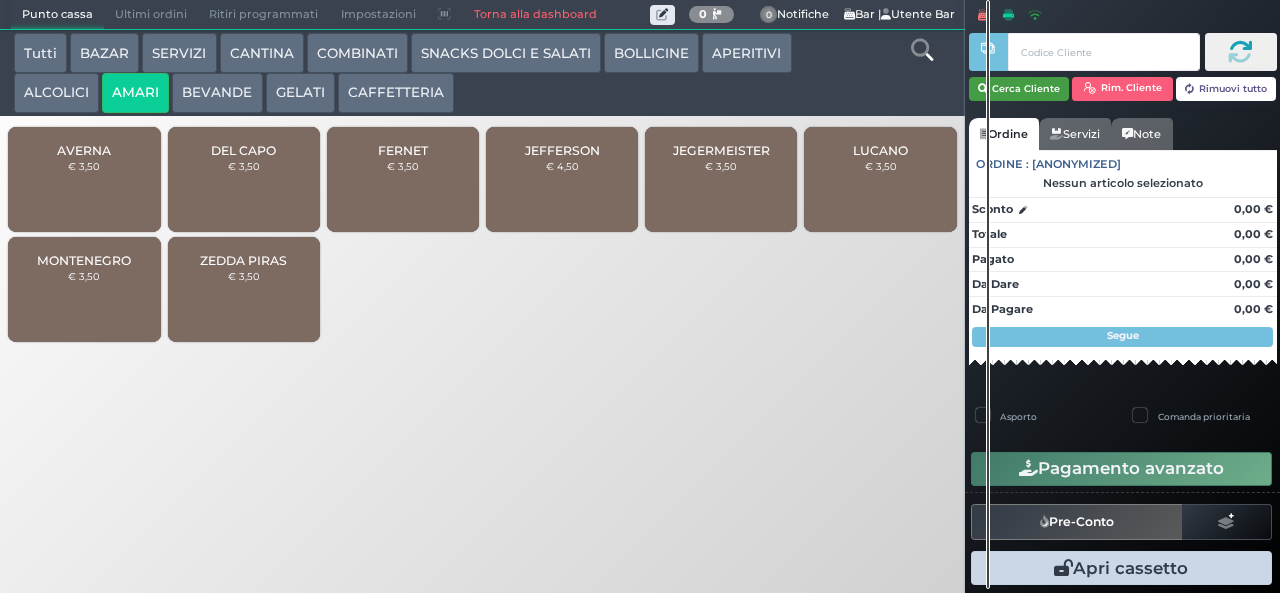 click on "Cerca Cliente" at bounding box center (1019, 89) 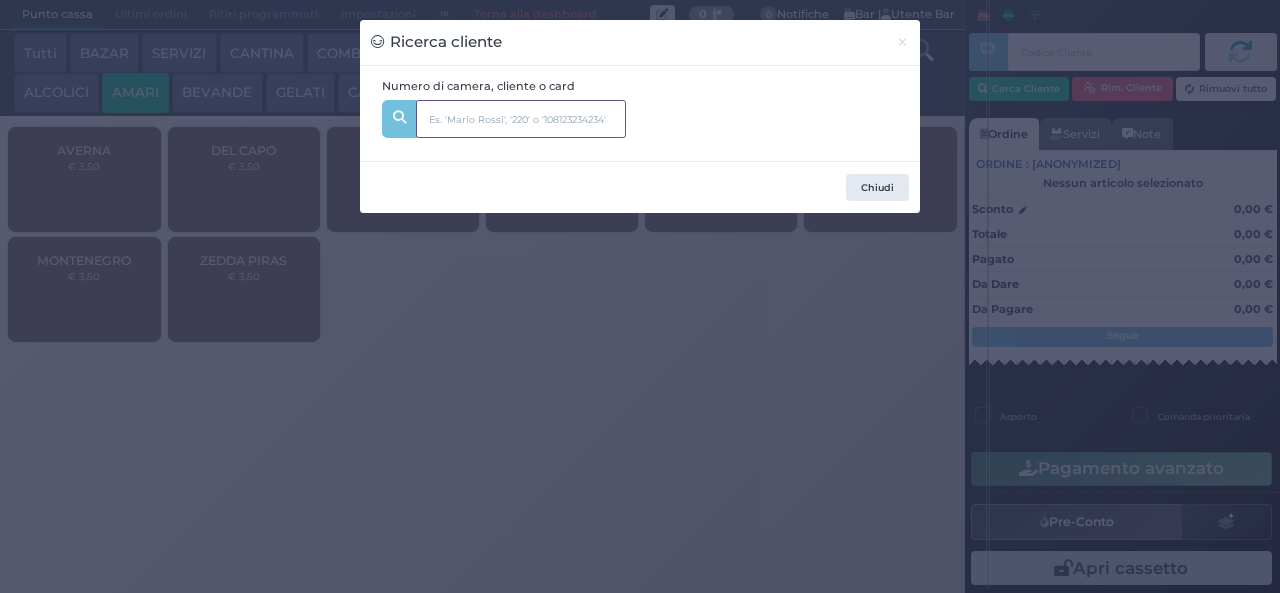 click at bounding box center [521, 119] 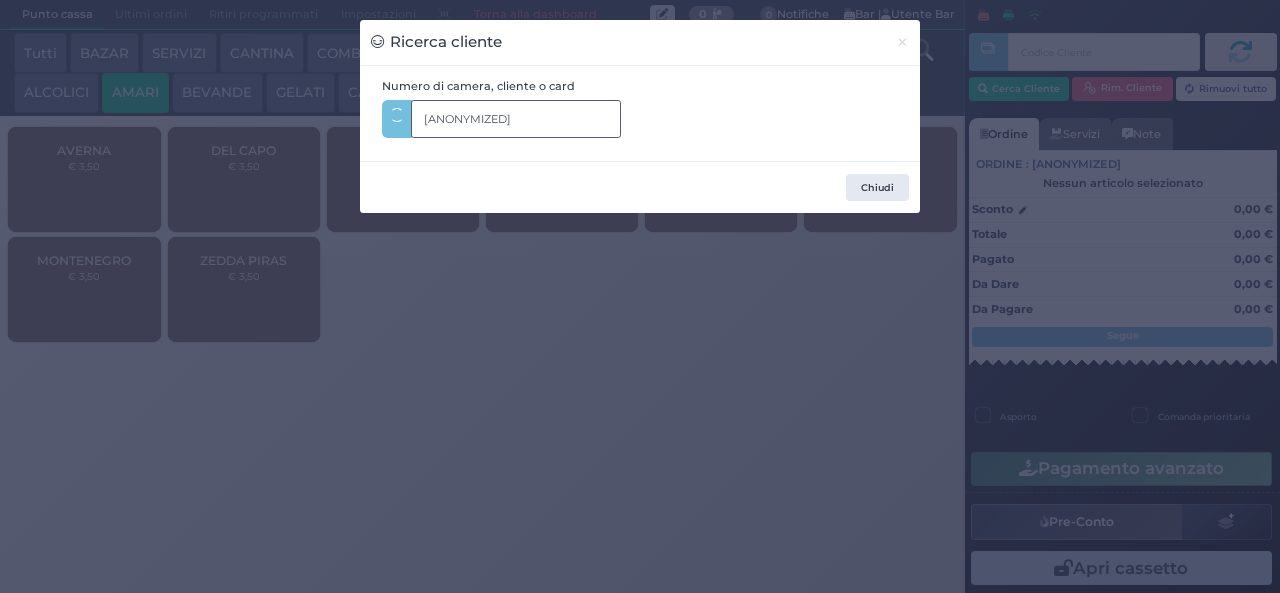 type on "tolico" 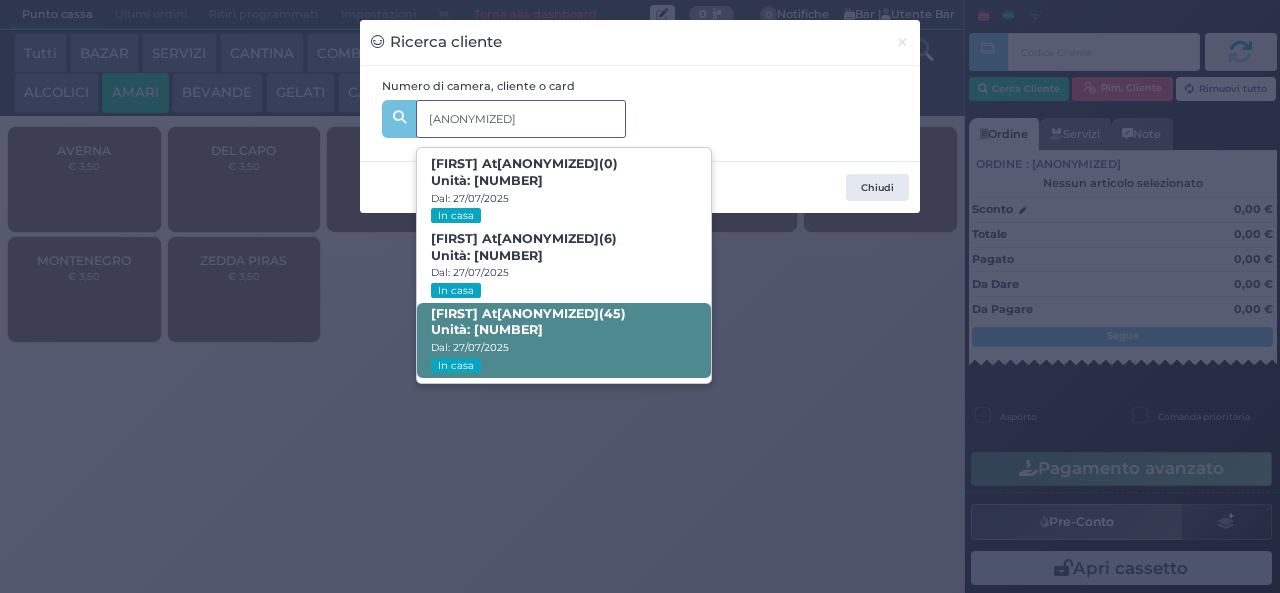 click on "Angelo At tolico  (45) Unità: 132 Dal: 27/07/2025 In casa" at bounding box center [563, 340] 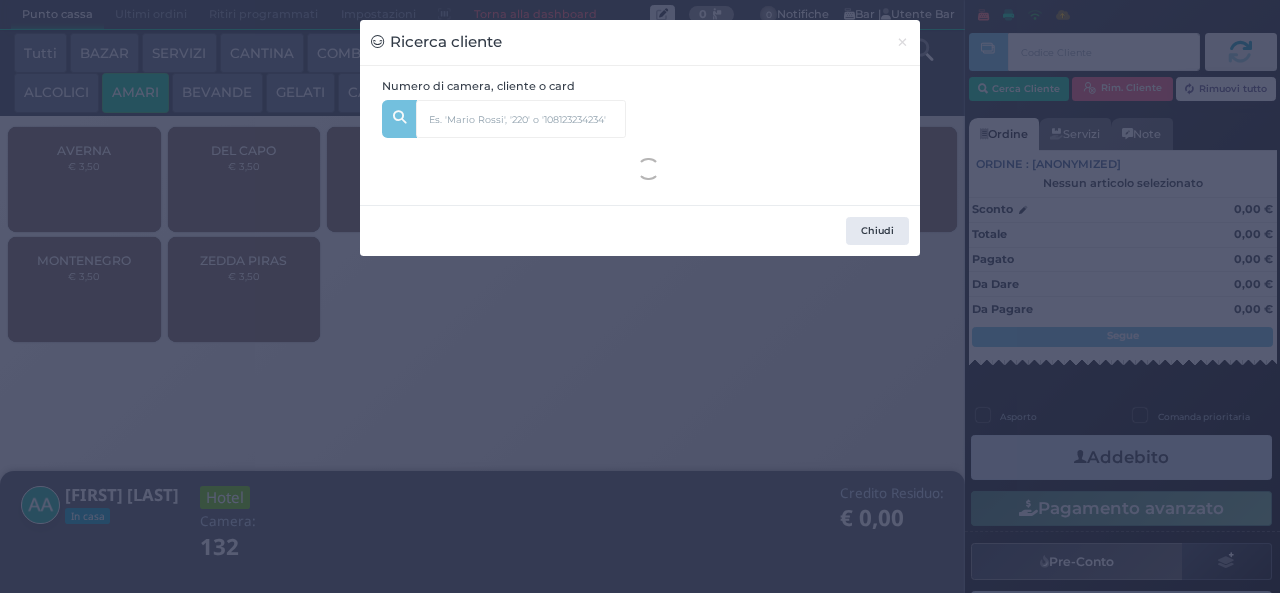 click on "Ricerca cliente
×
Numero di camera, cliente o card
tolico Diego  At tolico   (0) Unità: 132 Dal: 27/07/2025 In casa Arianna At tolico   (6) Unità: 132 Dal: 27/07/2025 In casa Angelo At tolico  (45) Unità: 132 Dal: 27/07/2025 In casa
Chiudi" at bounding box center (640, 296) 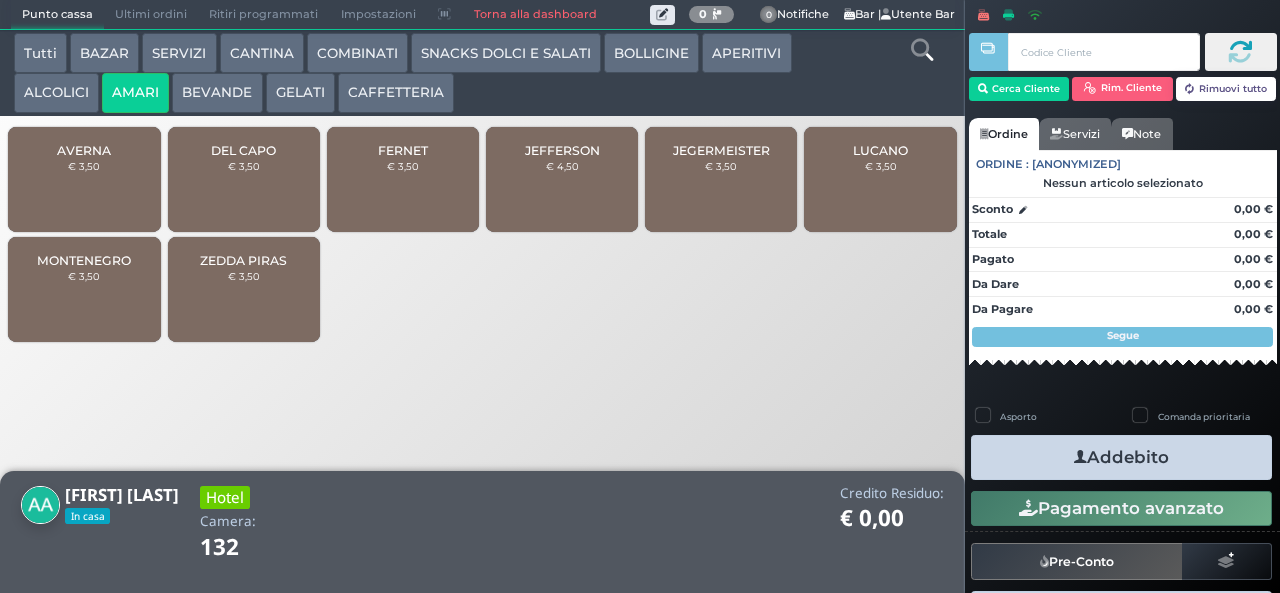 click on "MONTENEGRO
€ 3,50" at bounding box center (84, 289) 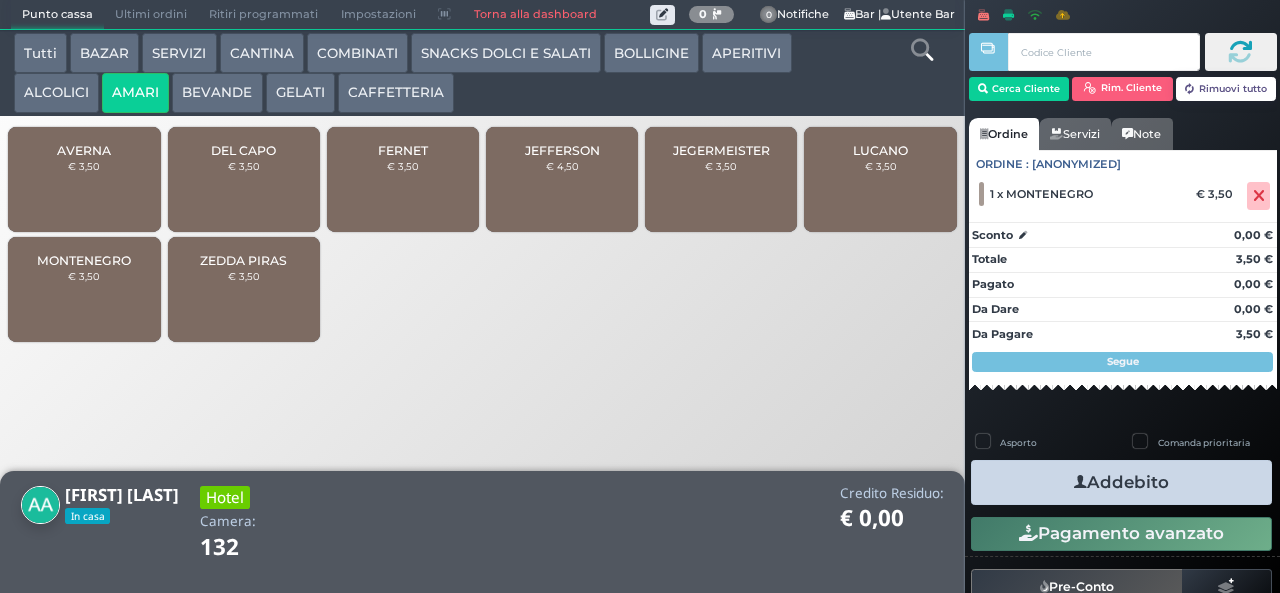 click on "JEGERMEISTER
€ 3,50" at bounding box center [721, 179] 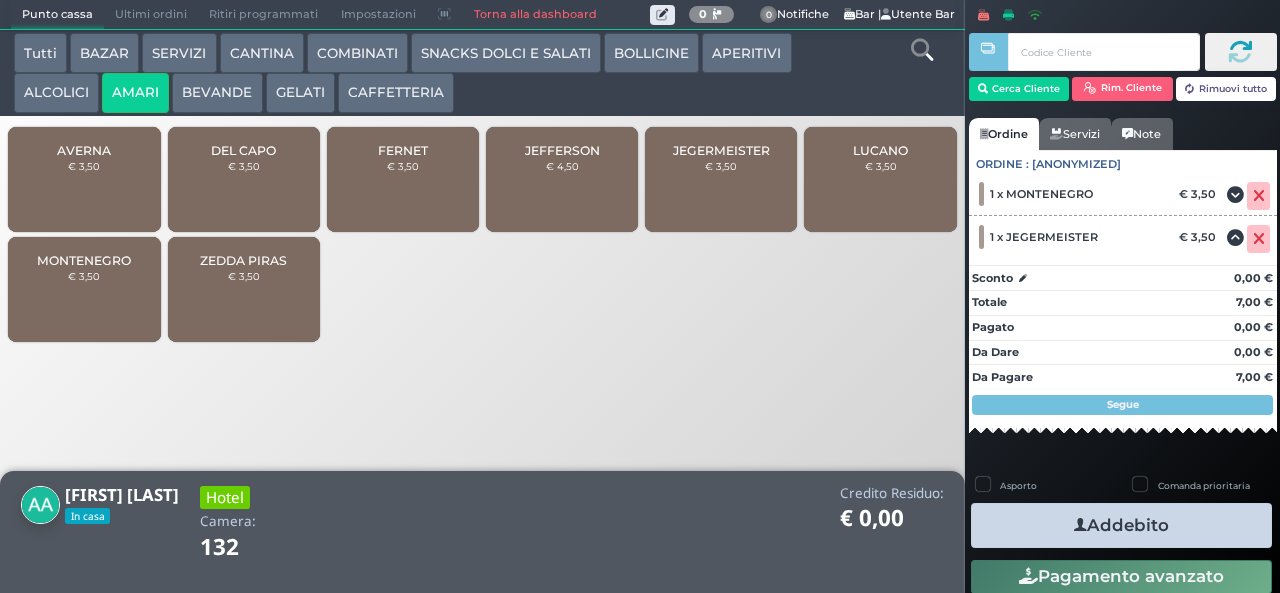 click on "ALCOLICI" at bounding box center [56, 93] 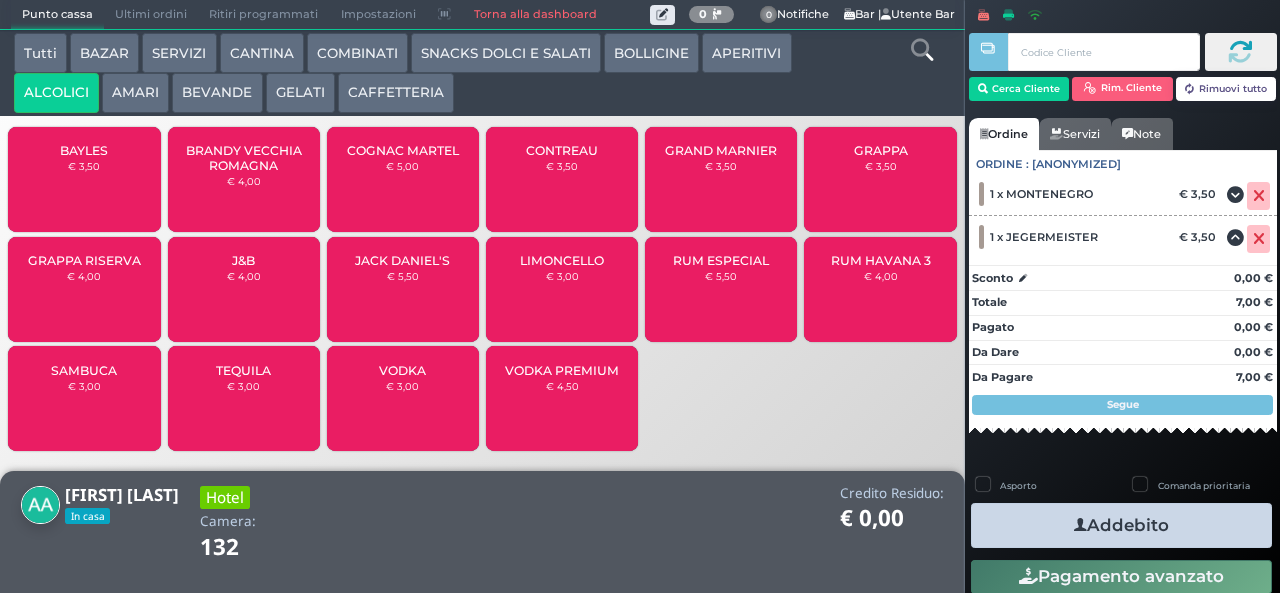 click on "JACK DANIEL'S" at bounding box center [402, 260] 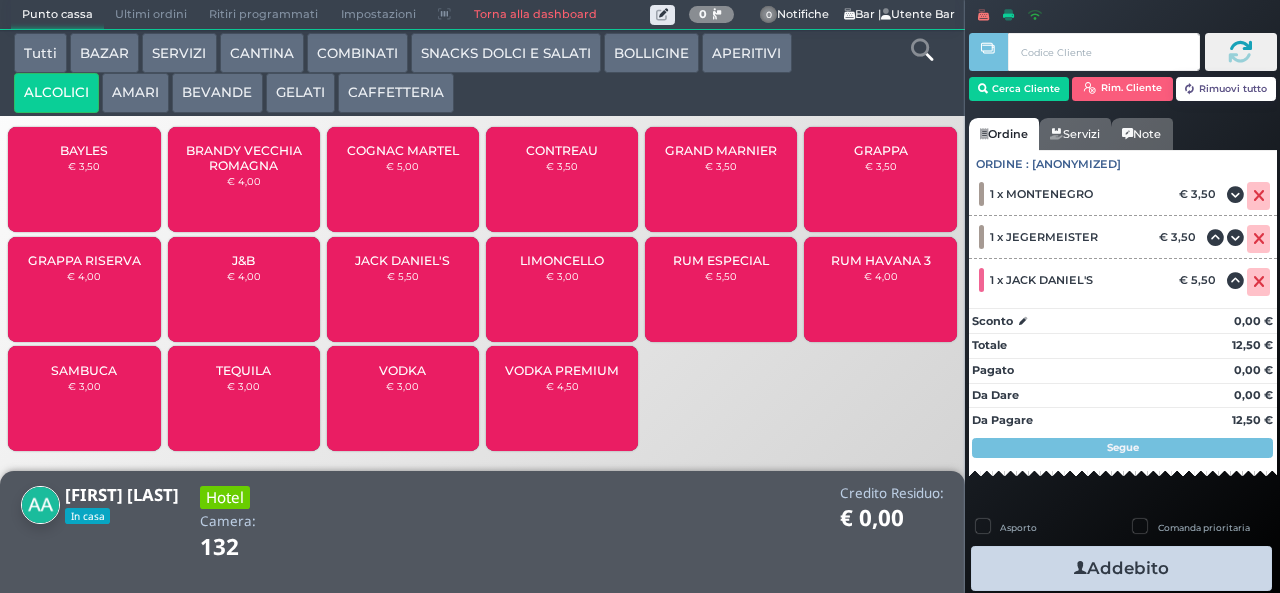 click at bounding box center (1080, 568) 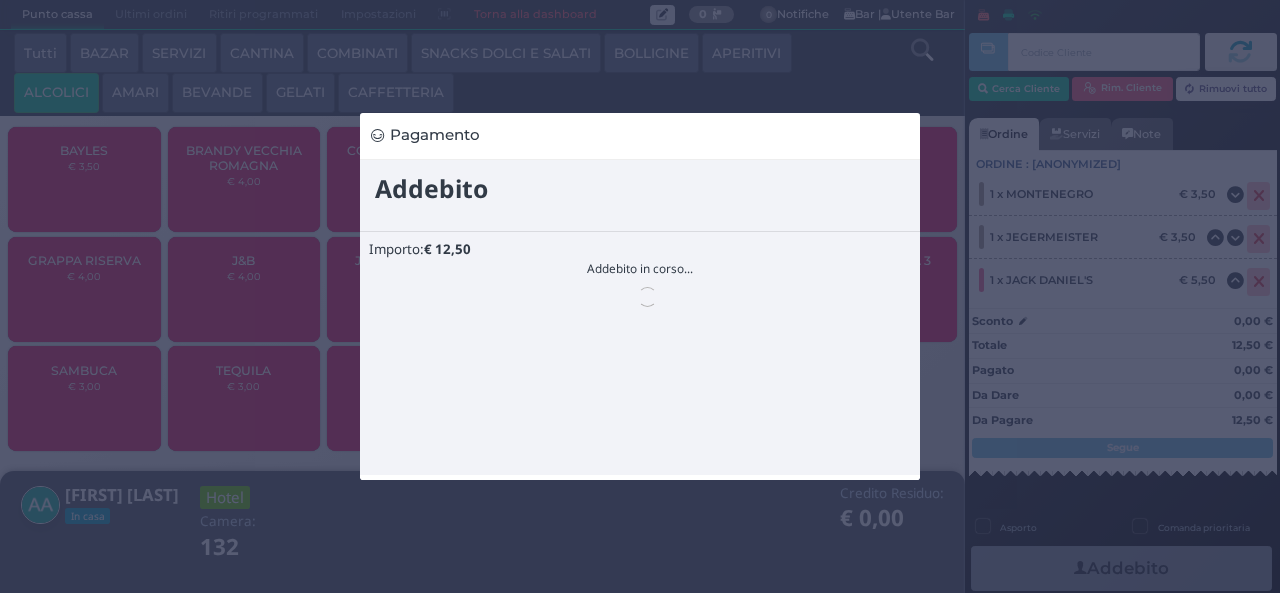 scroll, scrollTop: 0, scrollLeft: 0, axis: both 